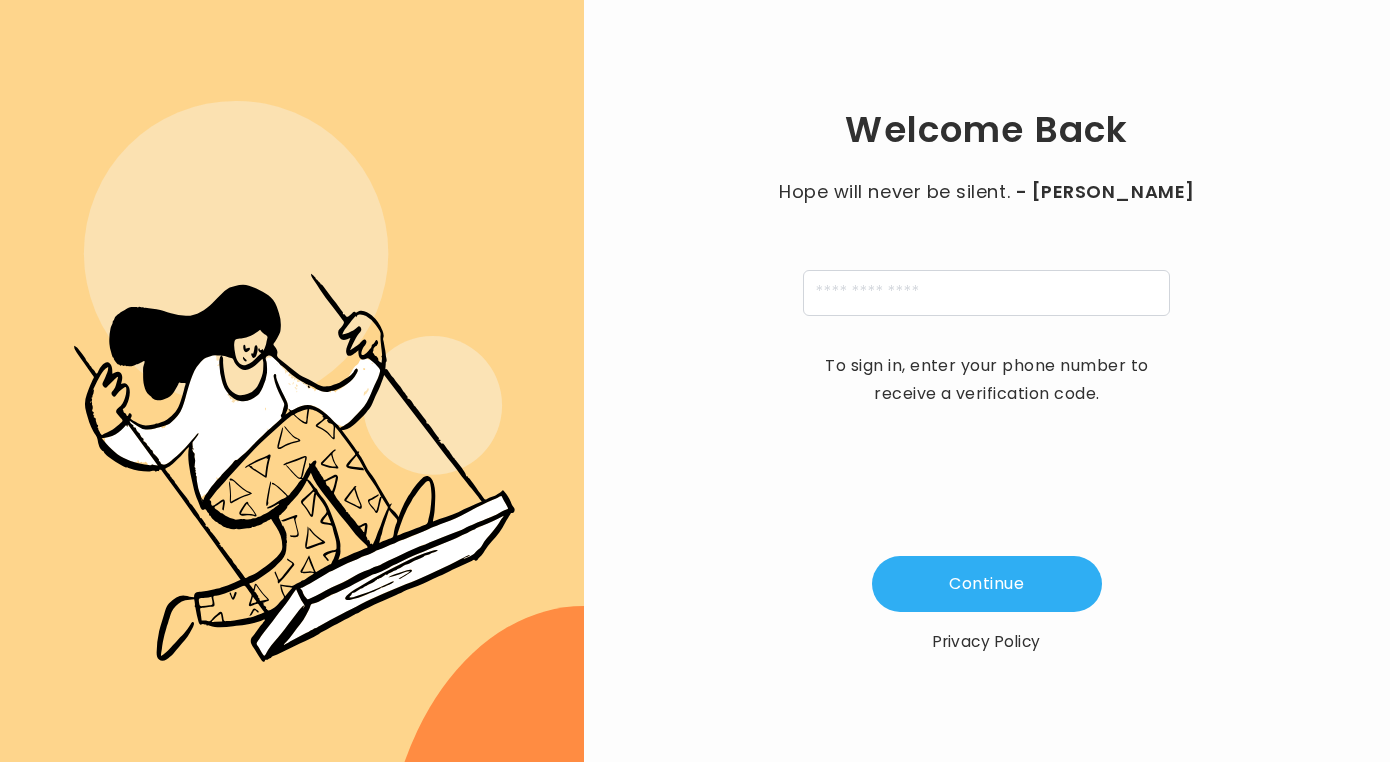 click at bounding box center [986, 293] 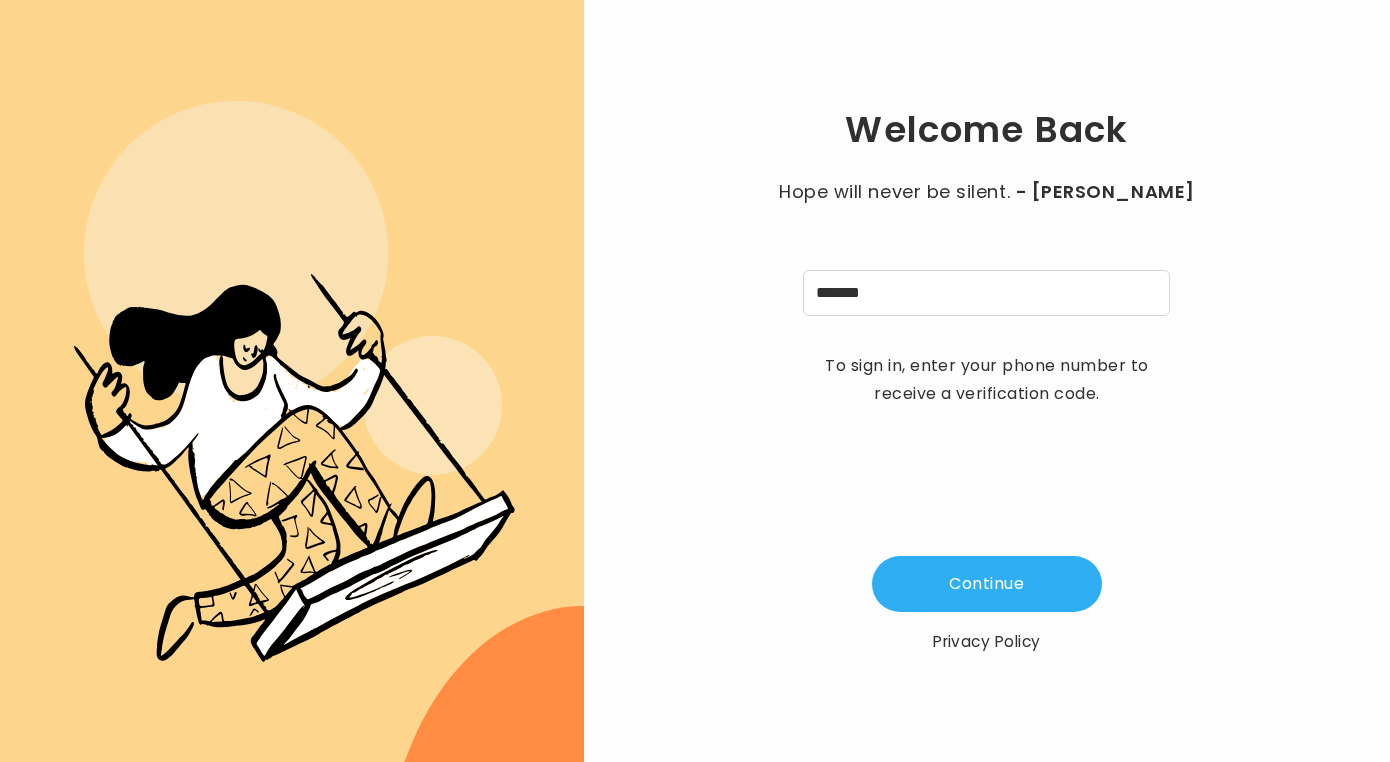 scroll, scrollTop: 0, scrollLeft: 0, axis: both 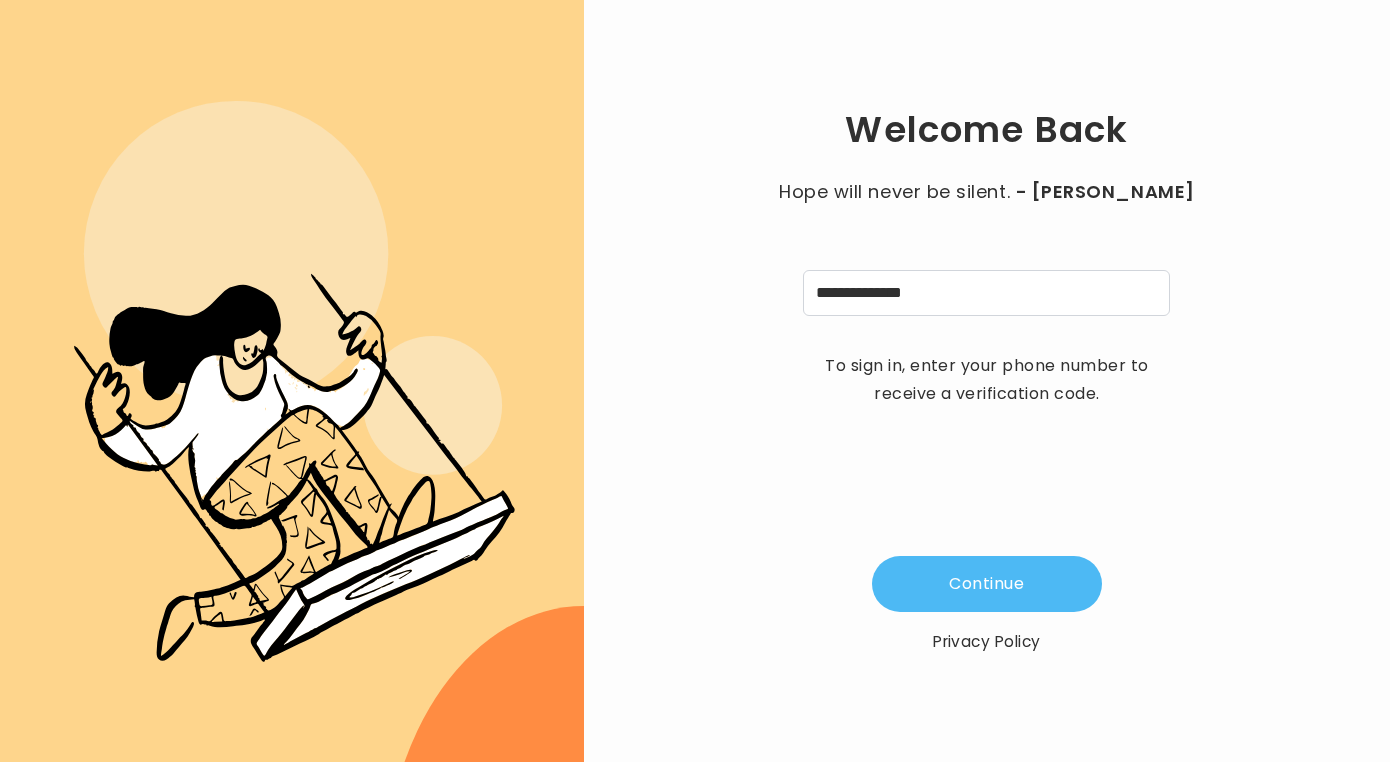 type on "**********" 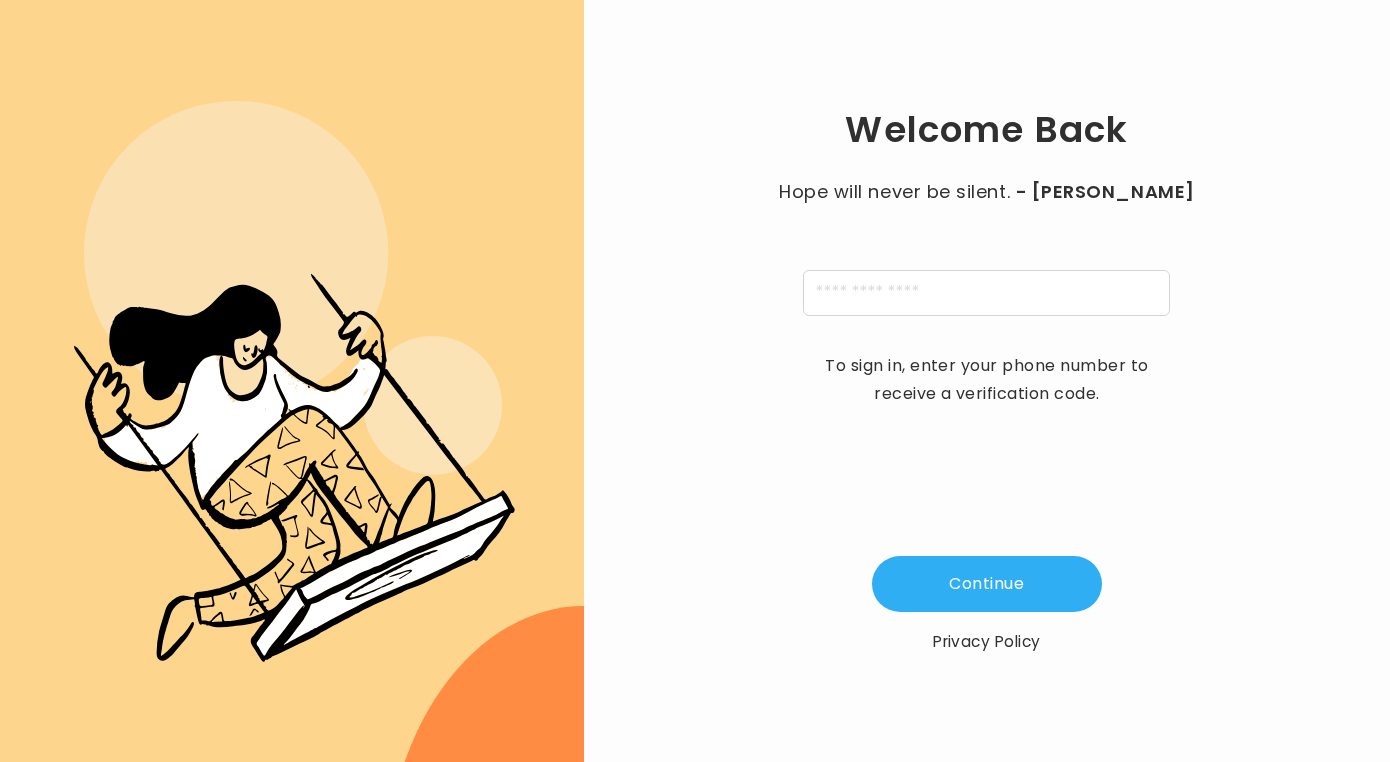 scroll, scrollTop: 0, scrollLeft: 0, axis: both 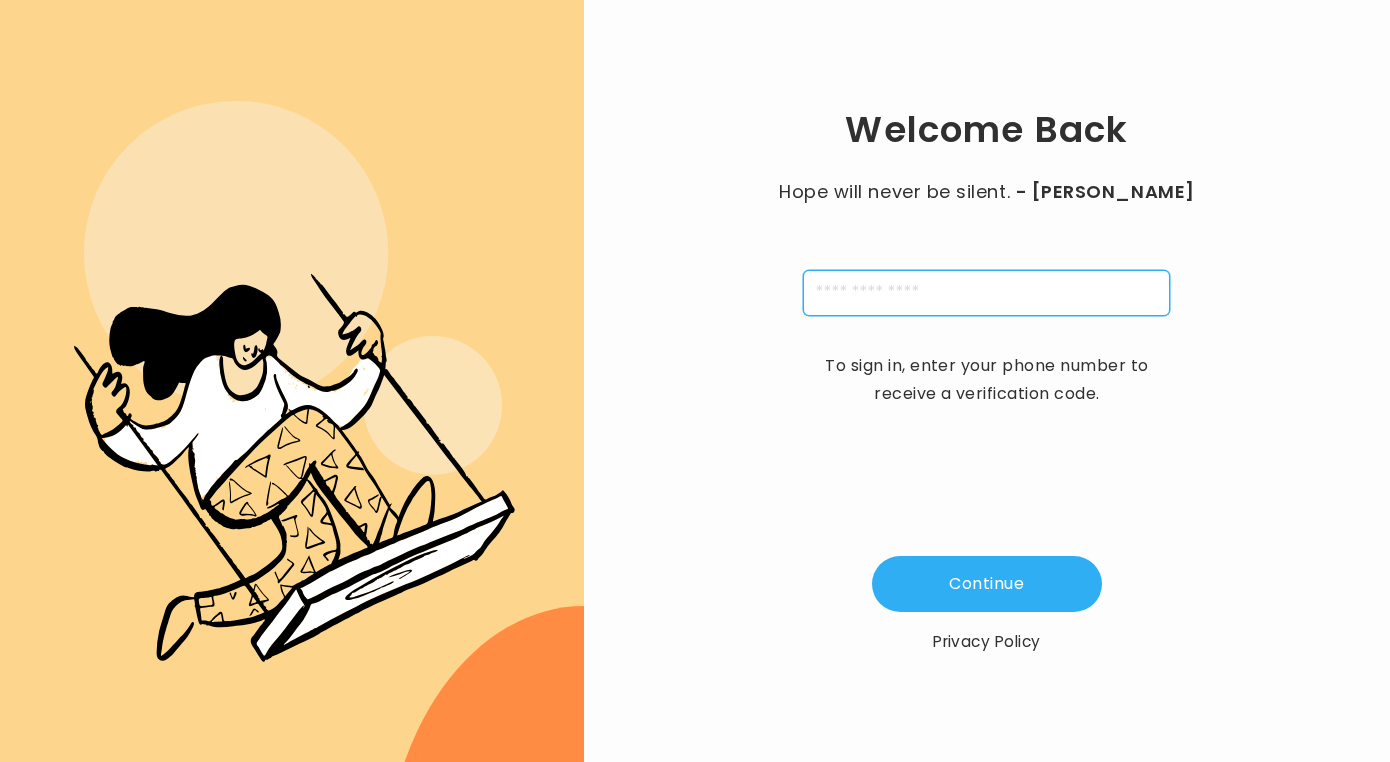 click at bounding box center (986, 293) 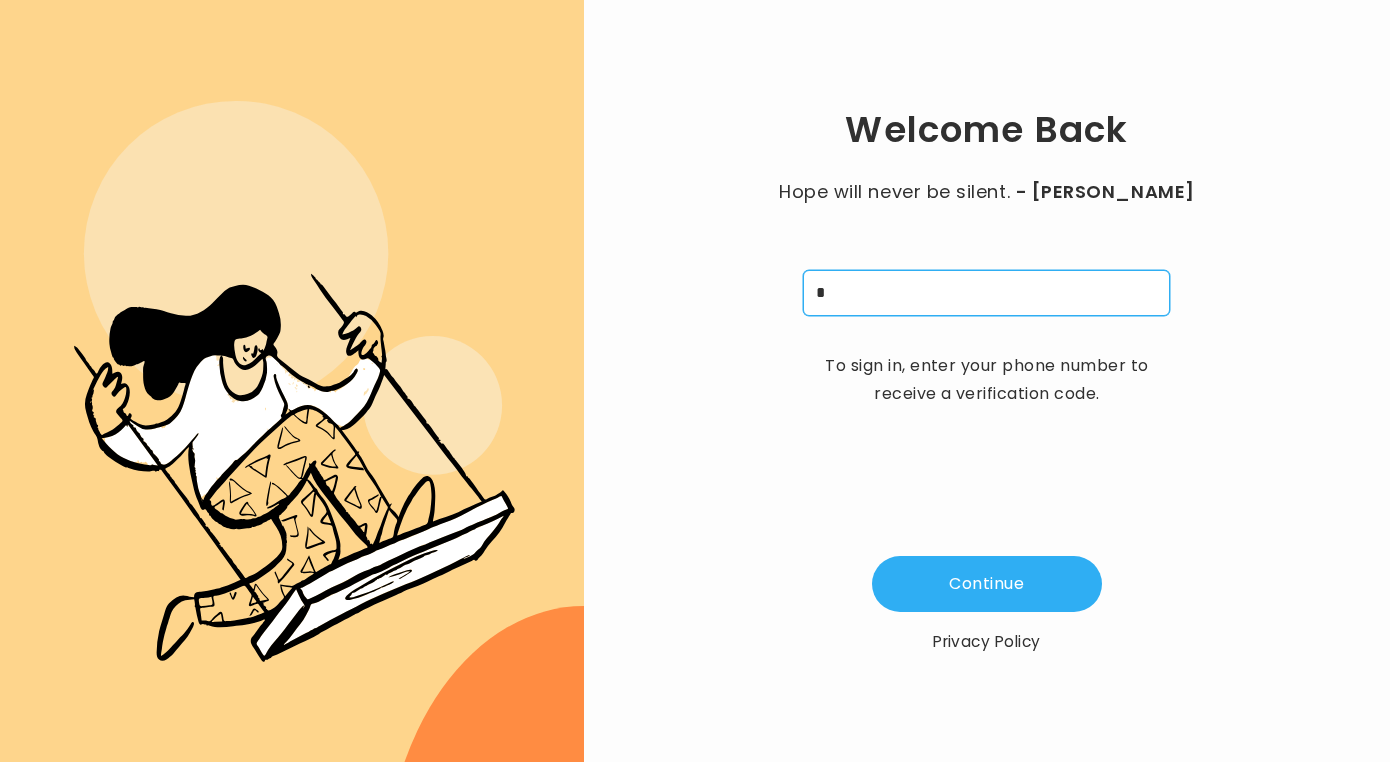 scroll, scrollTop: 0, scrollLeft: 0, axis: both 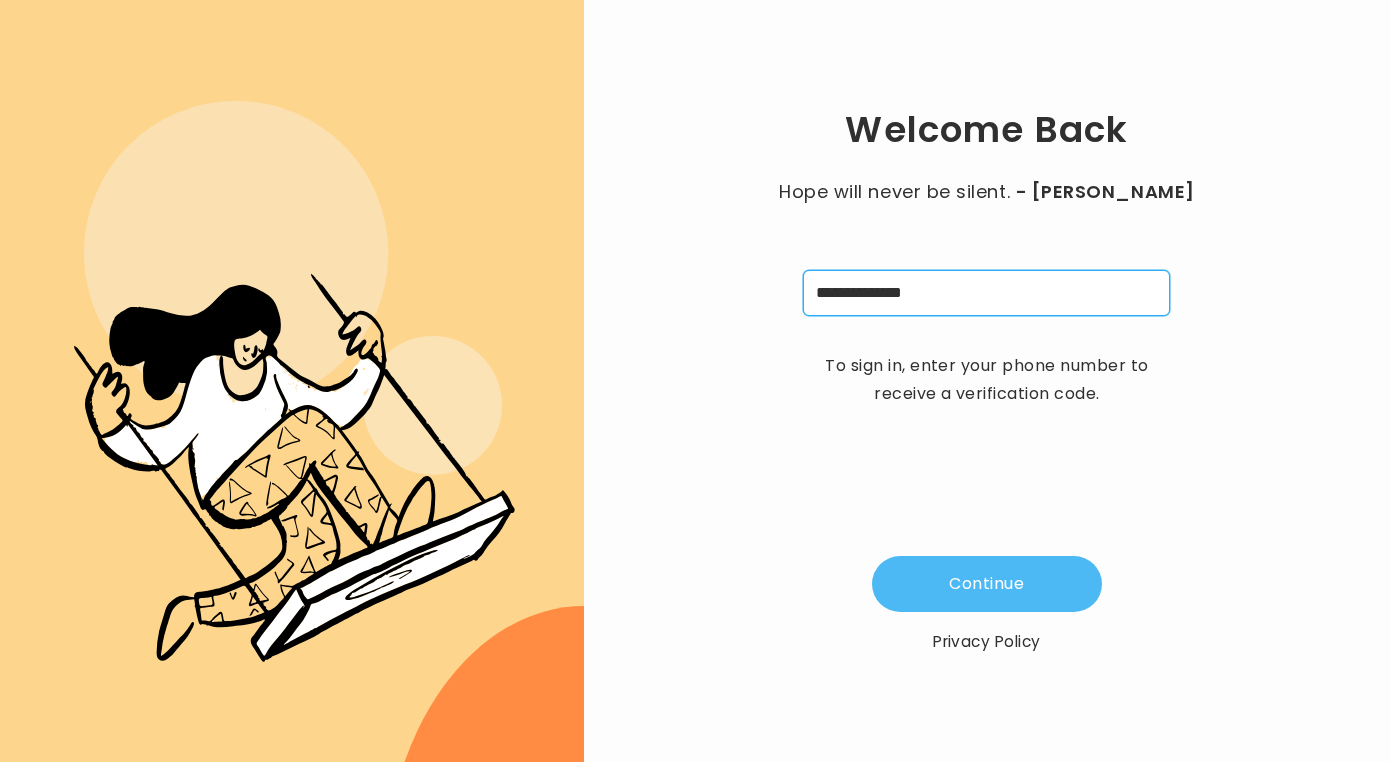 type on "**********" 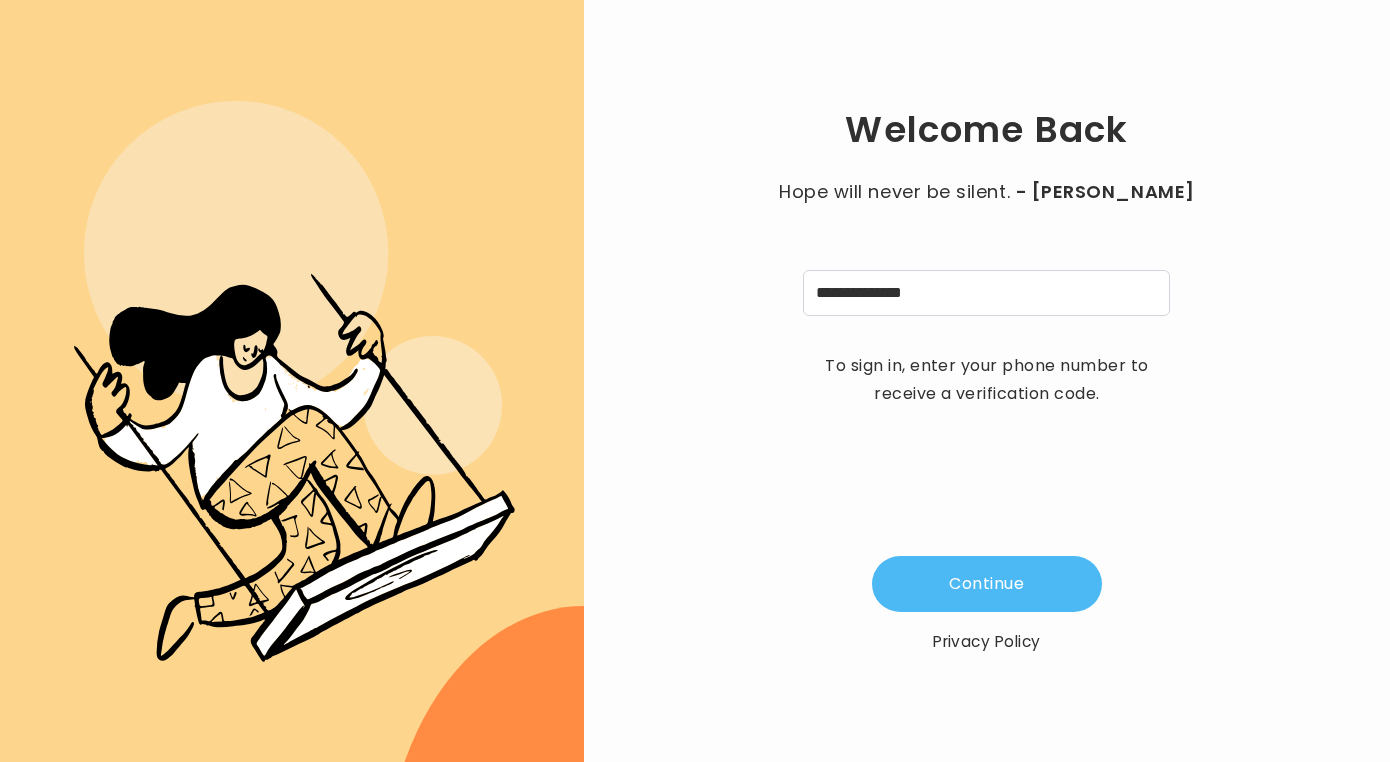 click on "Continue" at bounding box center (987, 584) 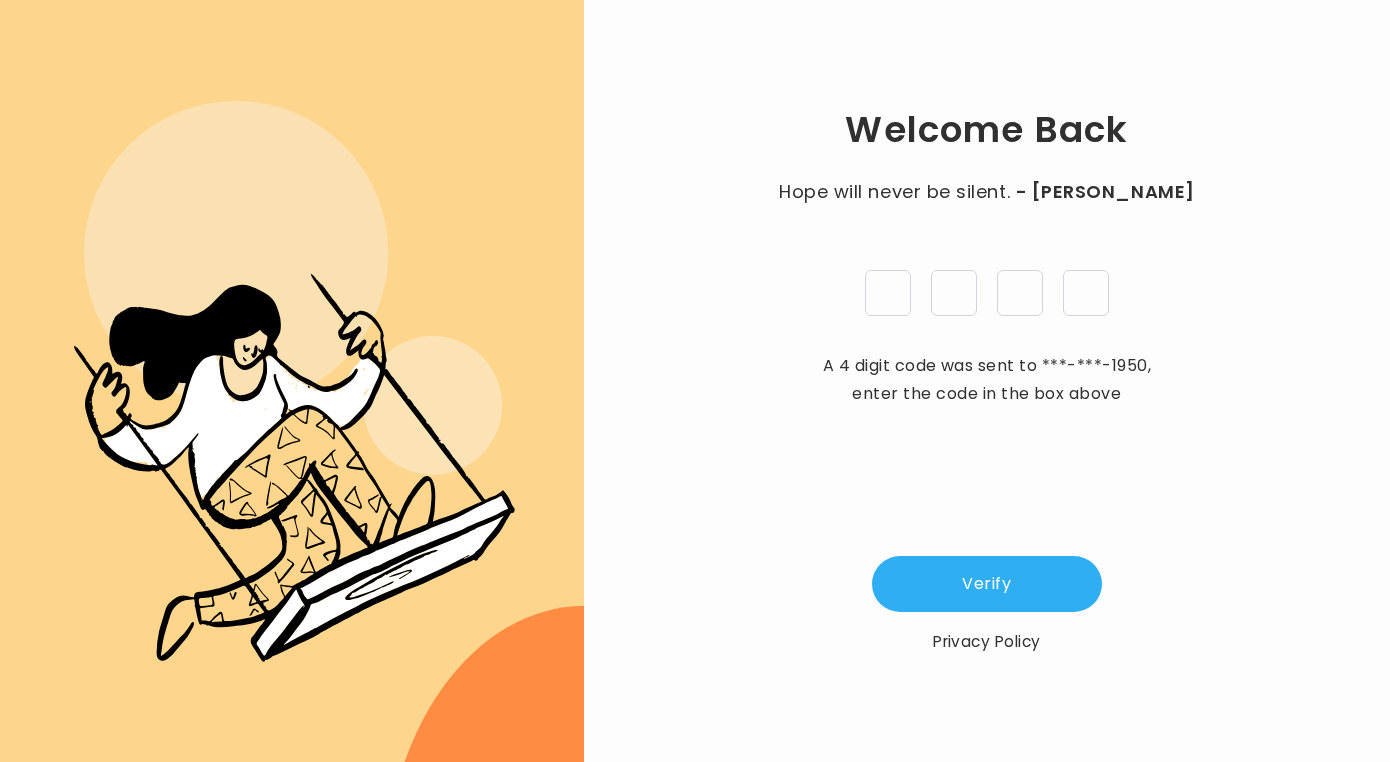 type on "*" 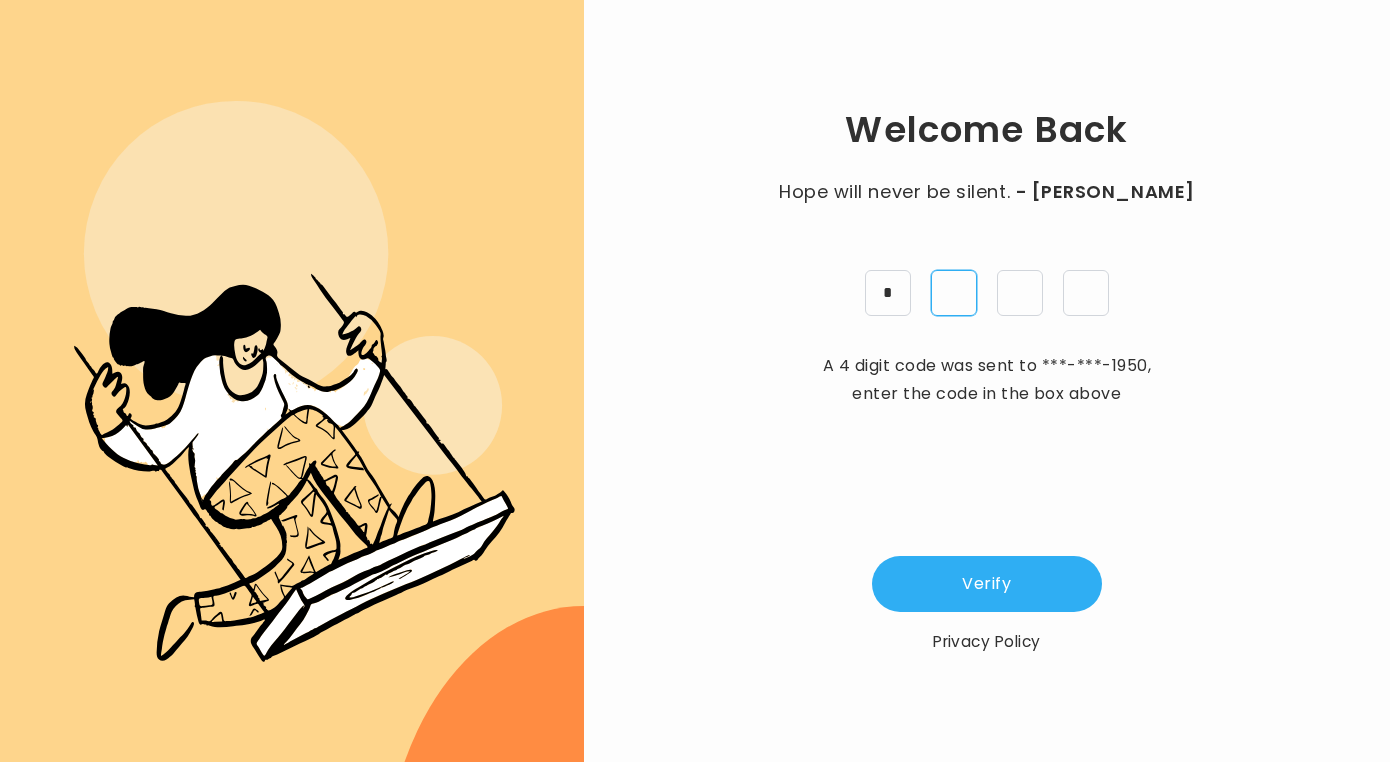type on "*" 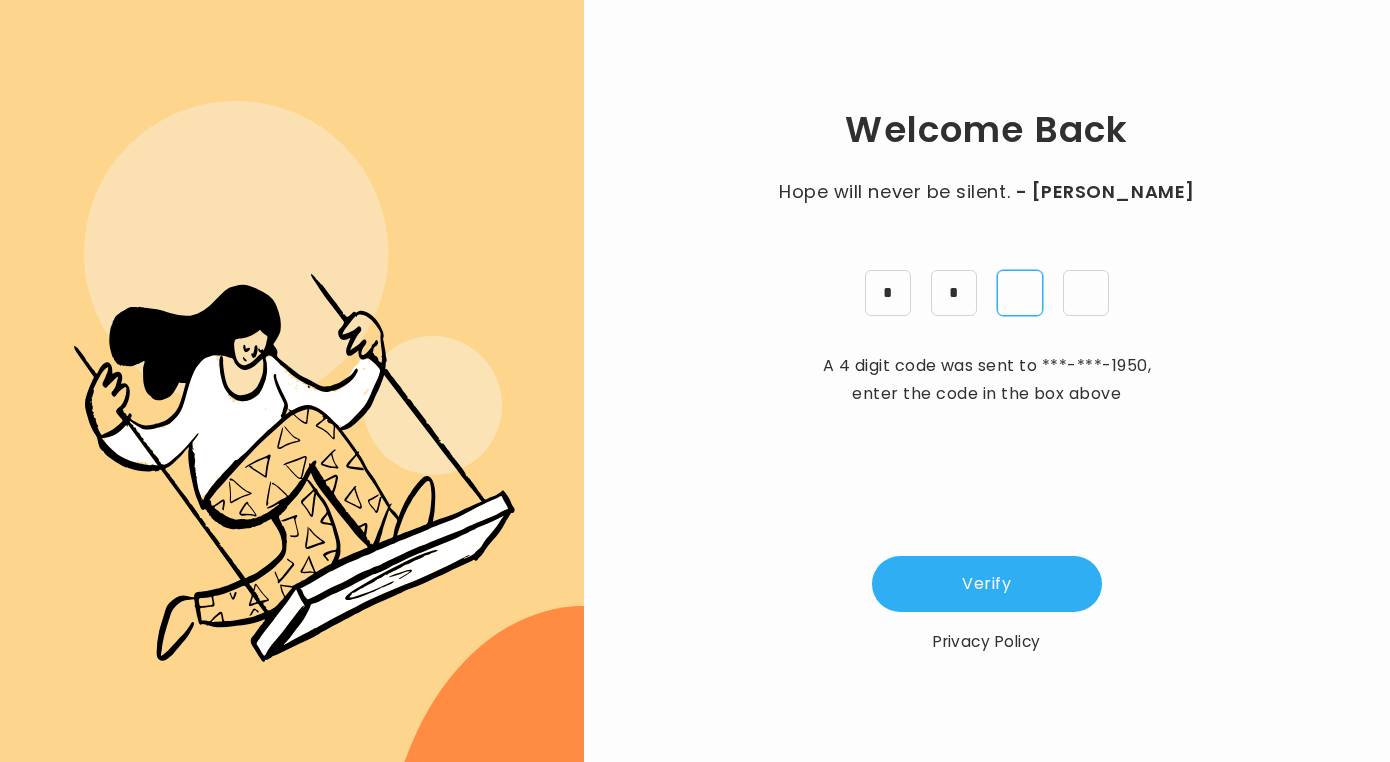 type on "*" 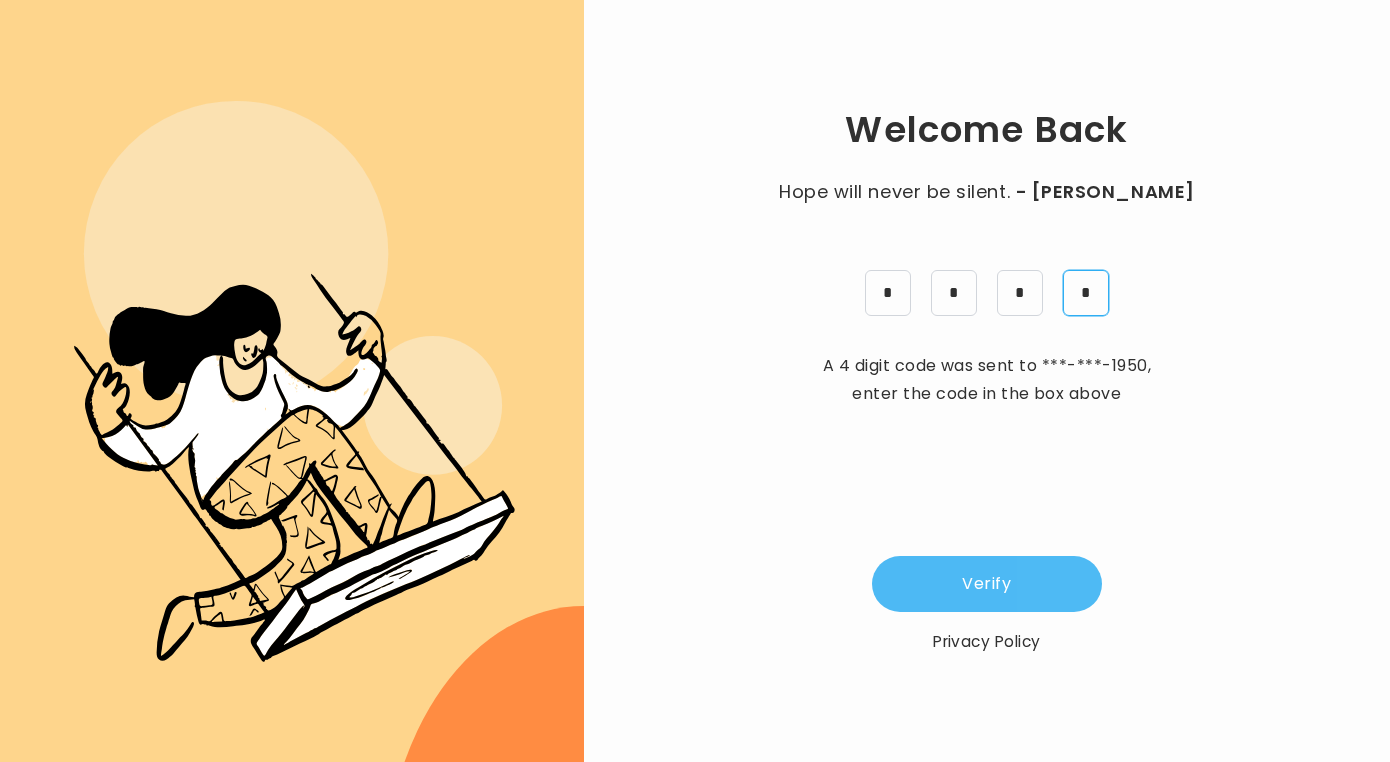 type on "*" 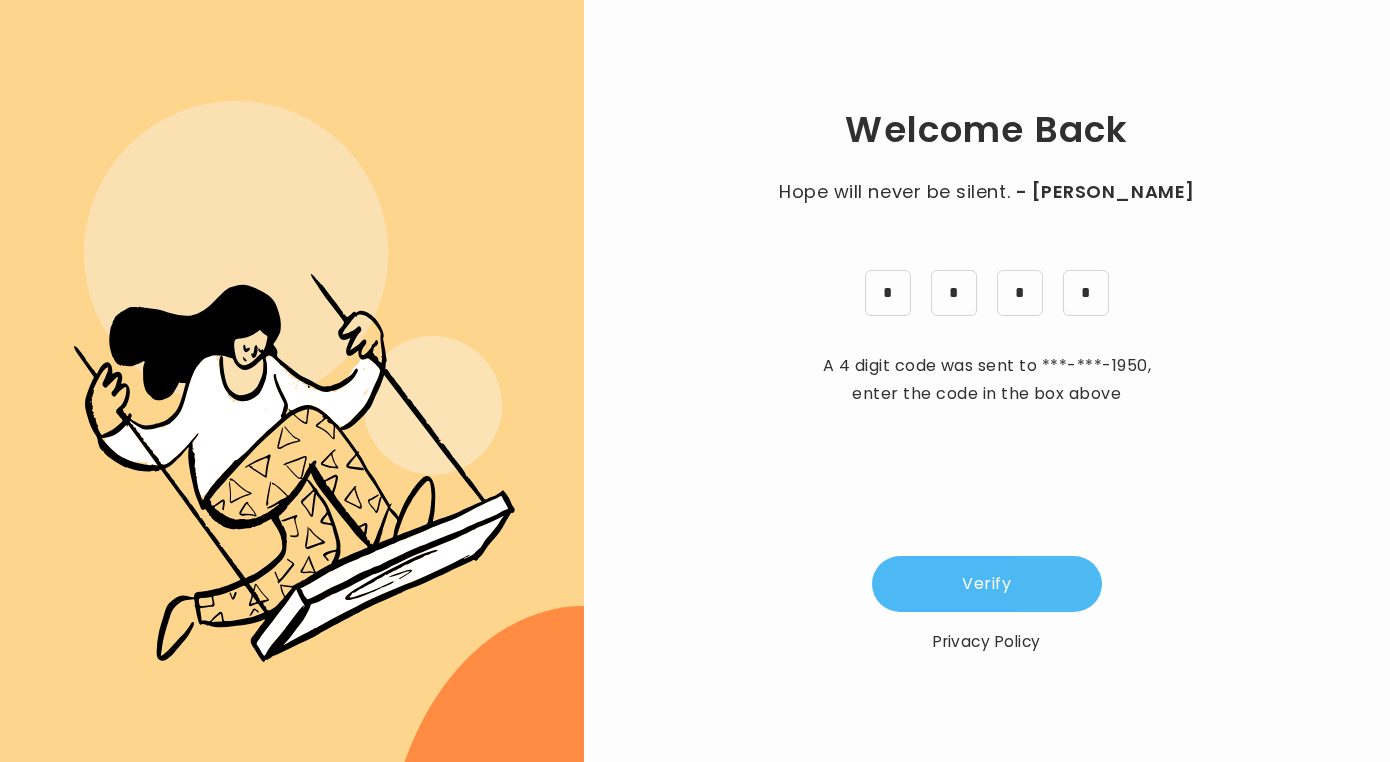 click on "Verify" at bounding box center (987, 584) 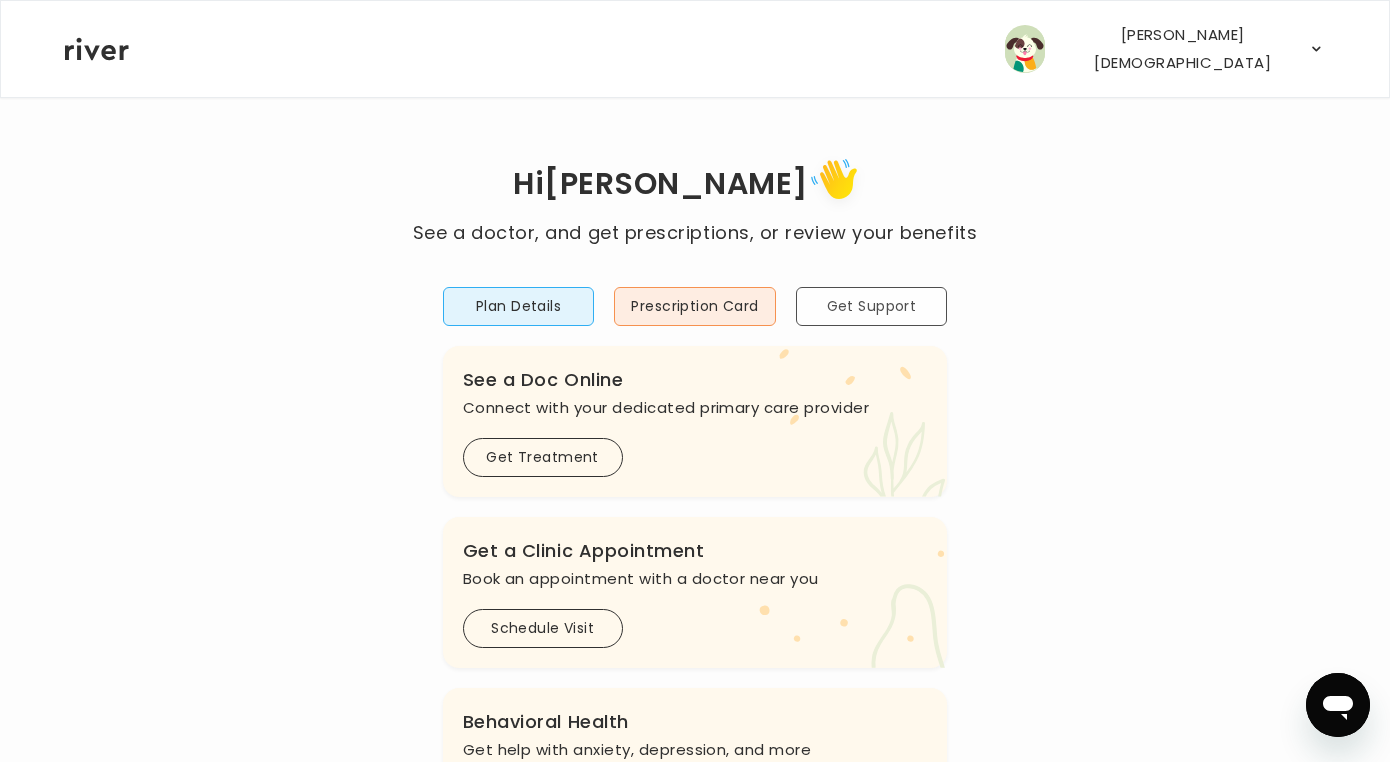 click on "Get Support" at bounding box center (872, 306) 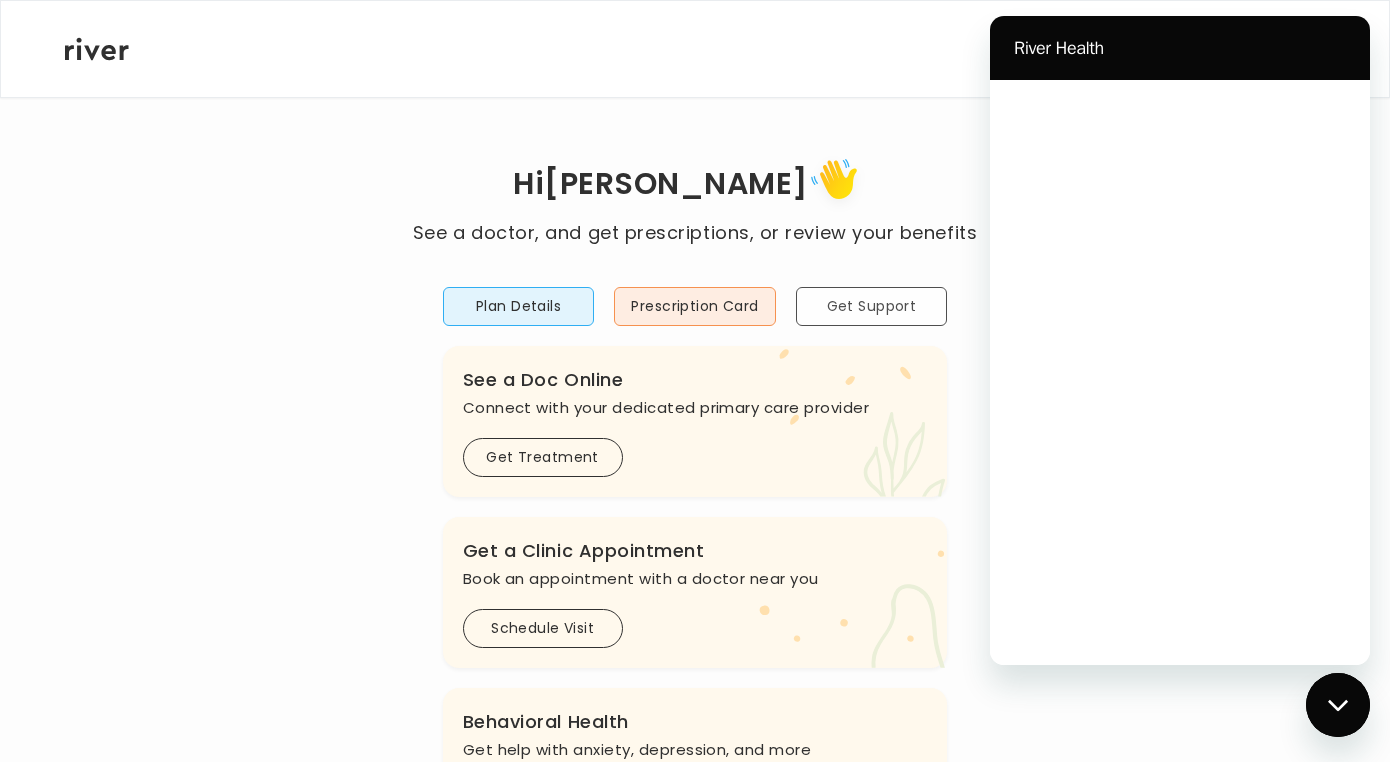 scroll, scrollTop: 0, scrollLeft: 0, axis: both 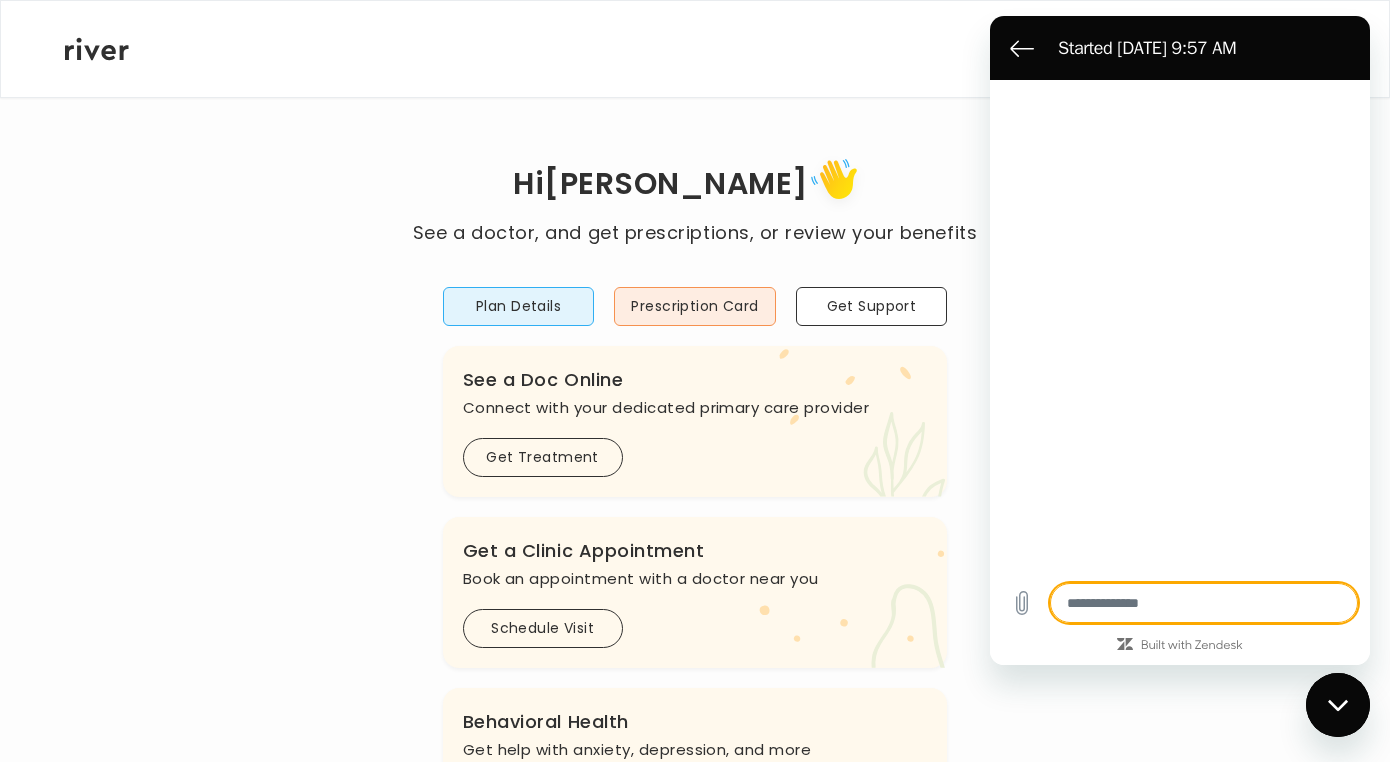 type on "*" 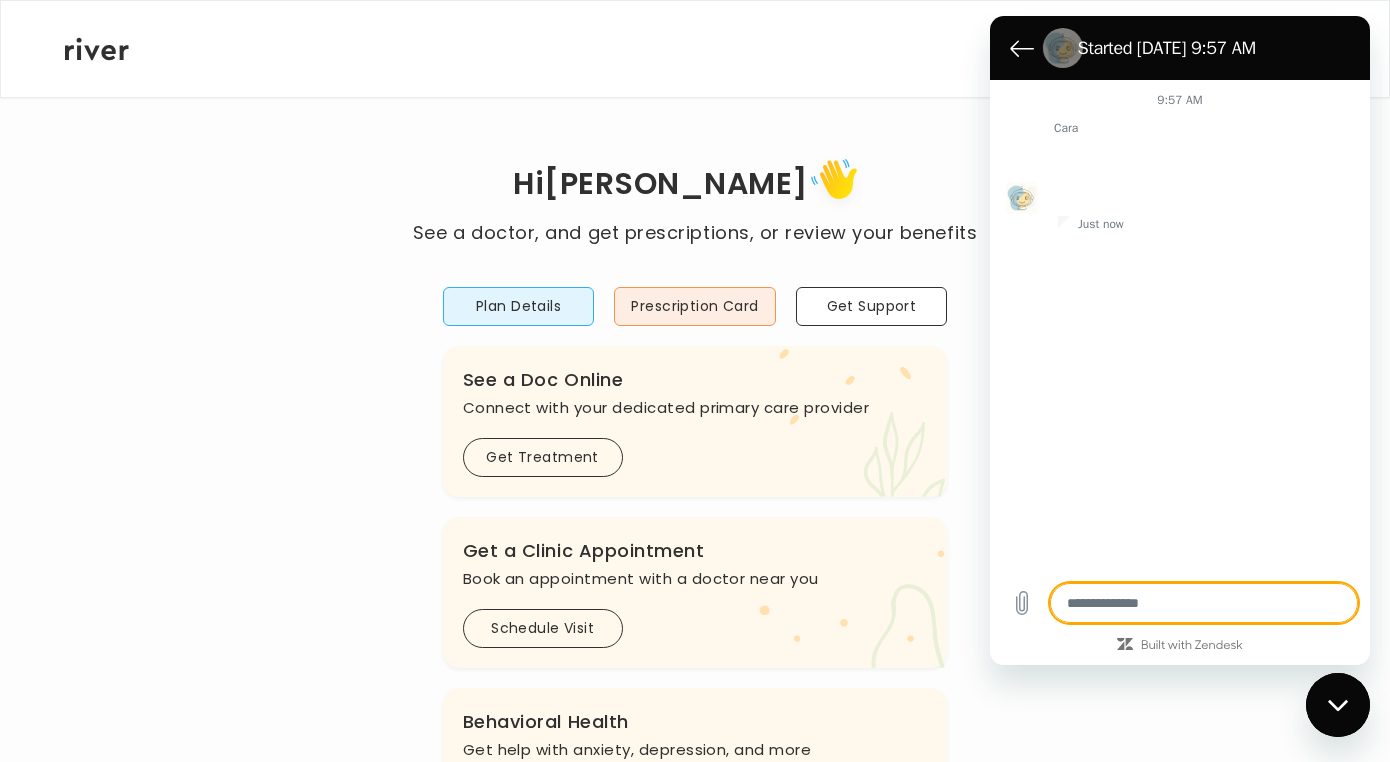 type on "*" 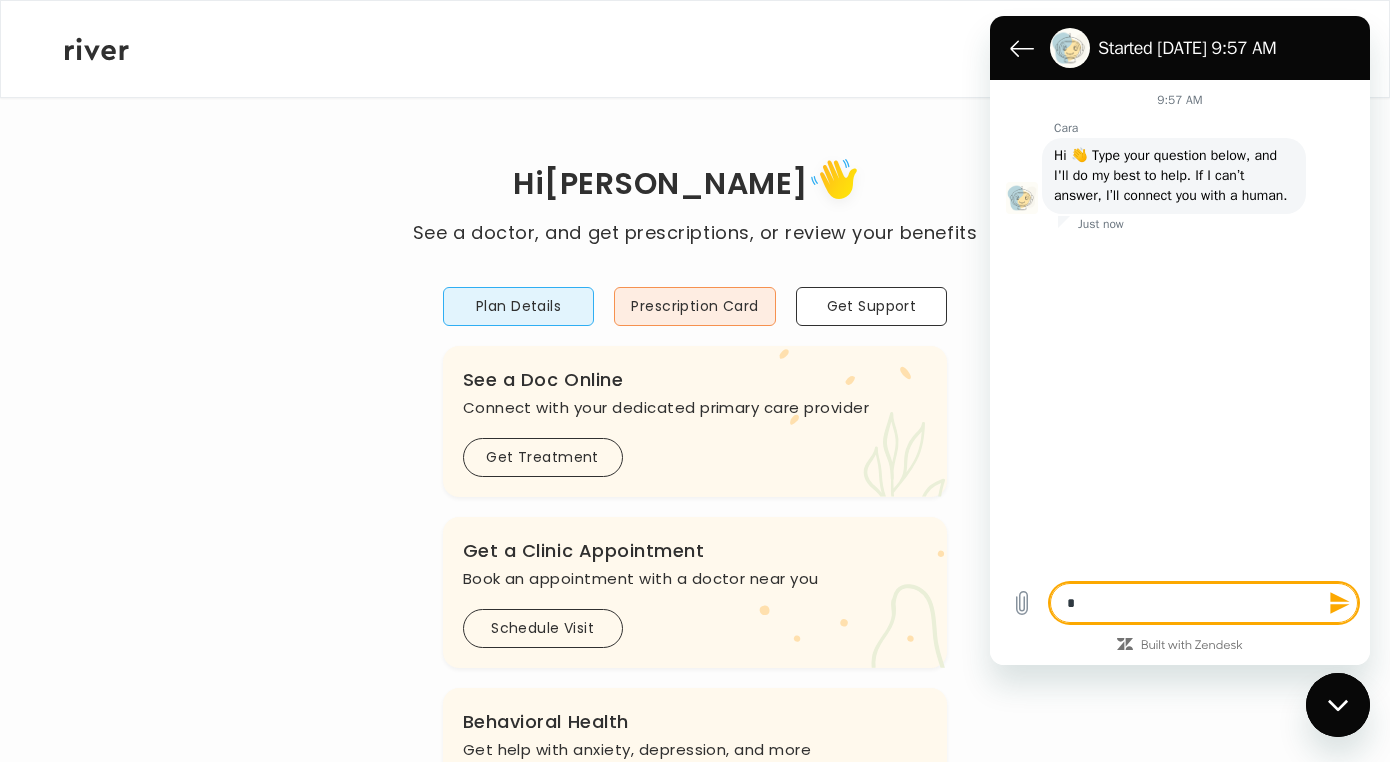 type on "**" 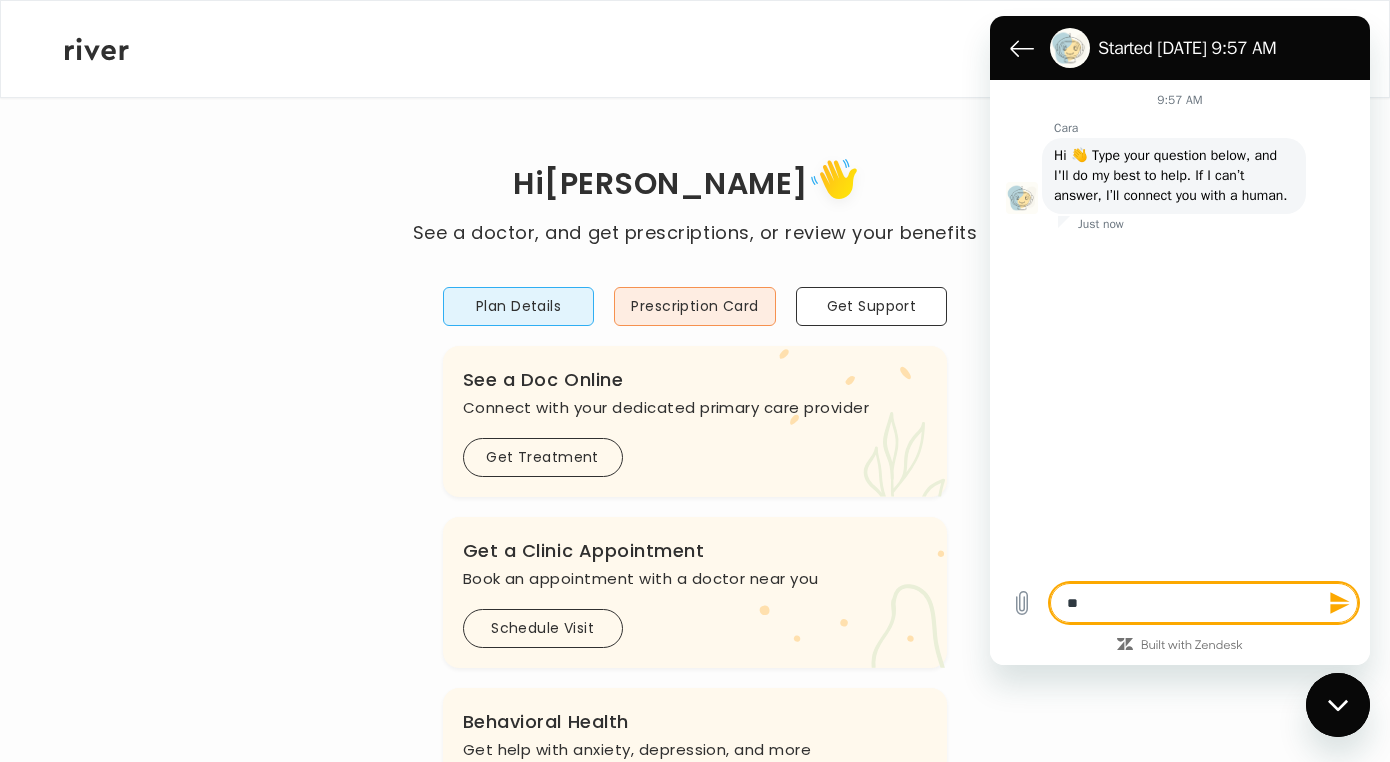 type on "**" 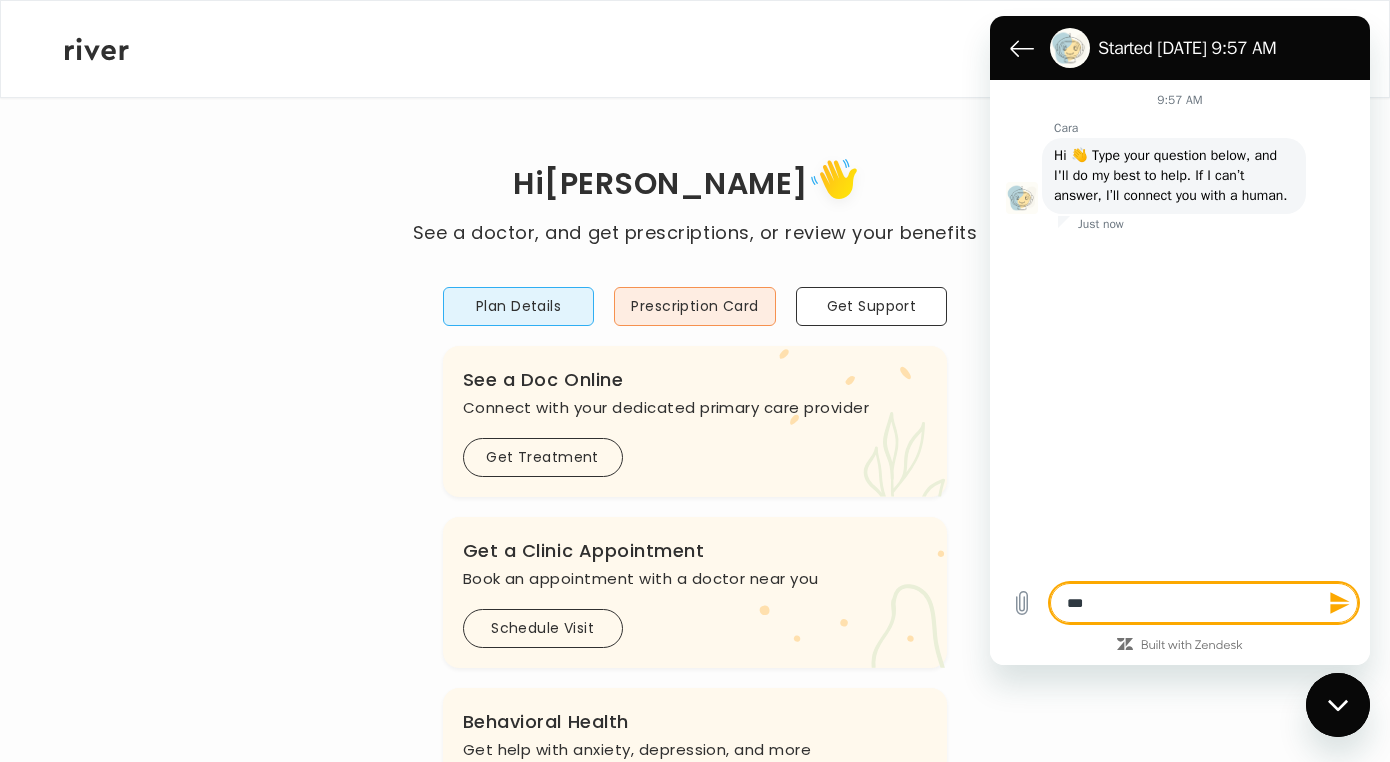 type on "****" 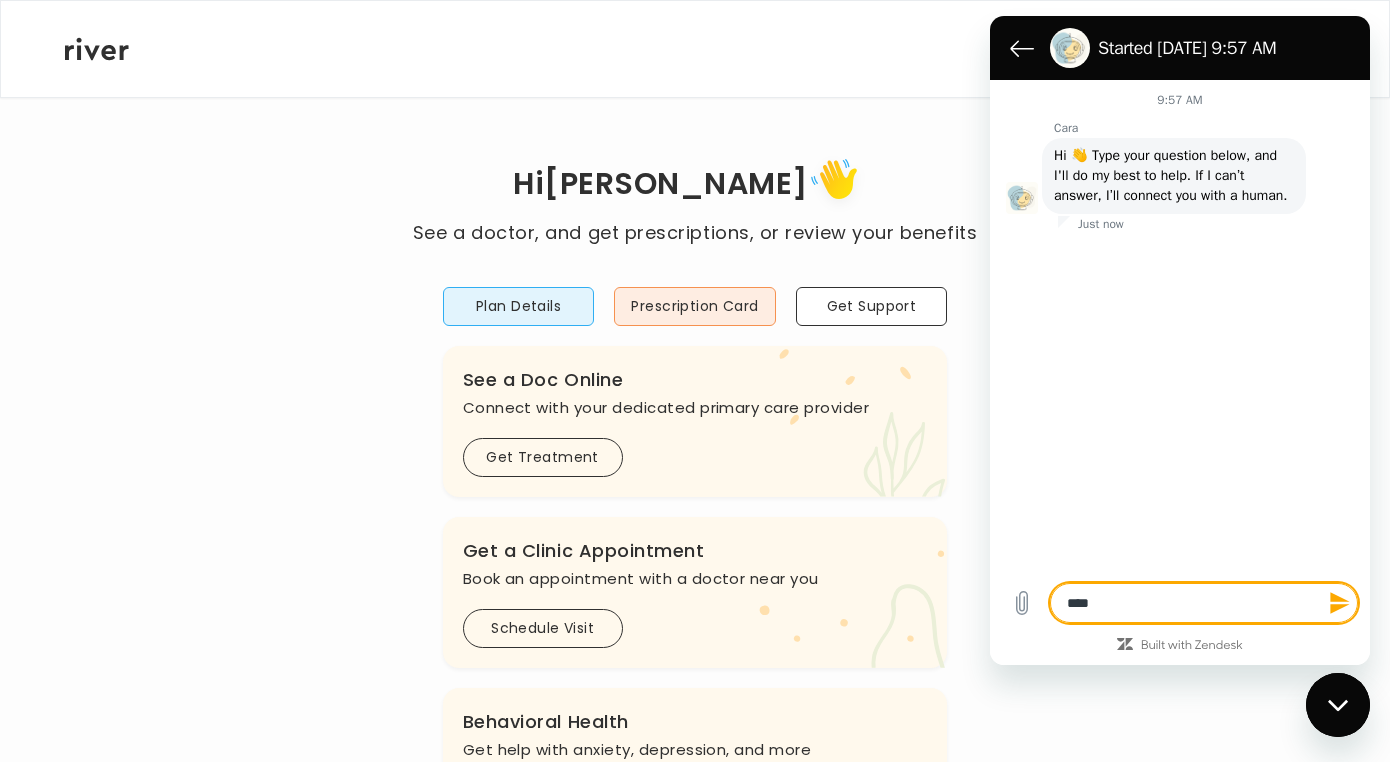 type on "*****" 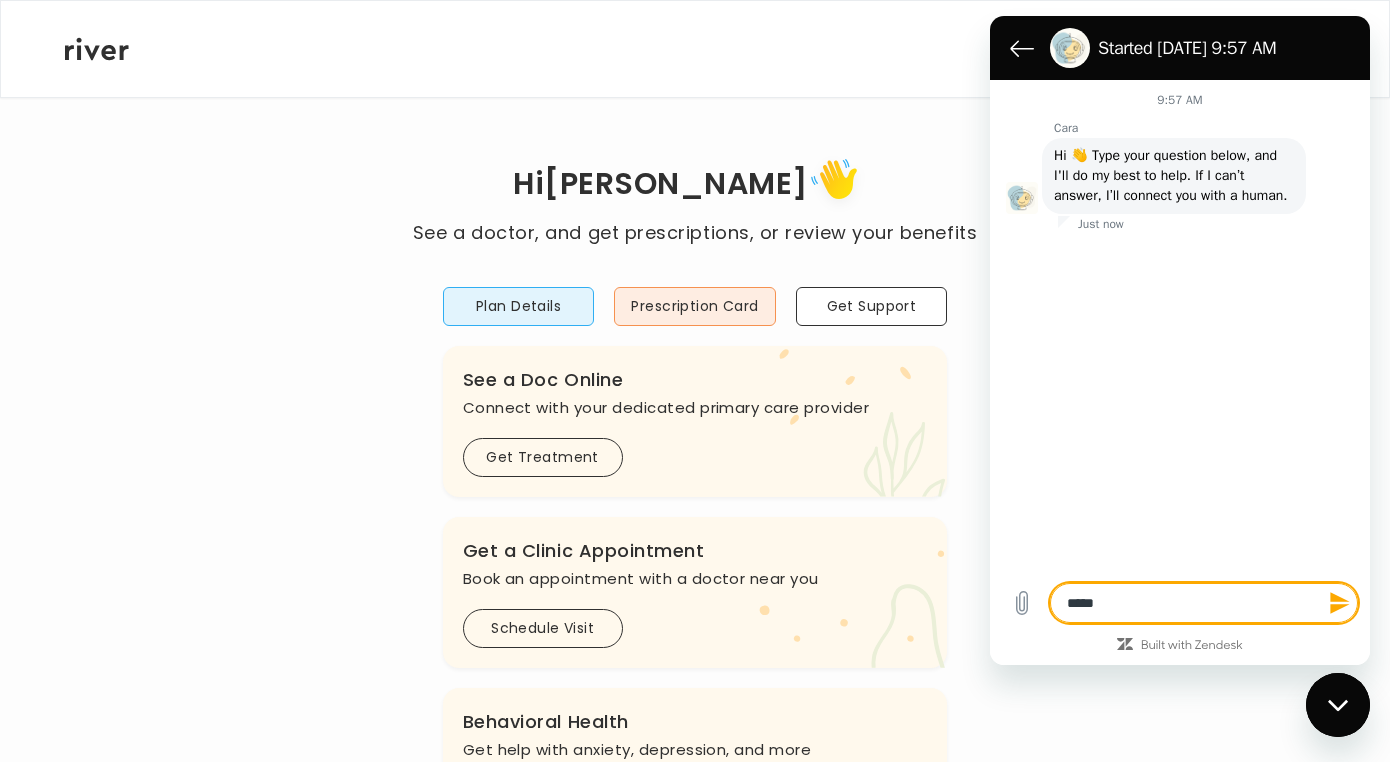 type on "*****" 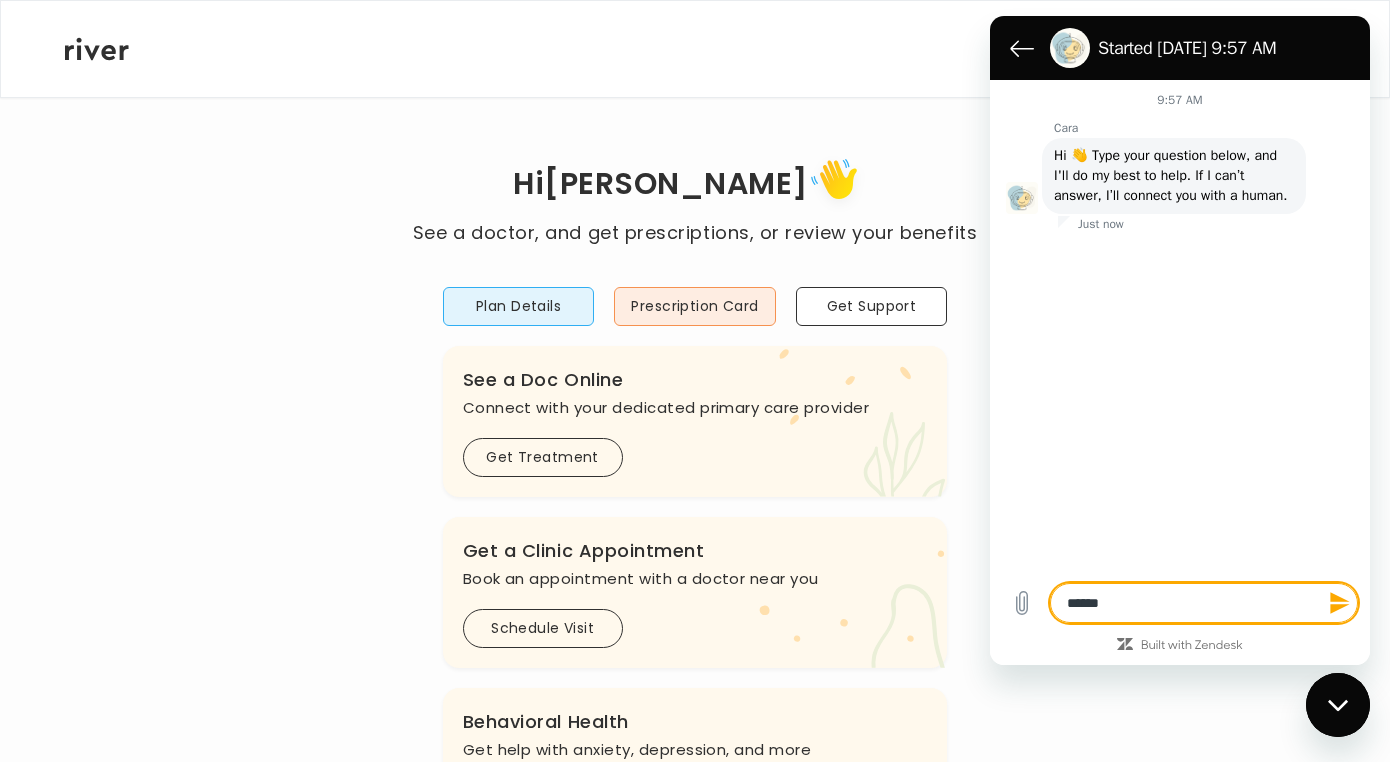 type on "*******" 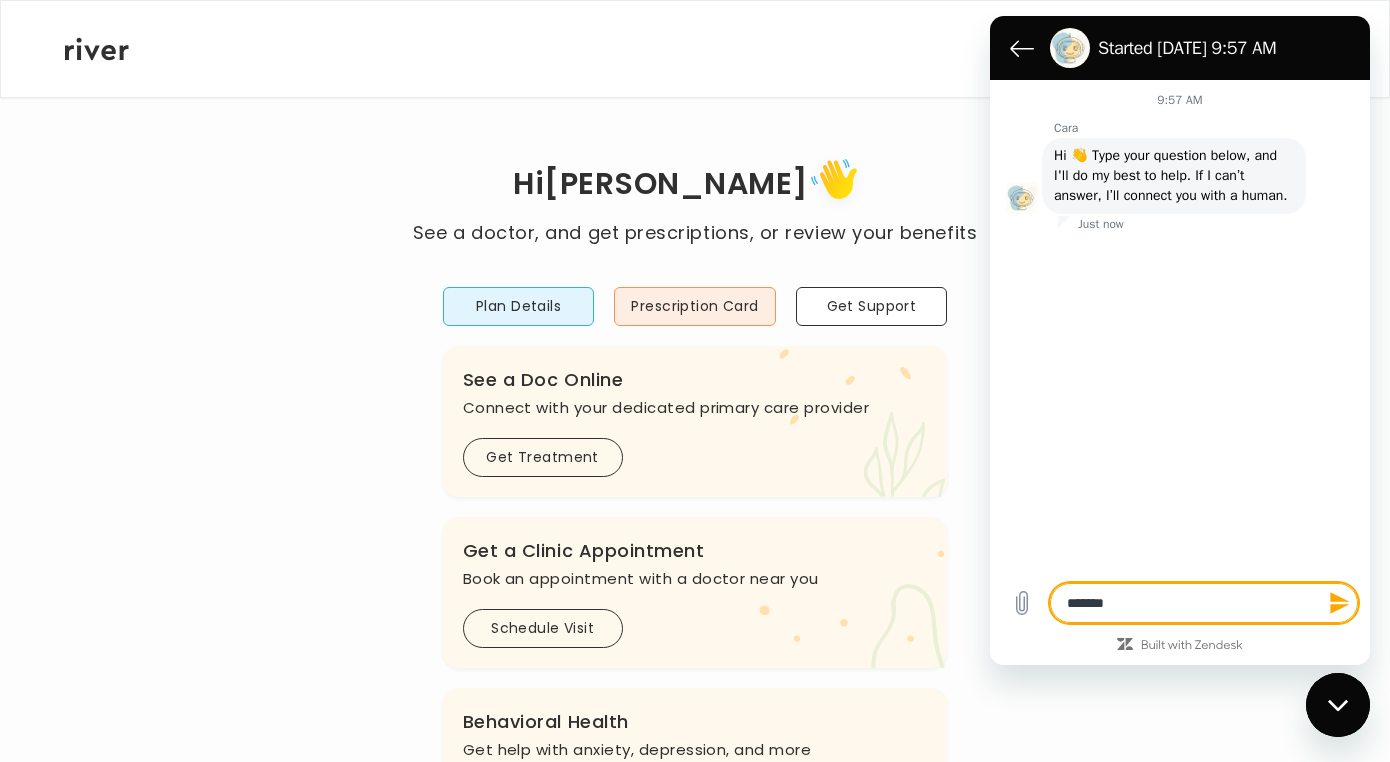 type on "********" 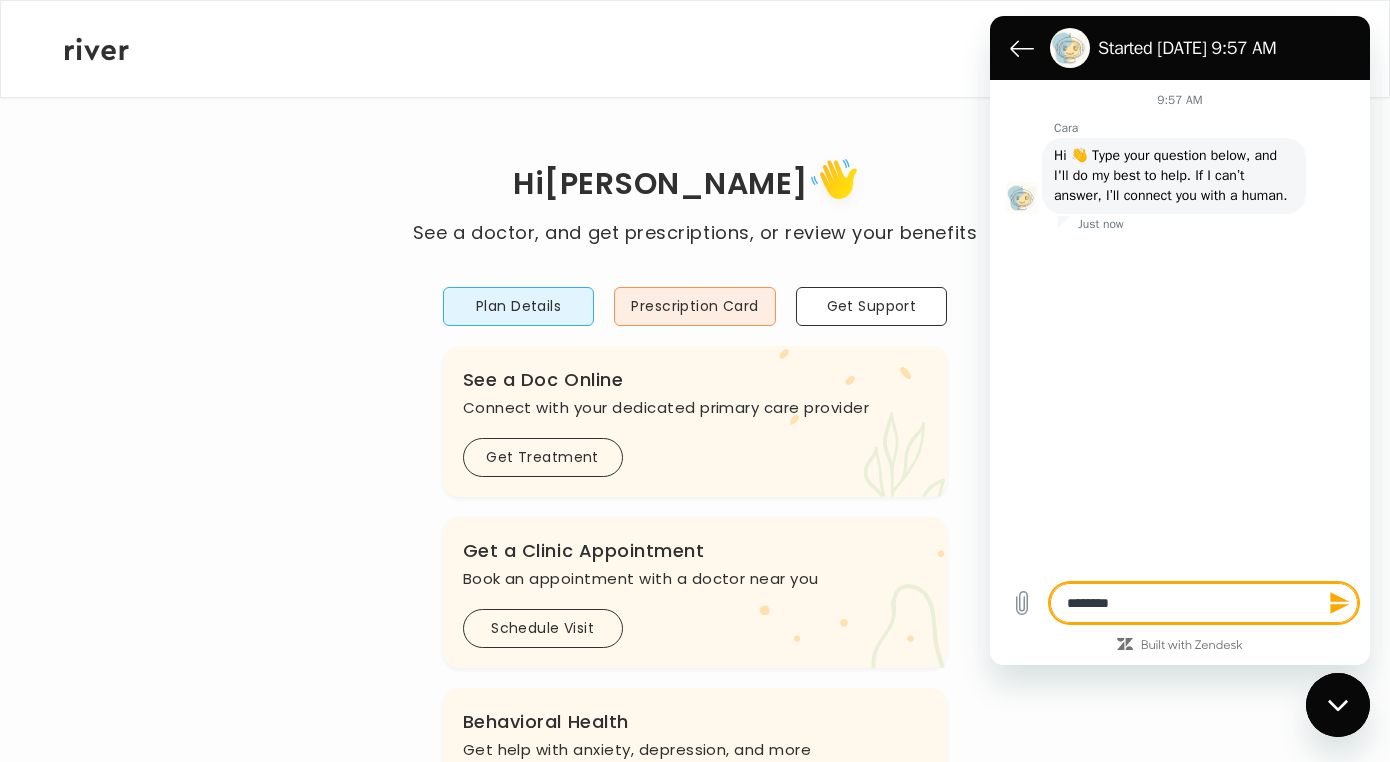 type on "*********" 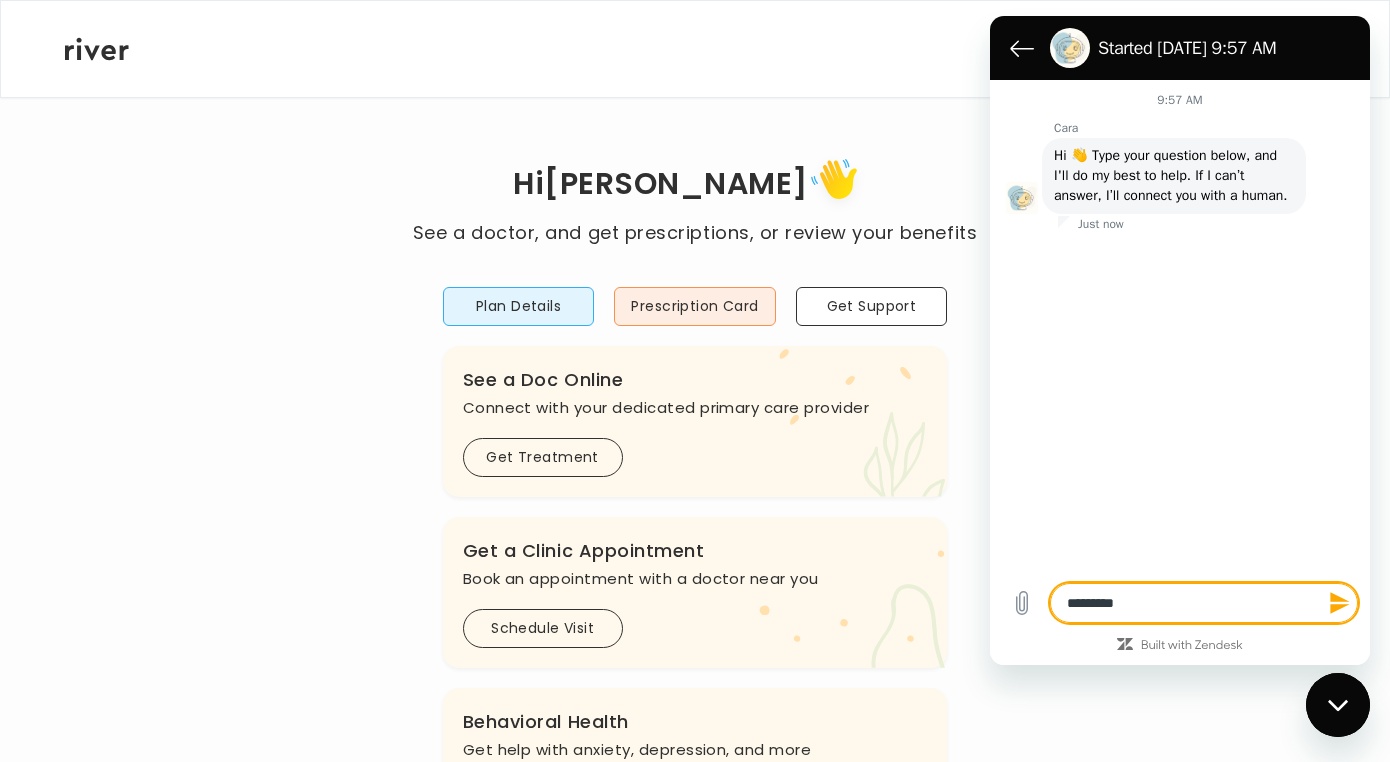 type on "*********" 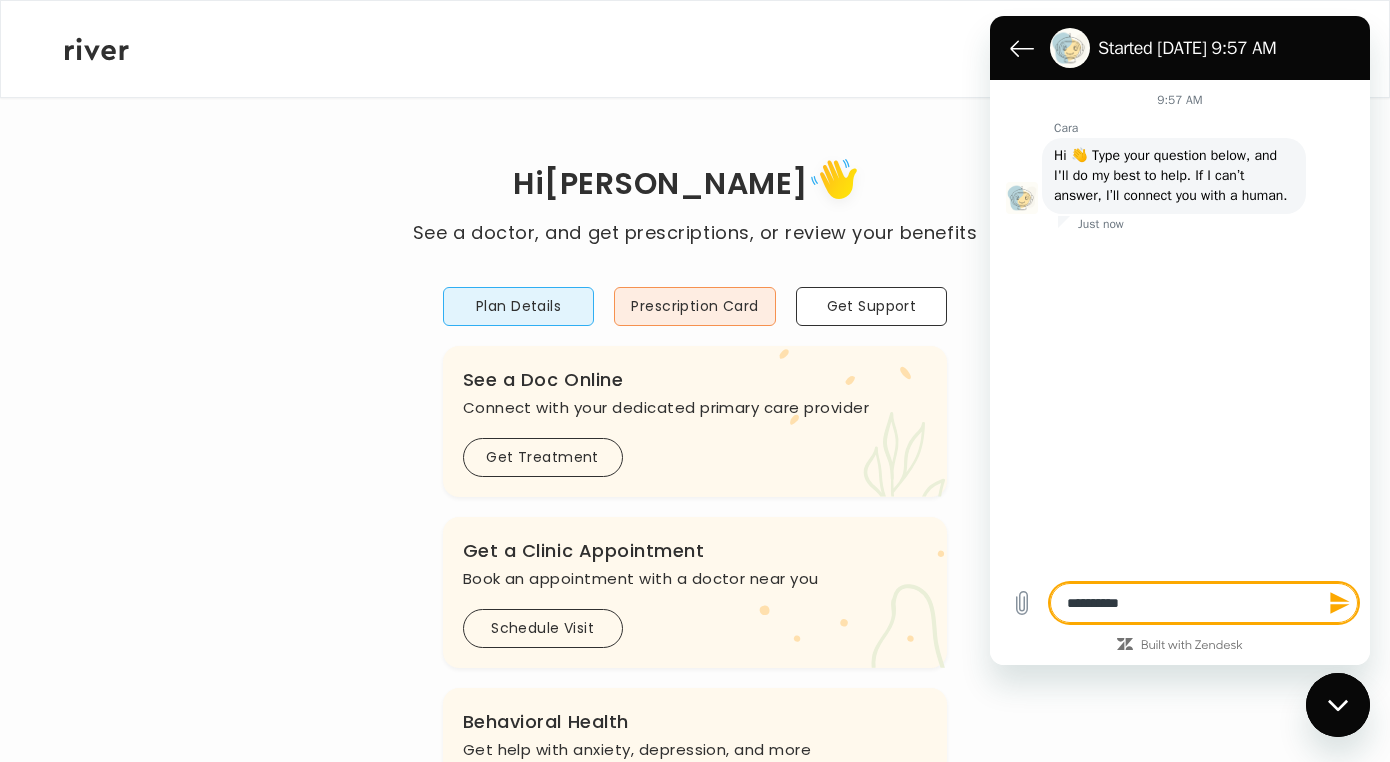type on "**********" 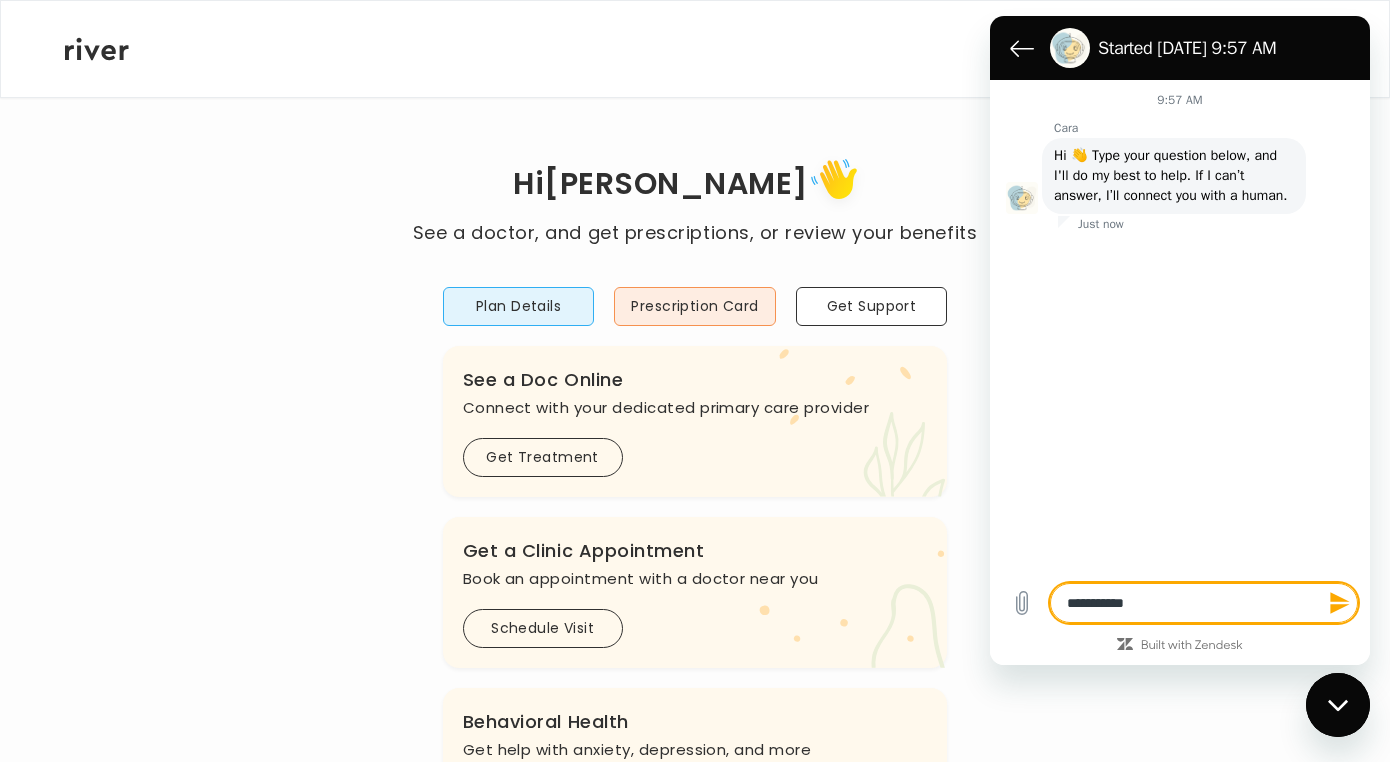 type on "**********" 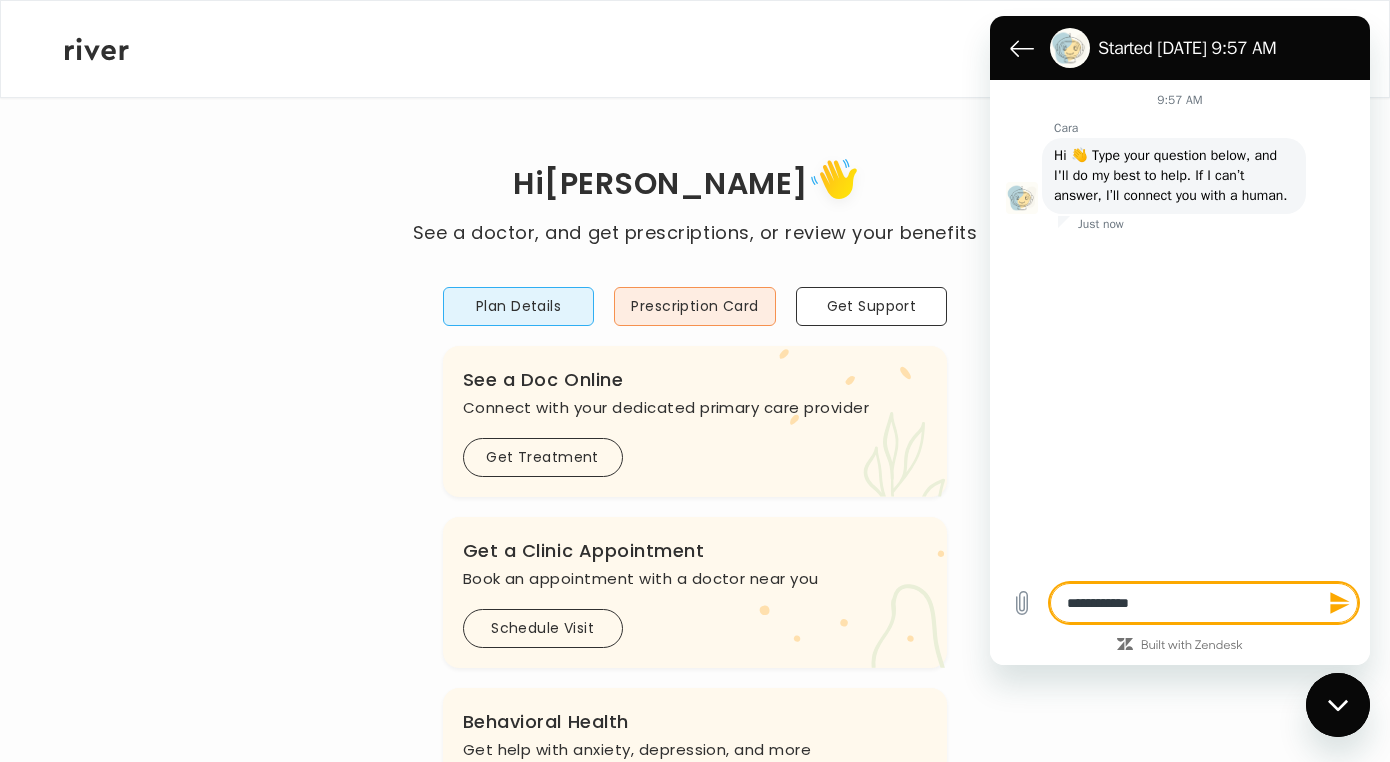 type on "**********" 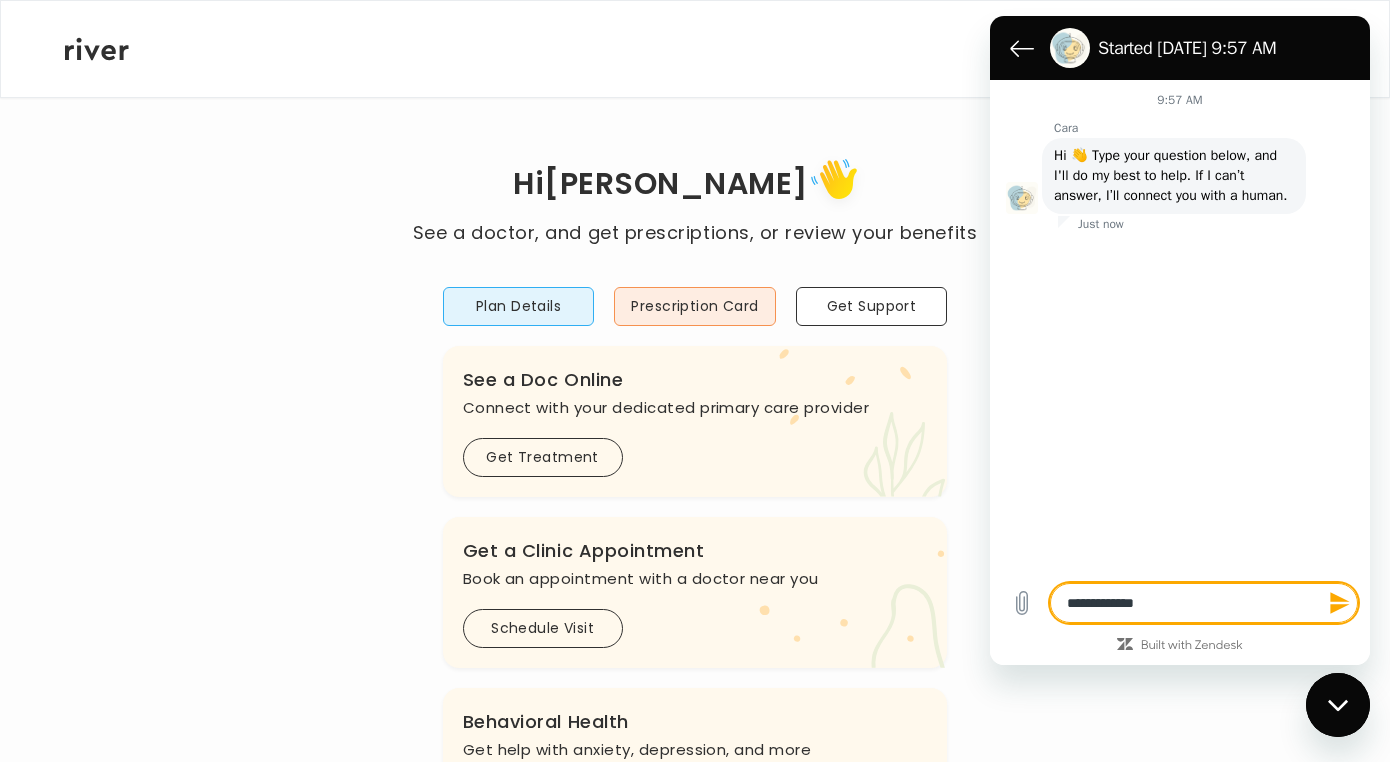 type on "**********" 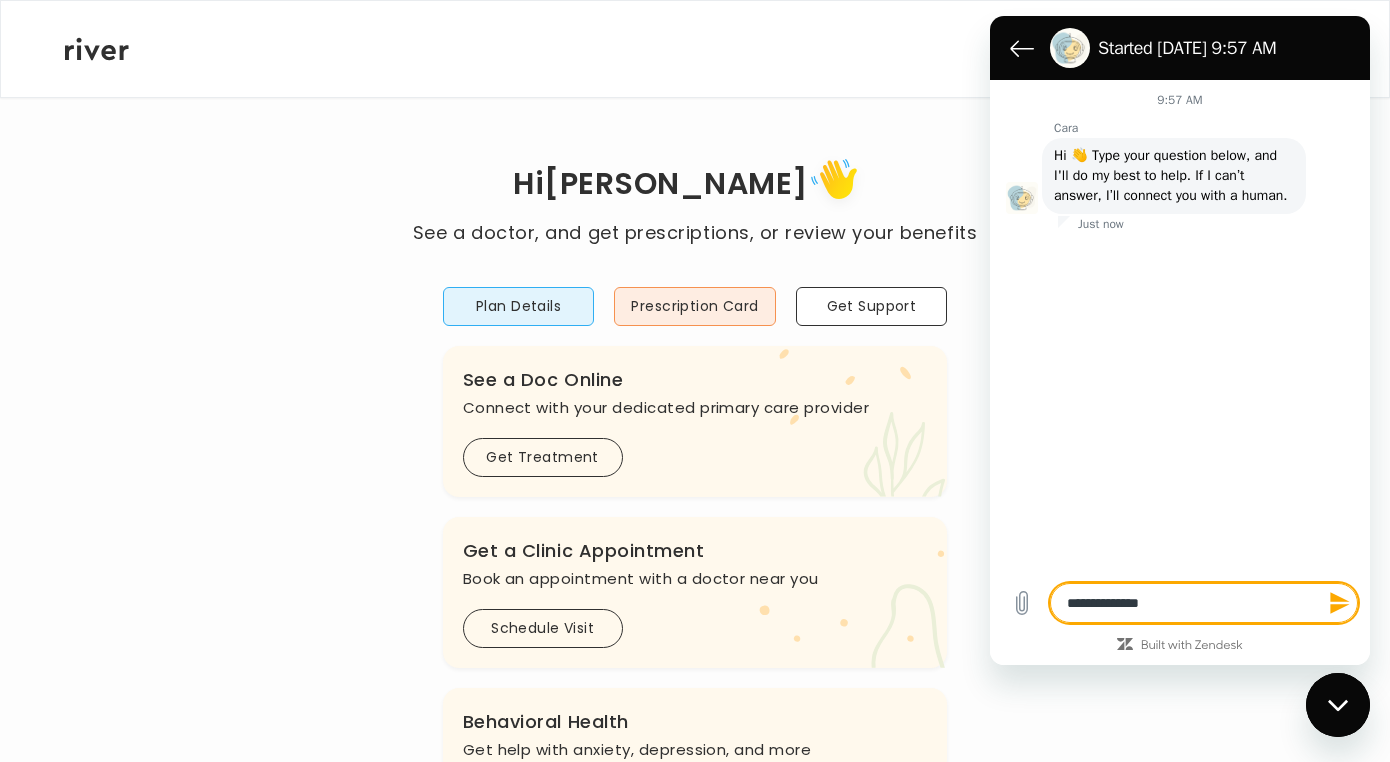 type on "**********" 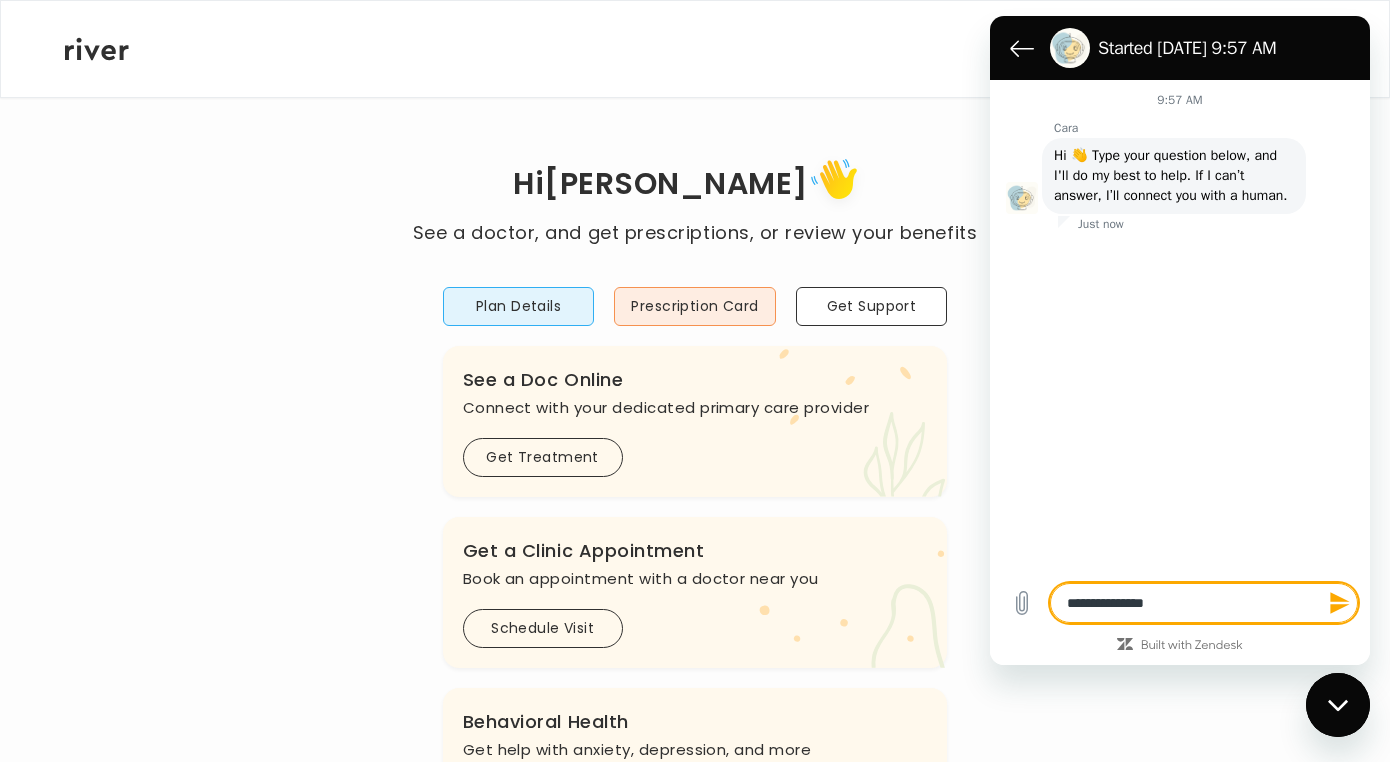 type on "**********" 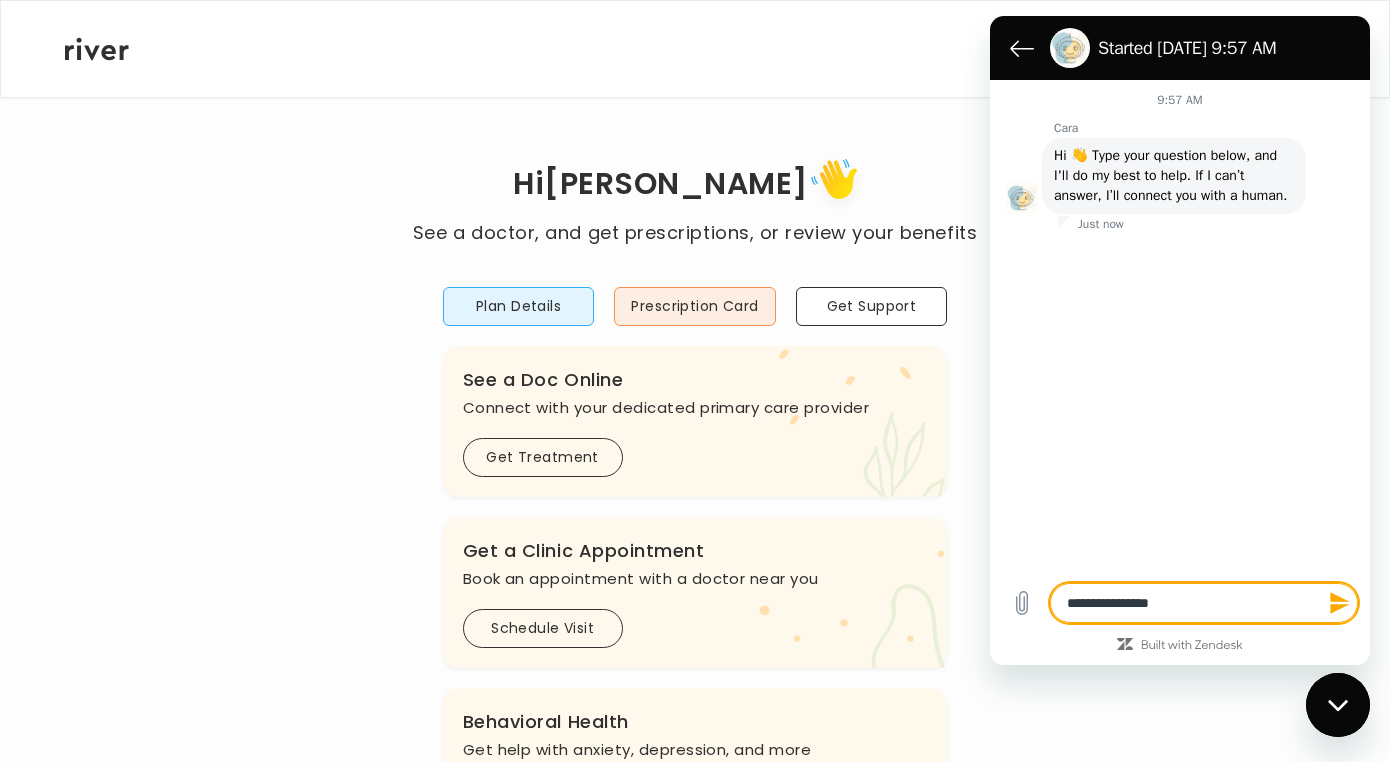 type on "**********" 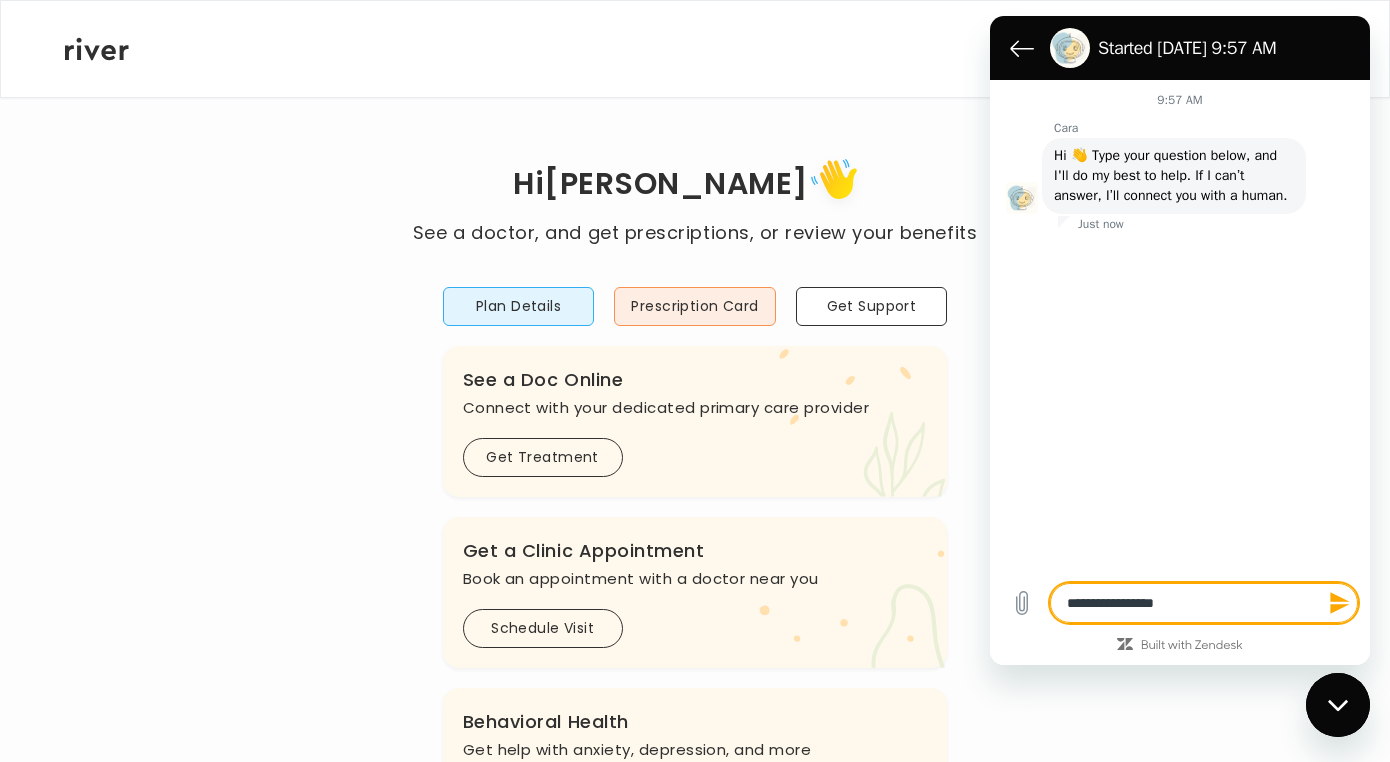 type on "**********" 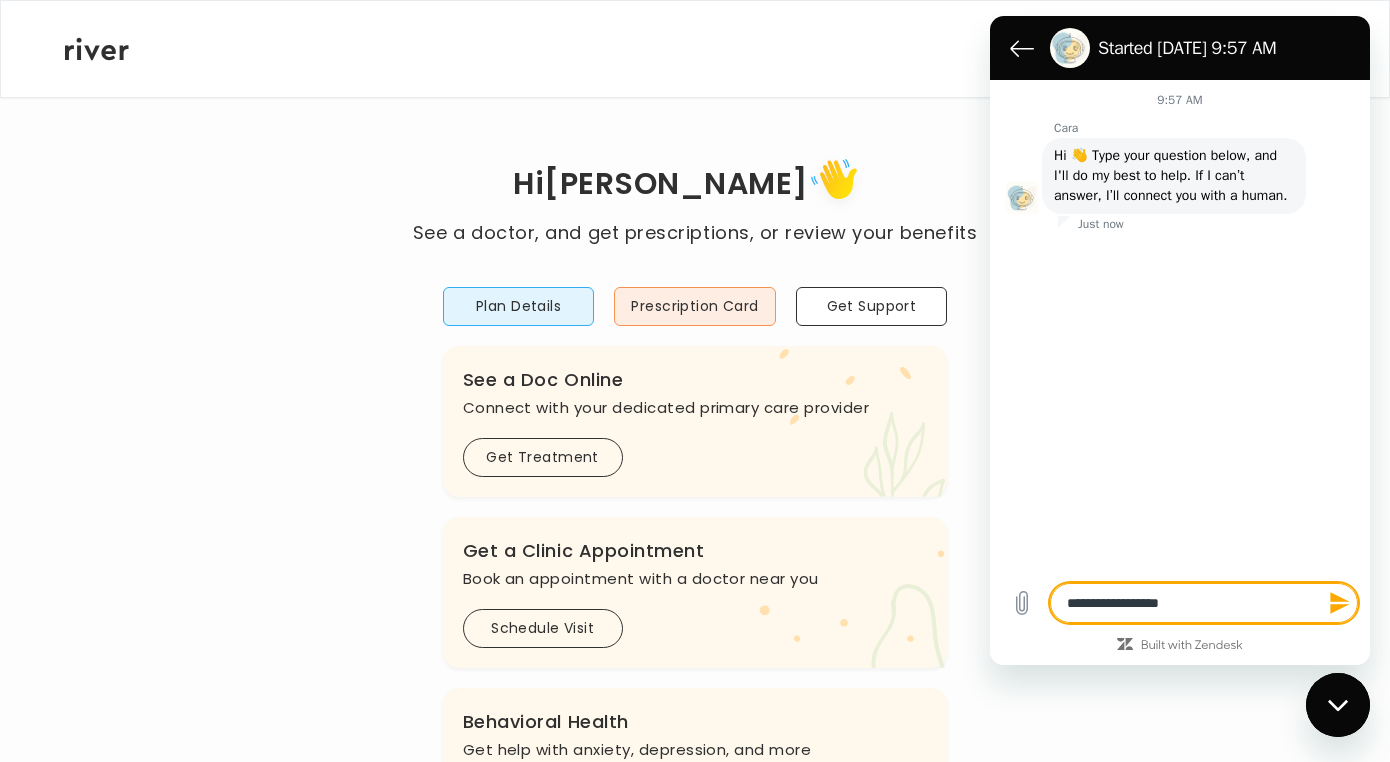type on "**********" 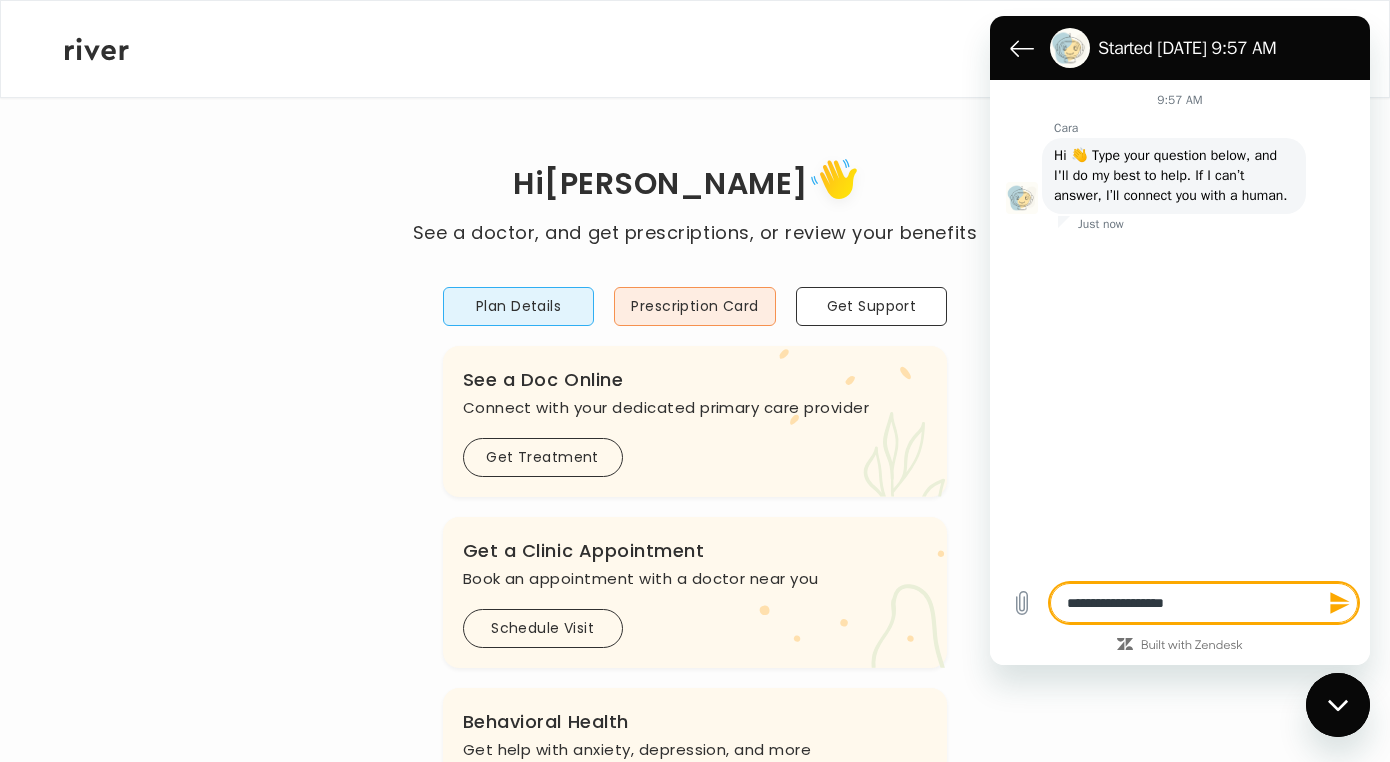 type on "**********" 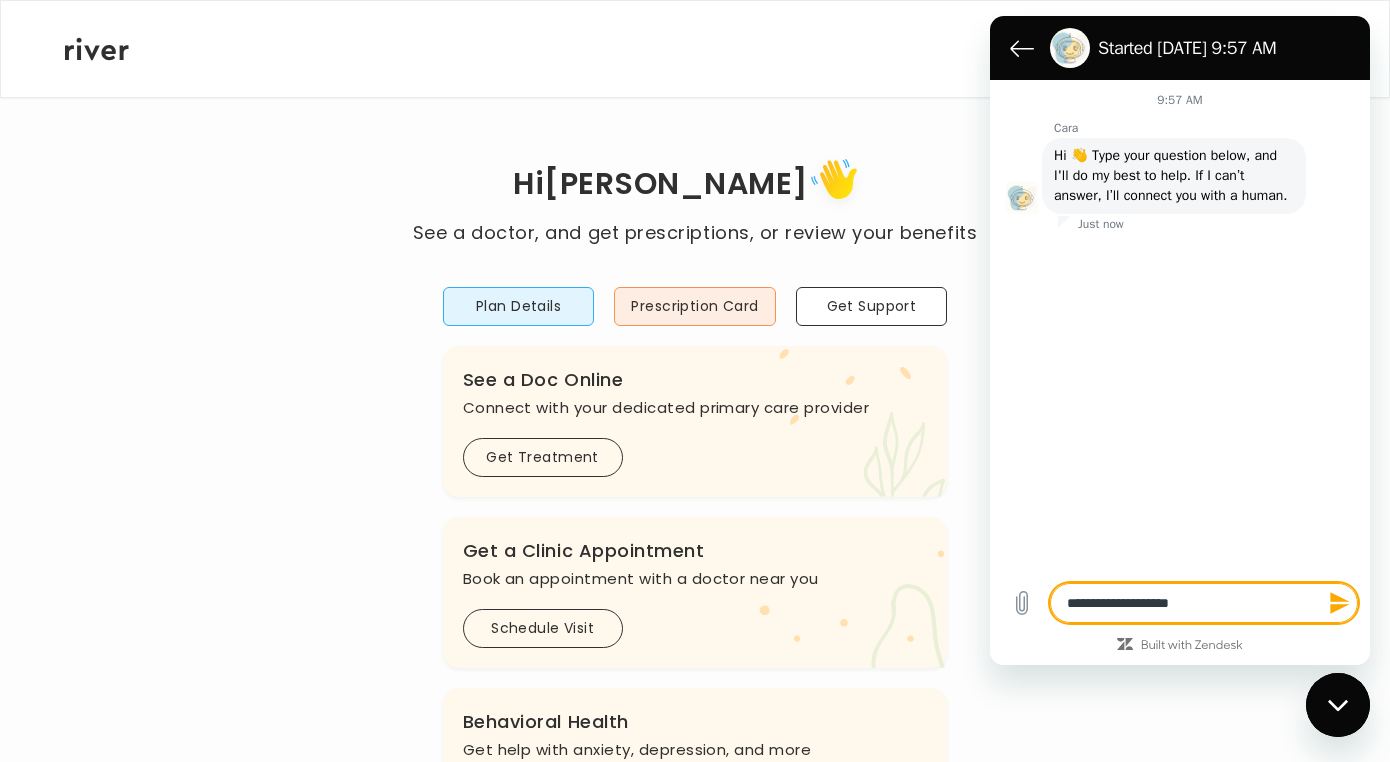 type on "**********" 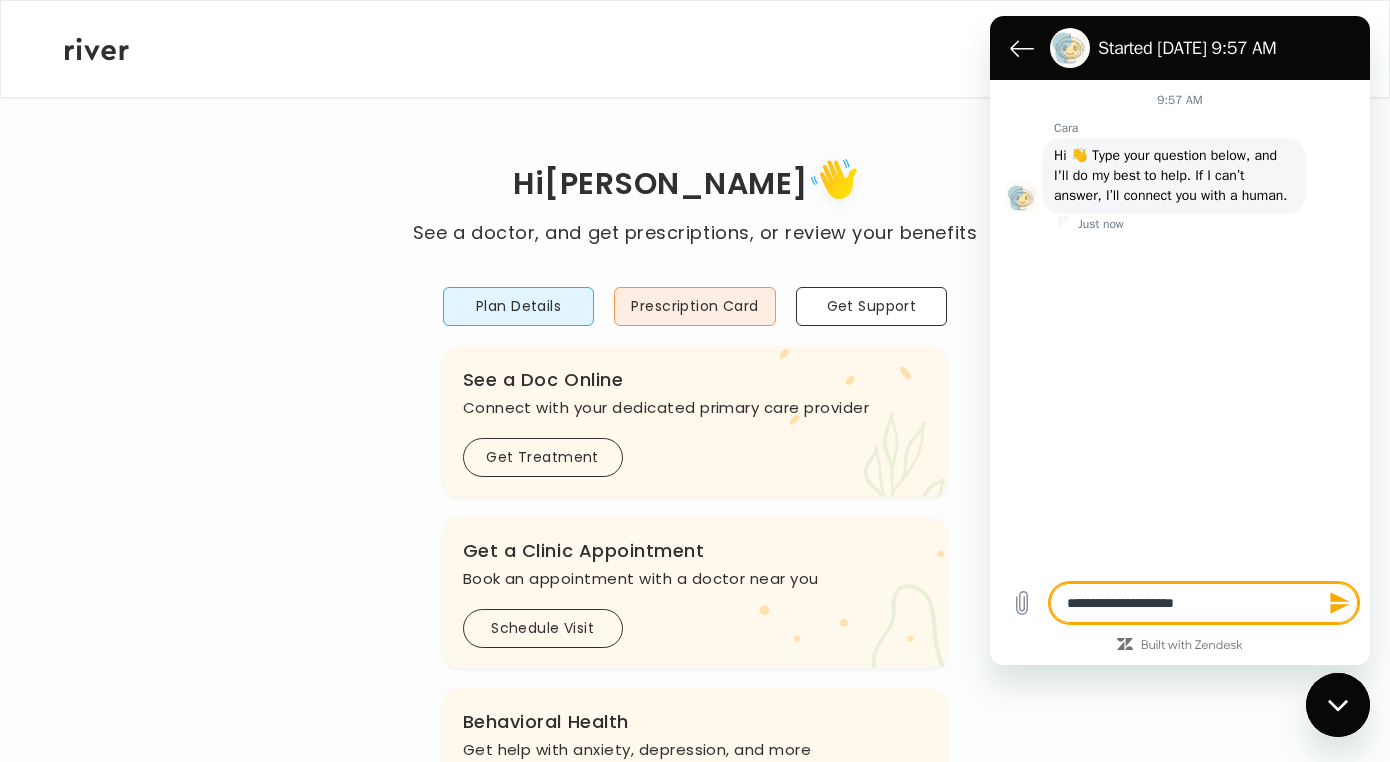type on "**********" 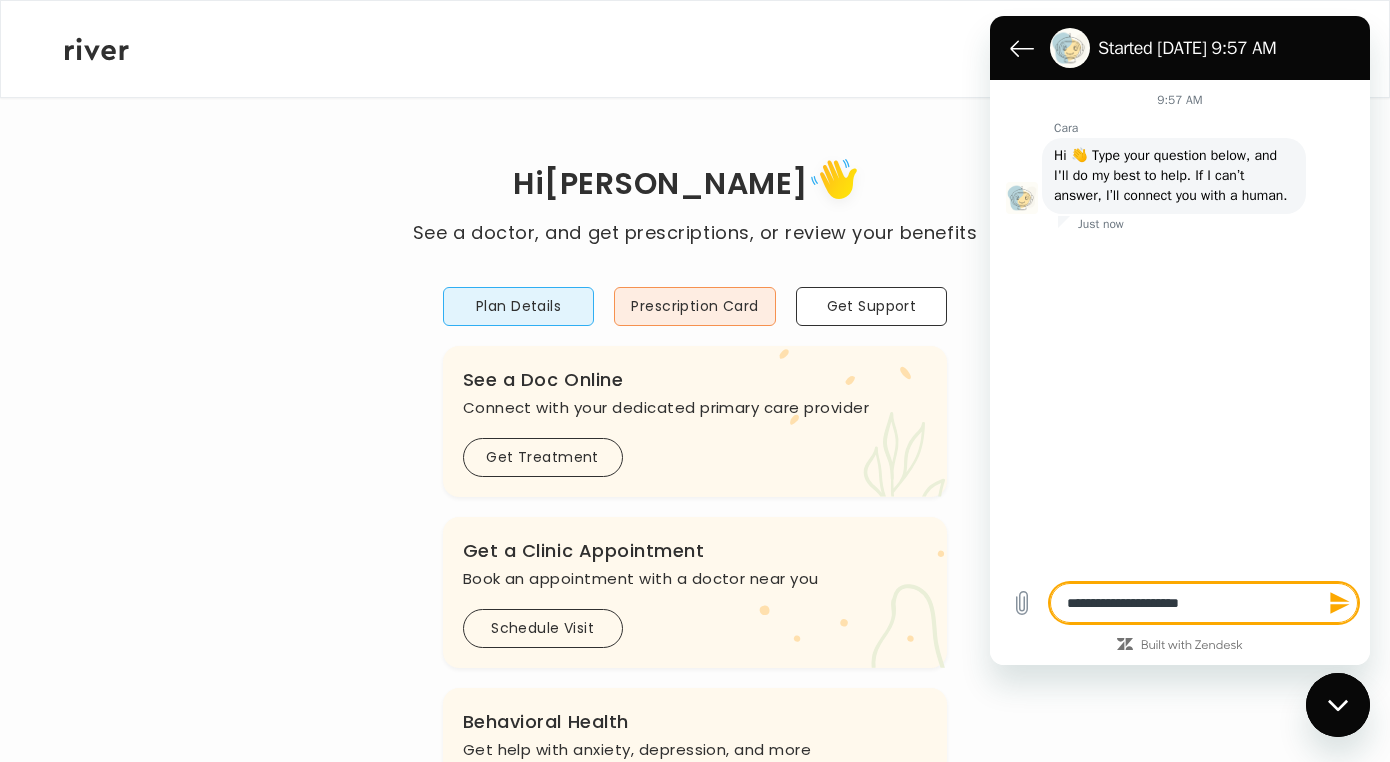 type on "**********" 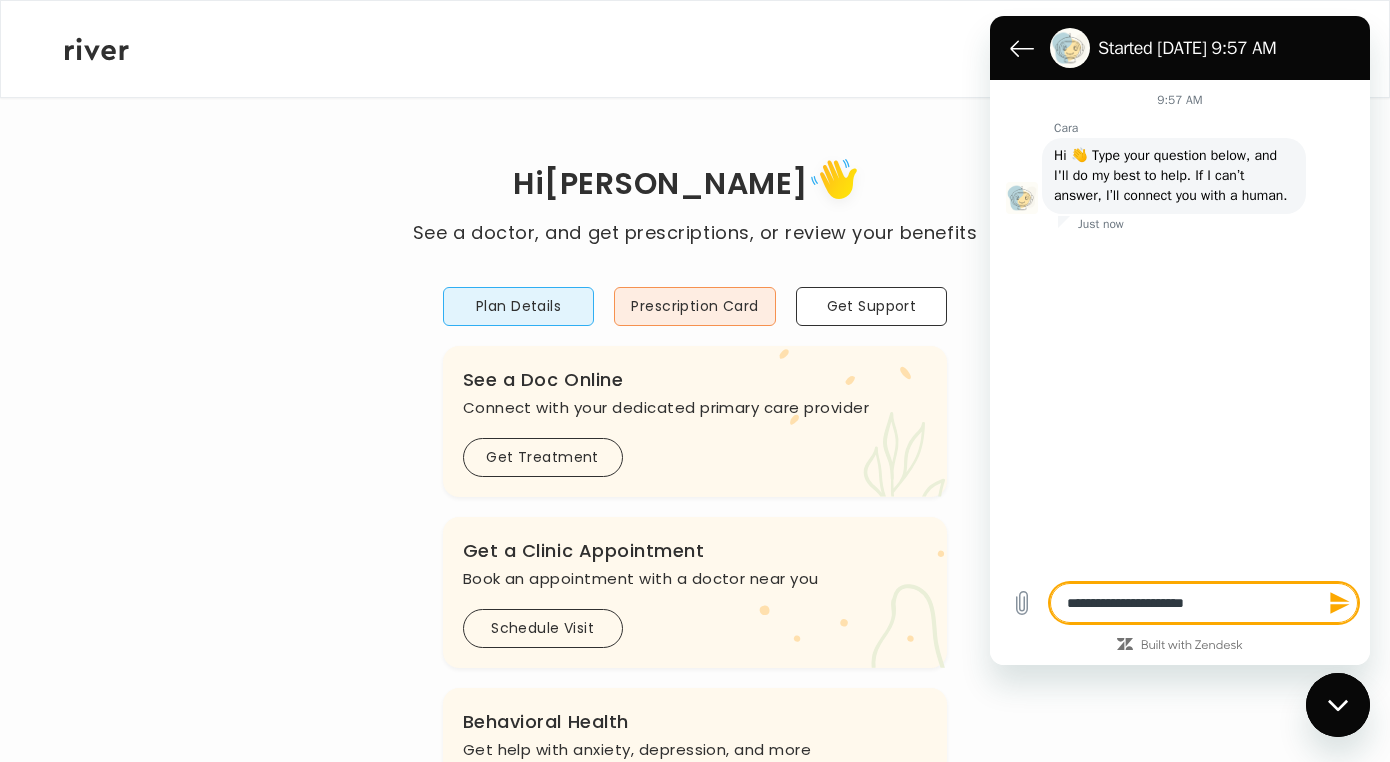 type on "**********" 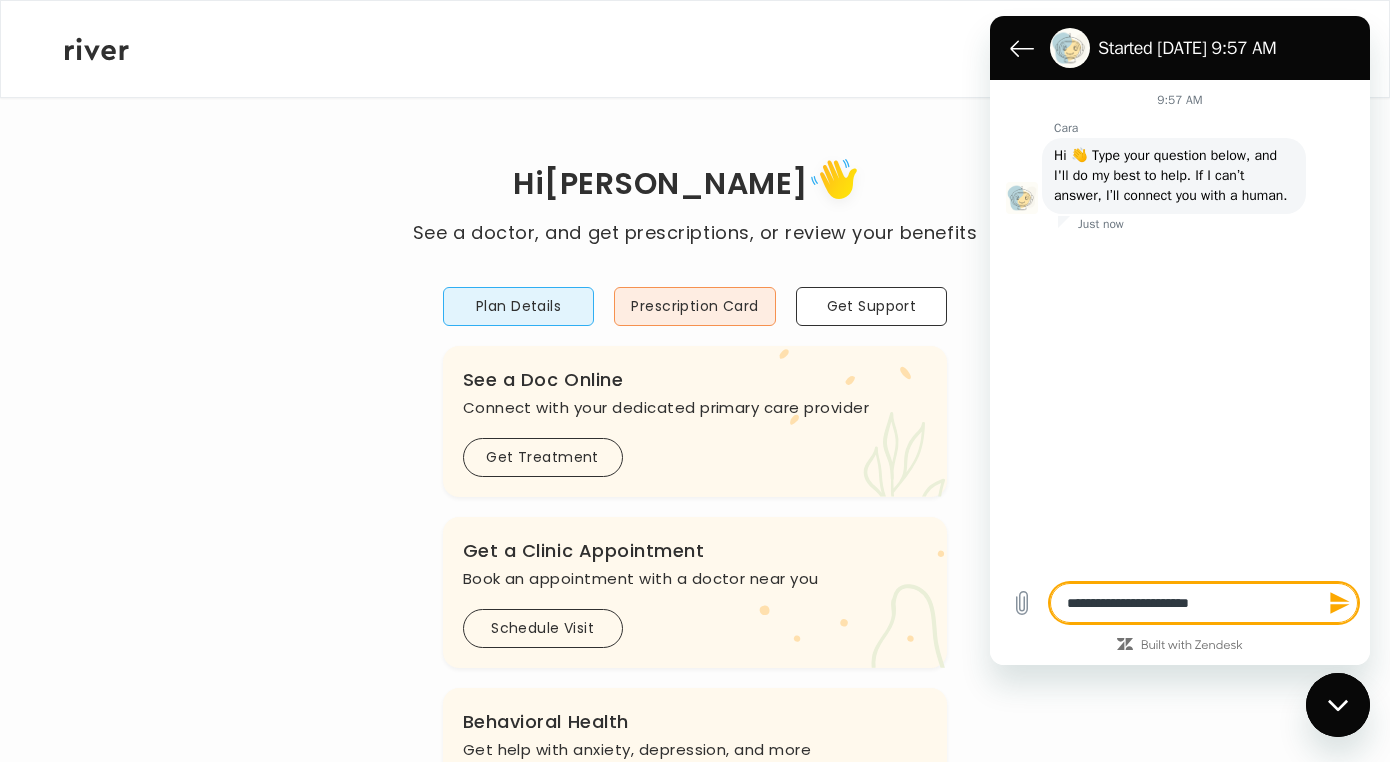 type on "**********" 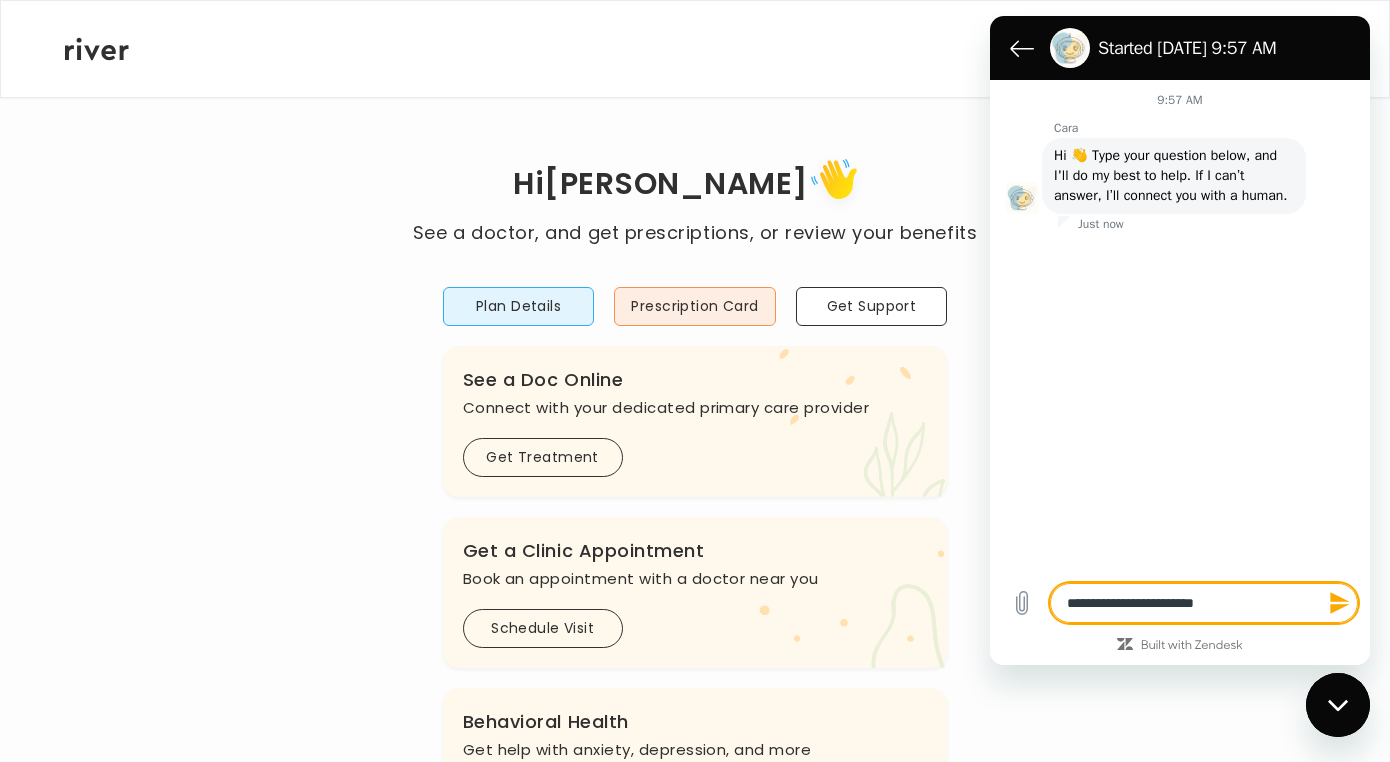 type on "**********" 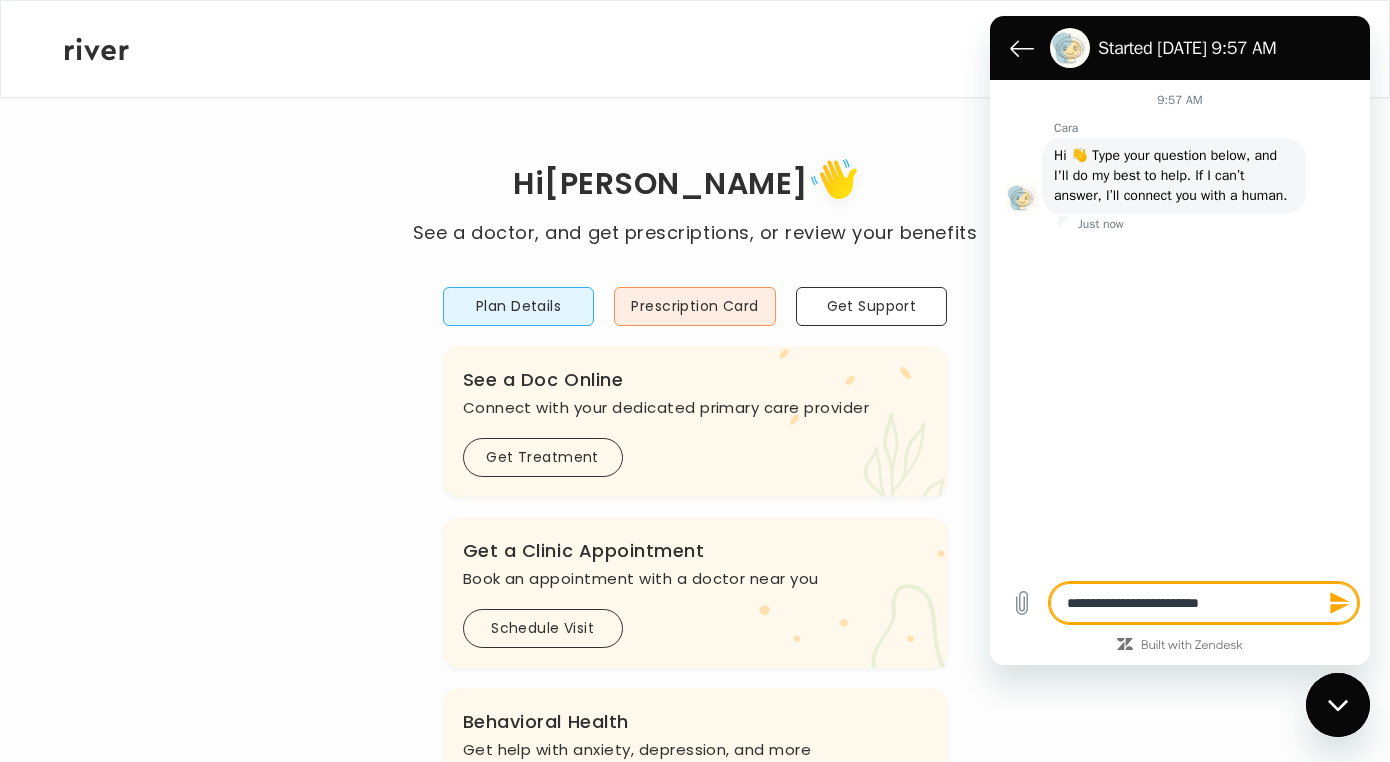 type on "**********" 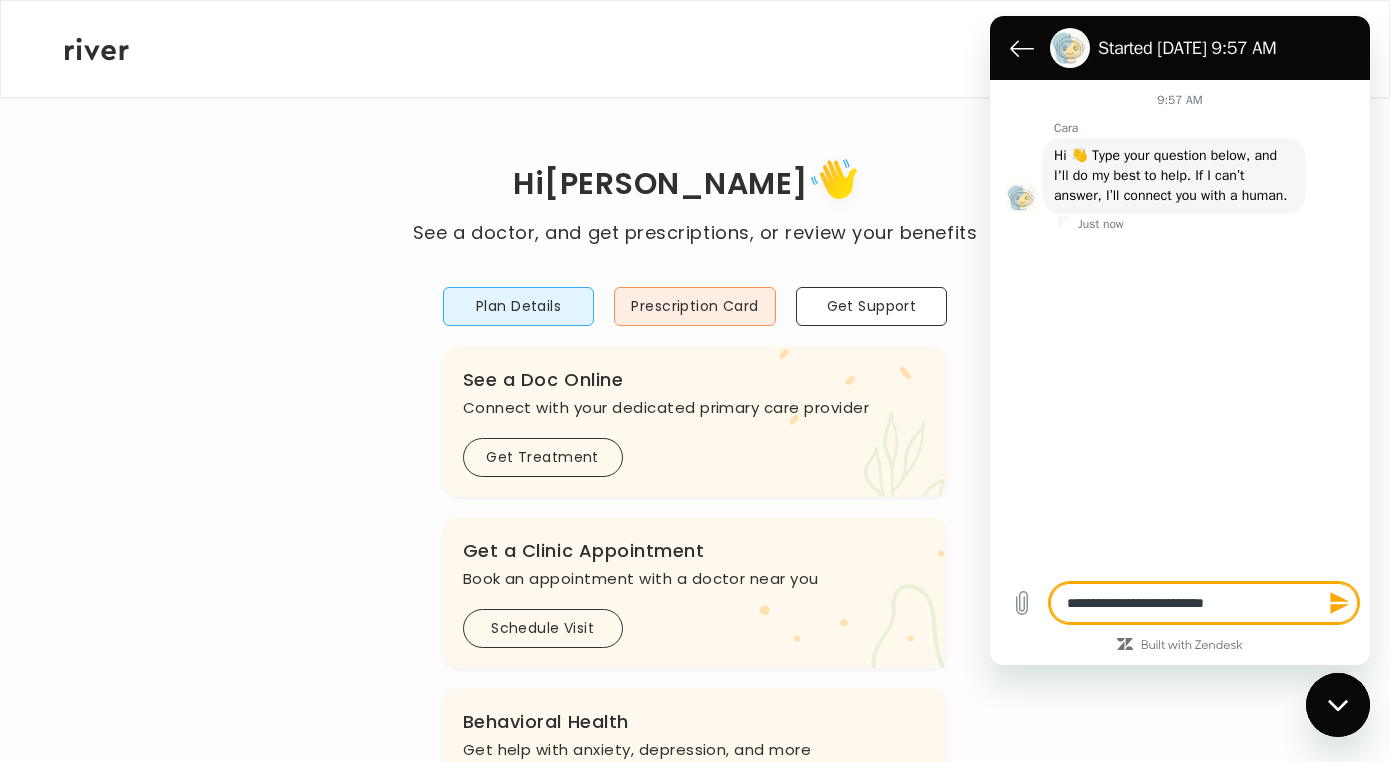 type on "**********" 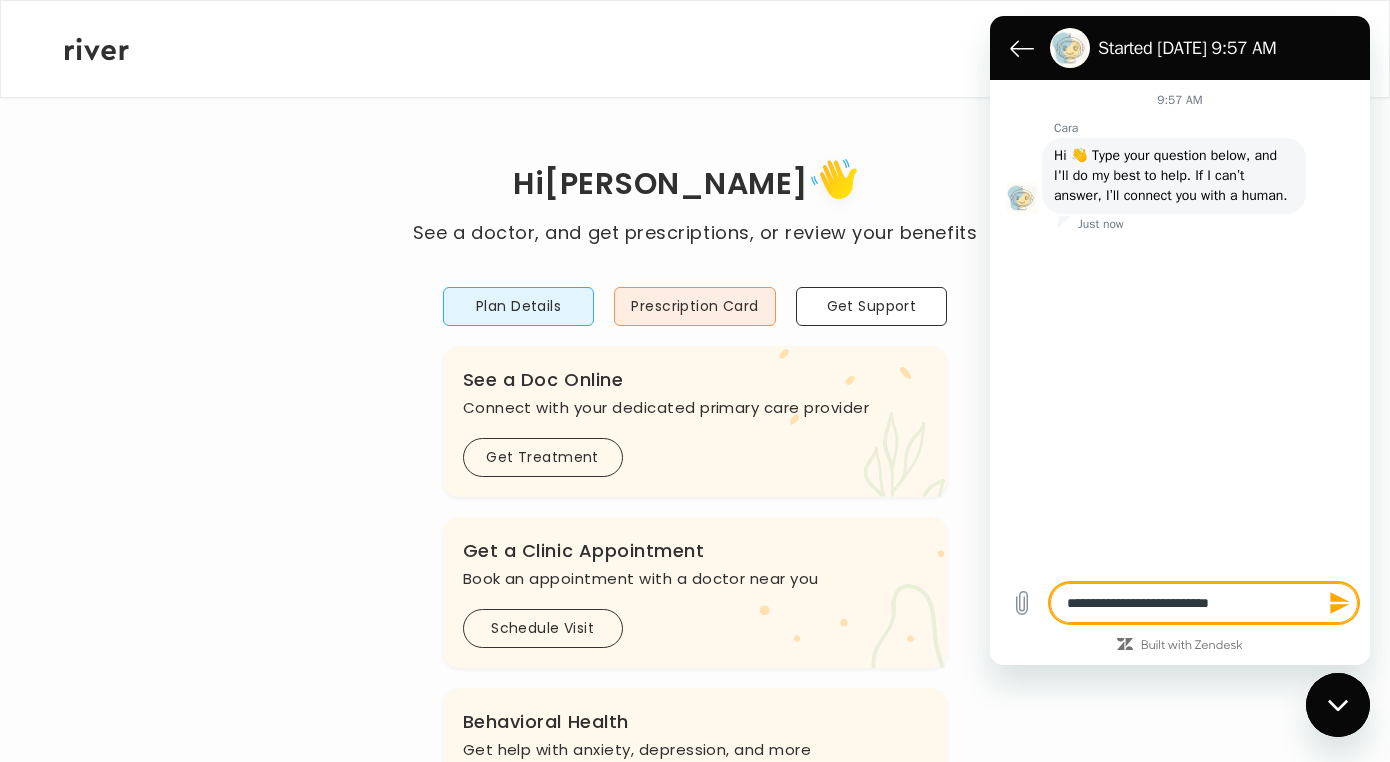 type on "**********" 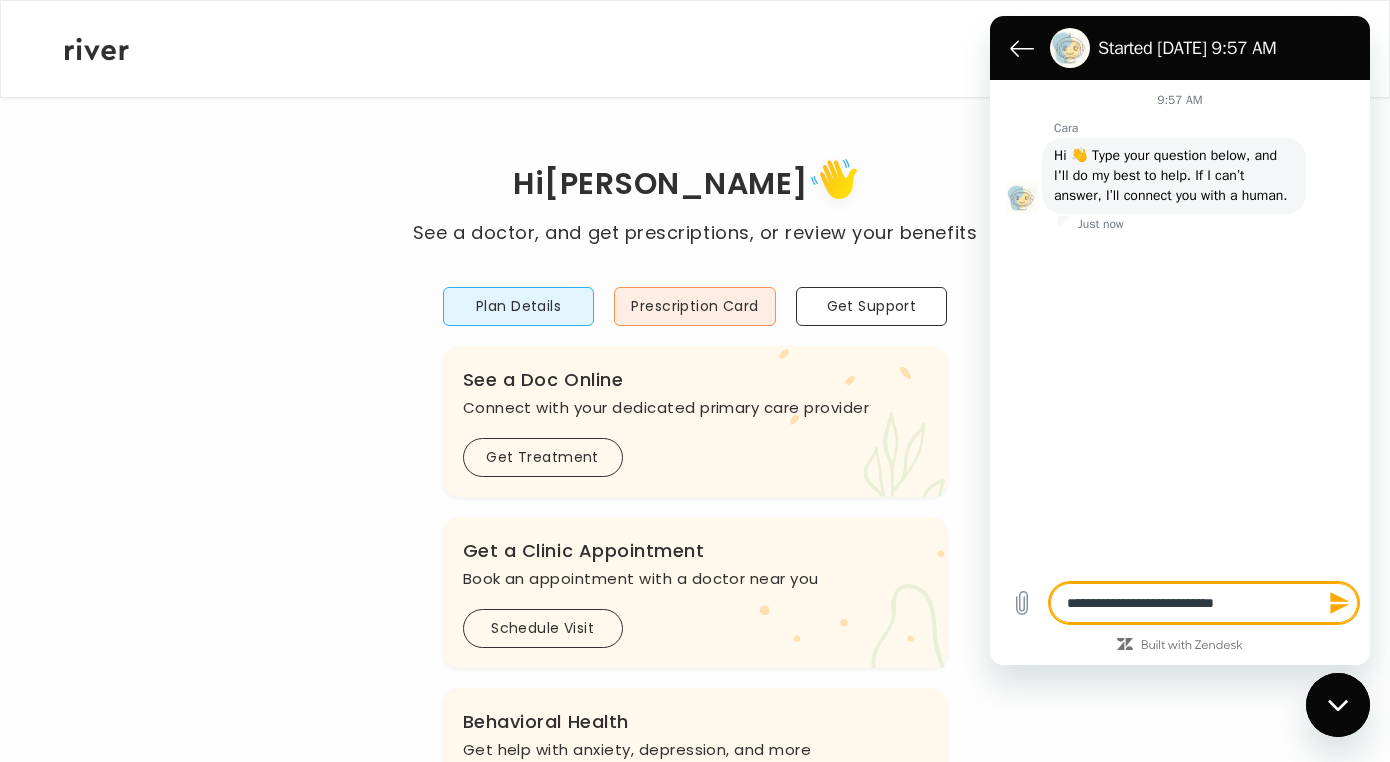 type on "**********" 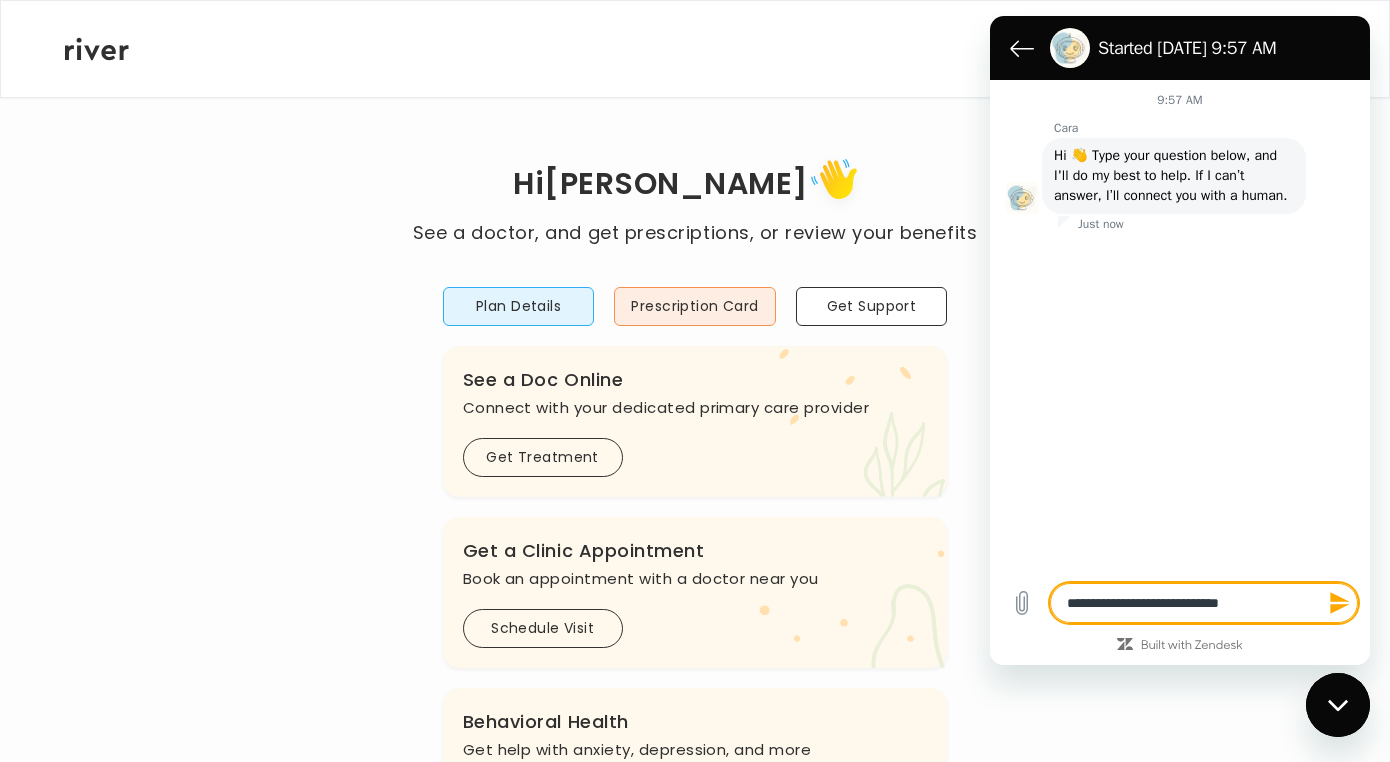 type on "**********" 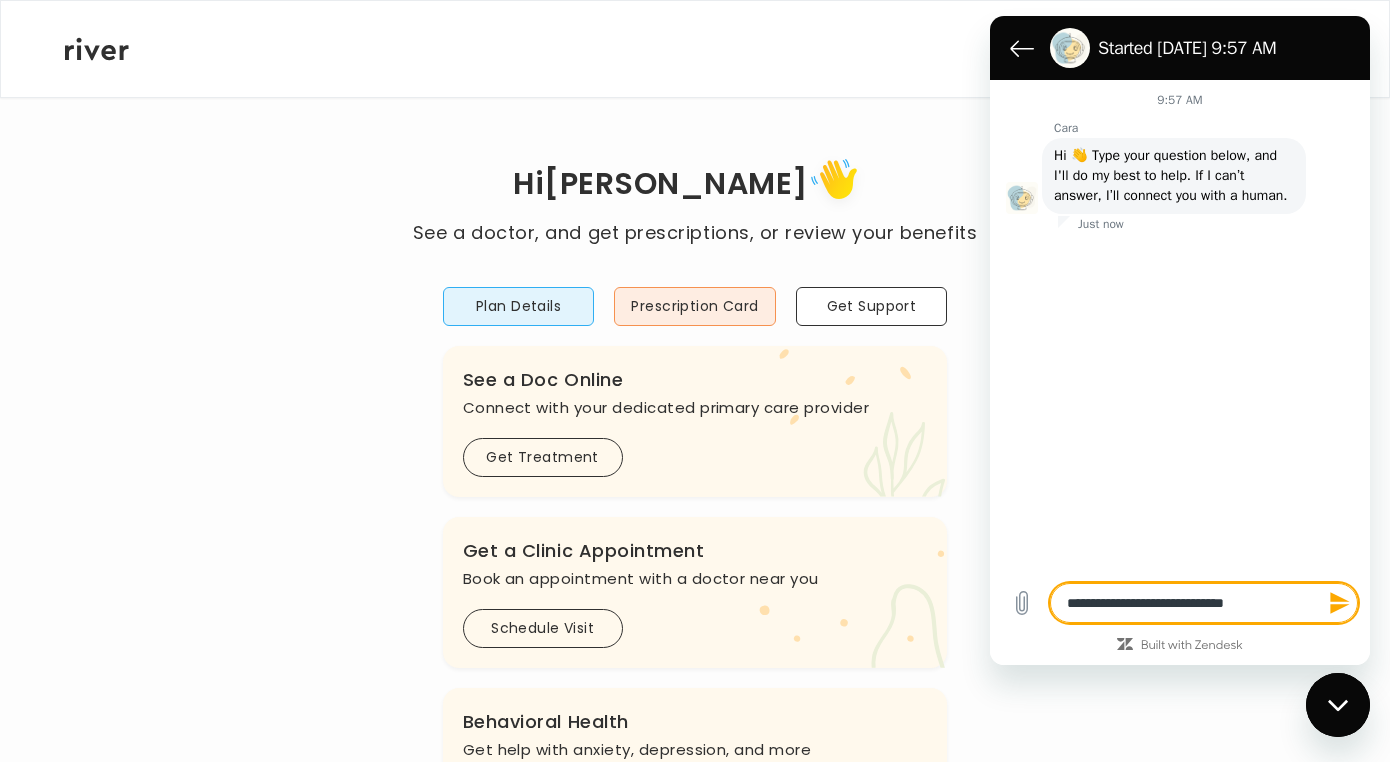 type on "**********" 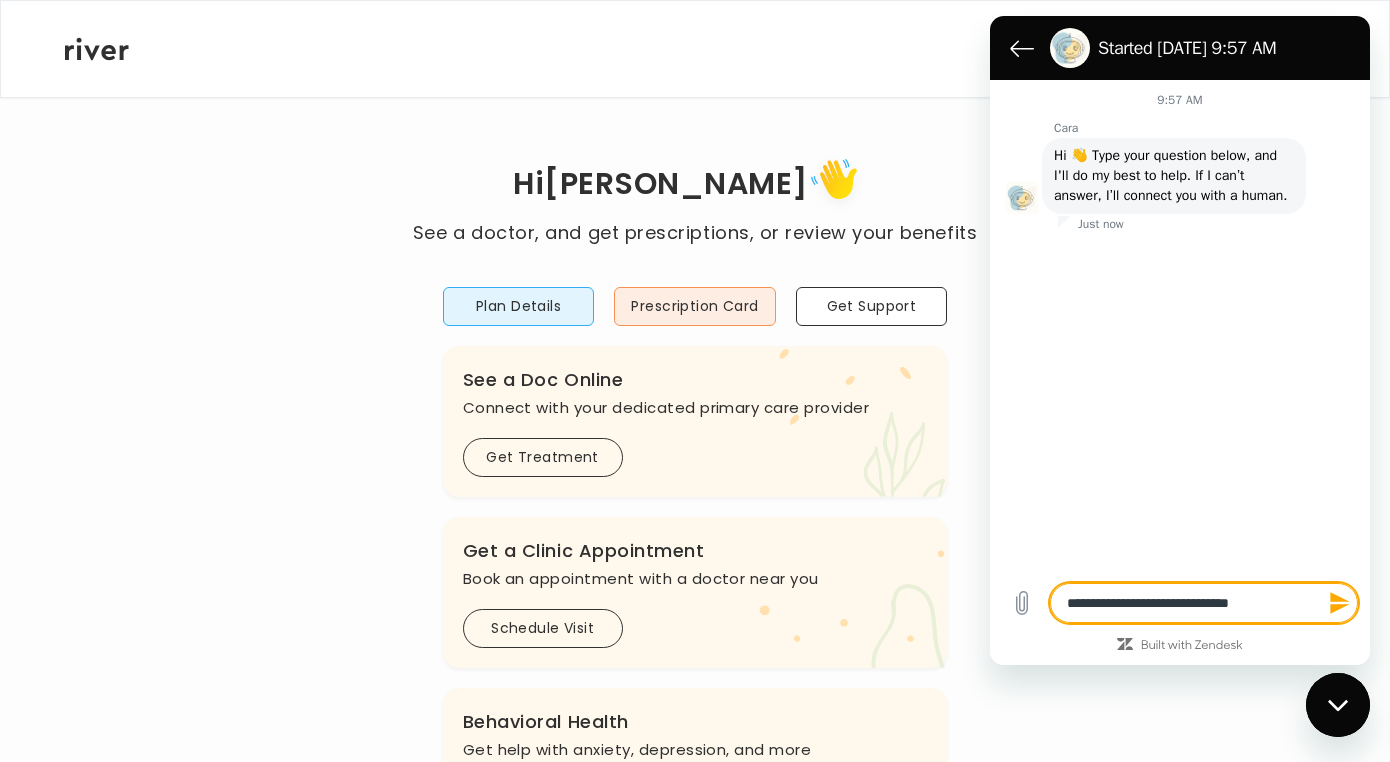 type on "**********" 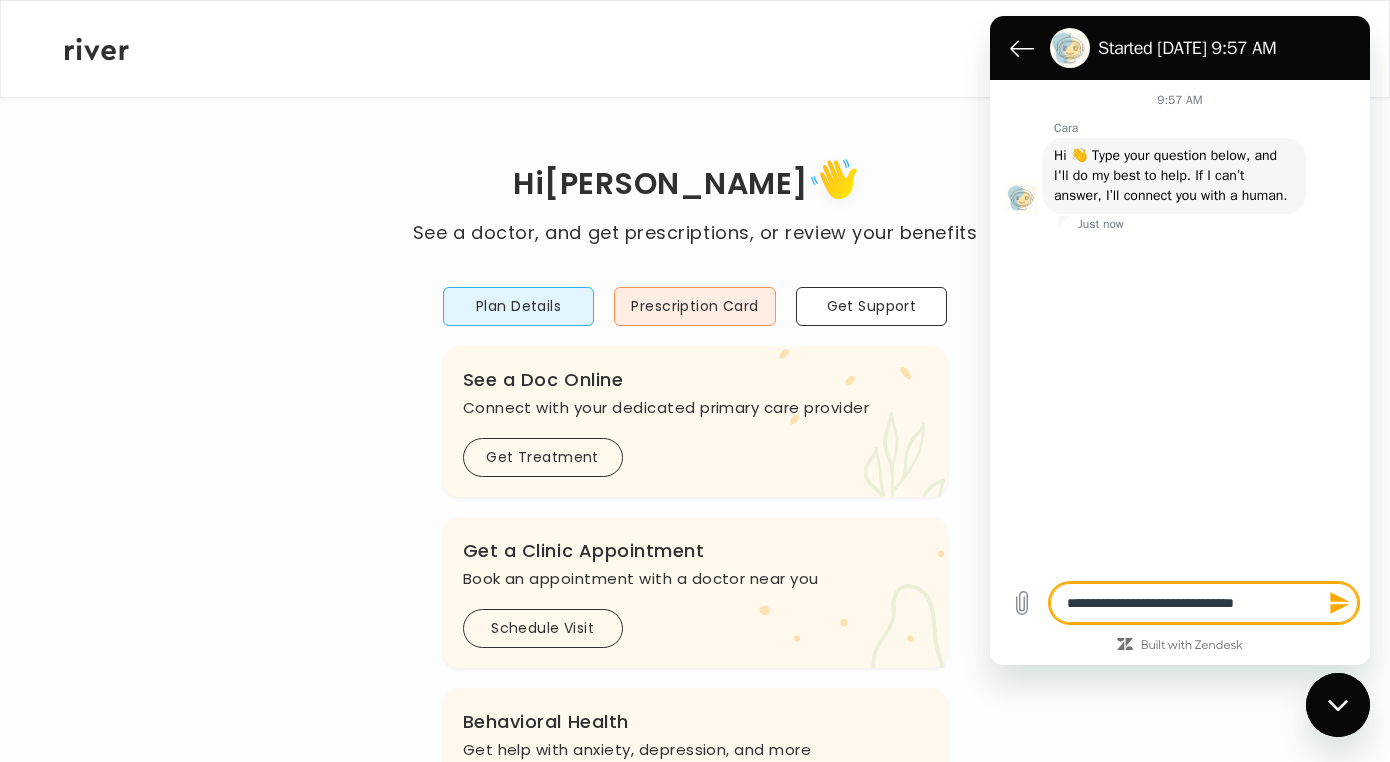 type on "**********" 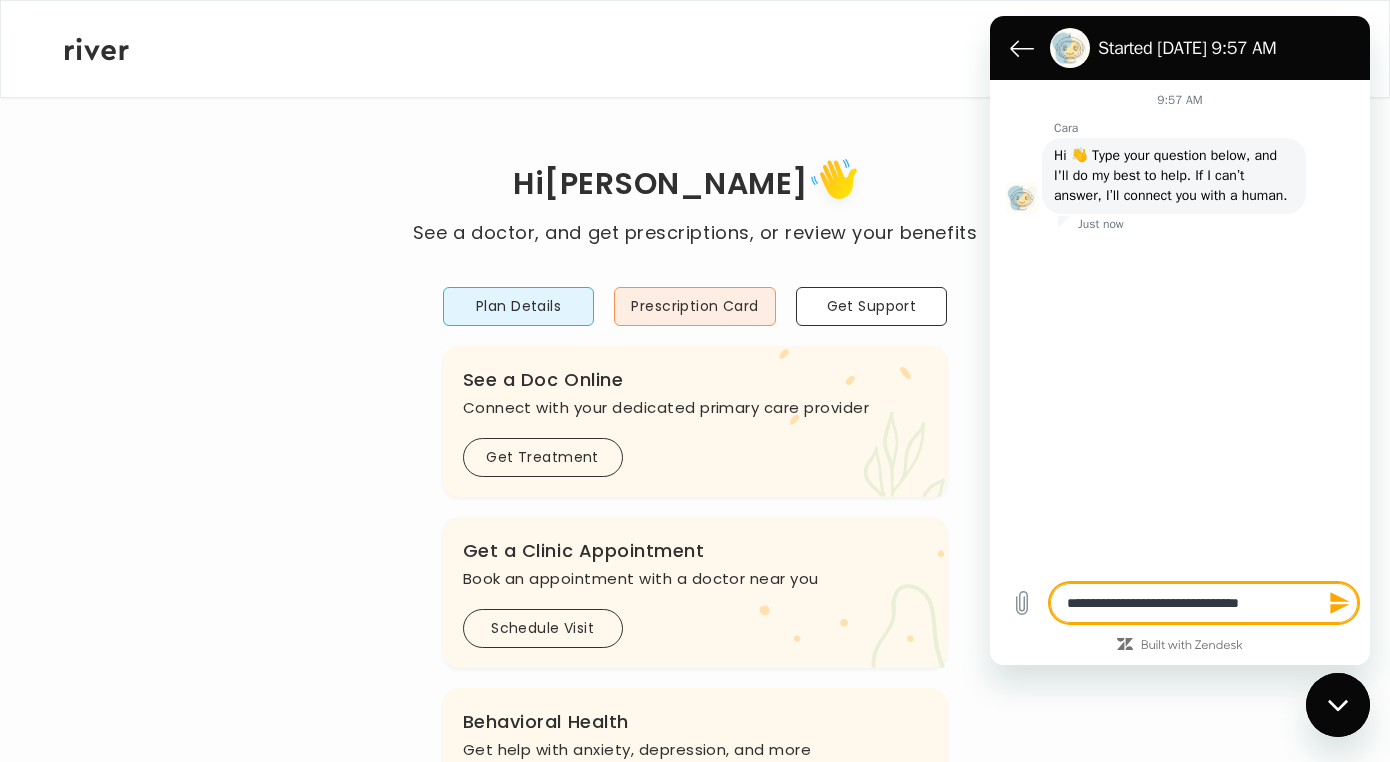 type on "**********" 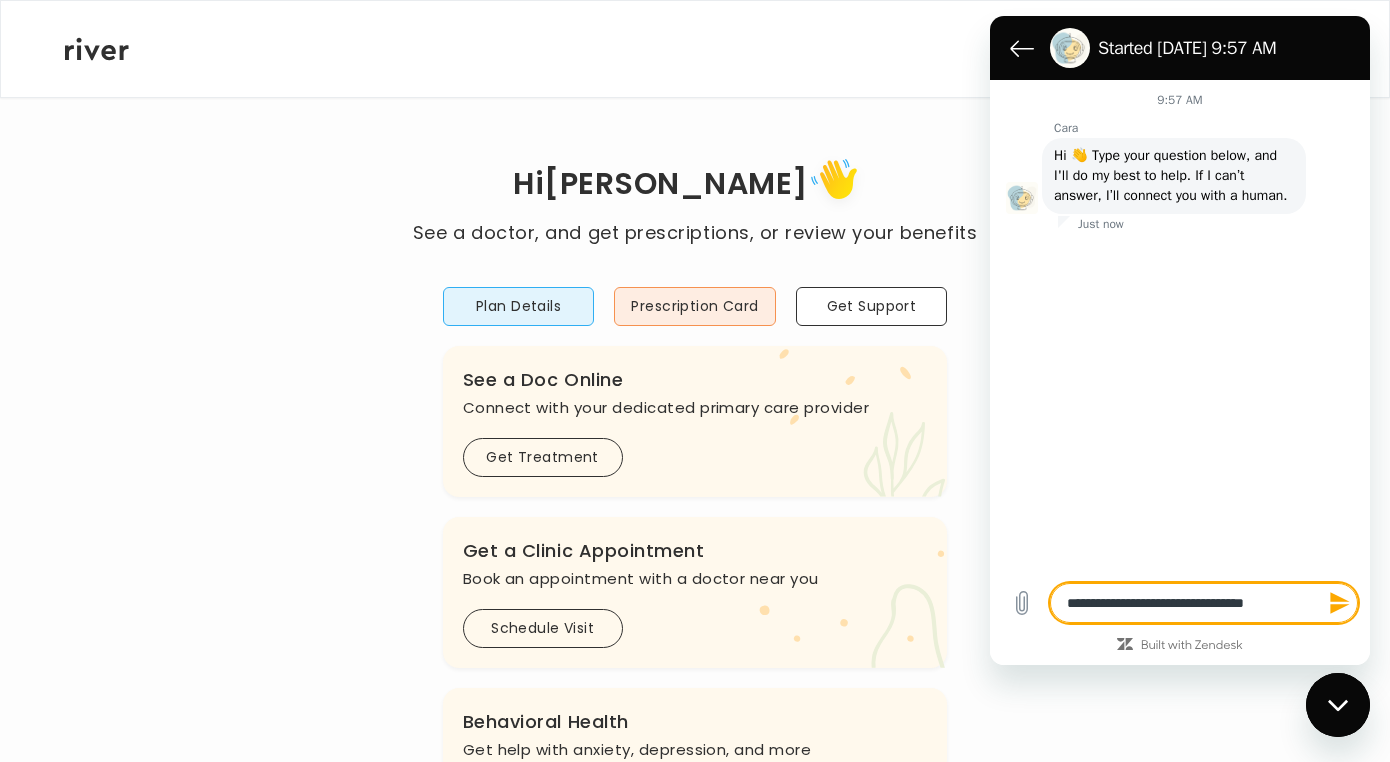type on "**********" 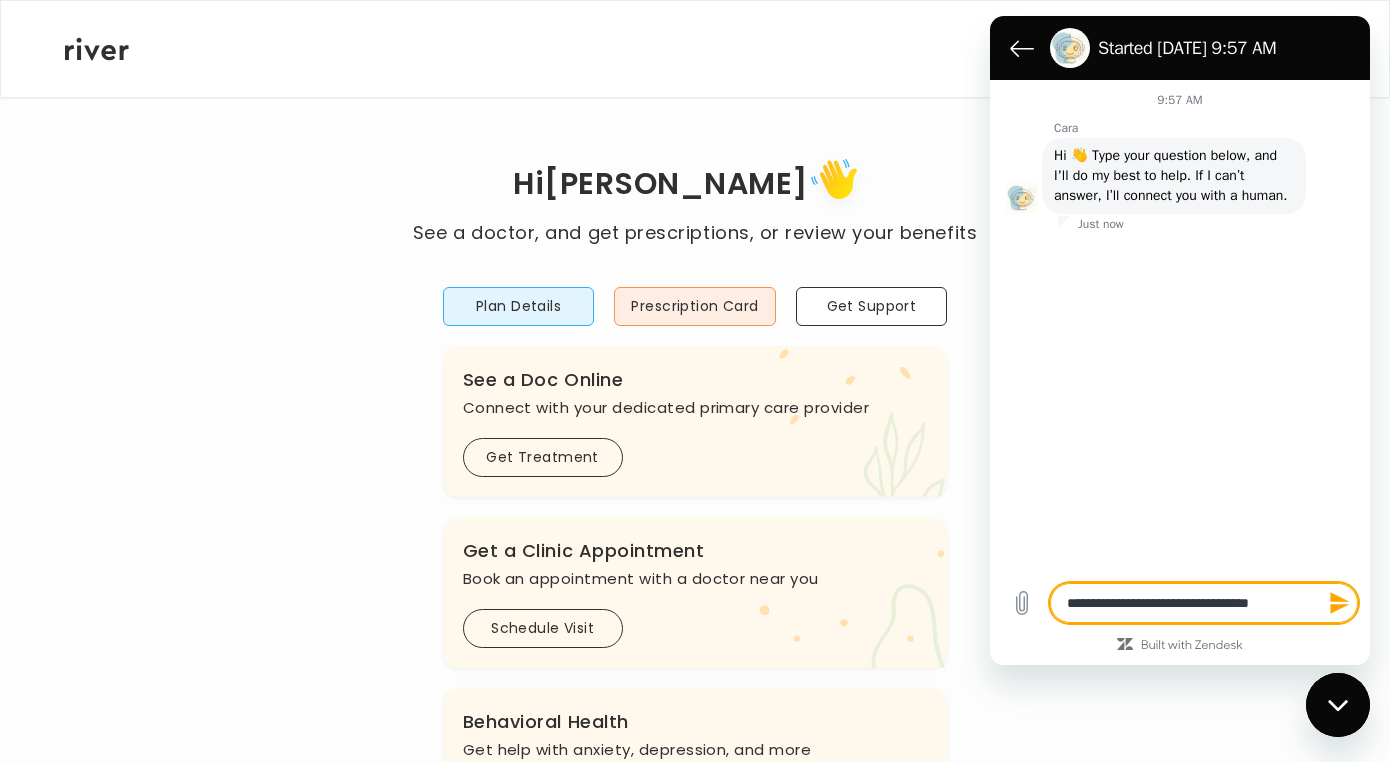 type on "**********" 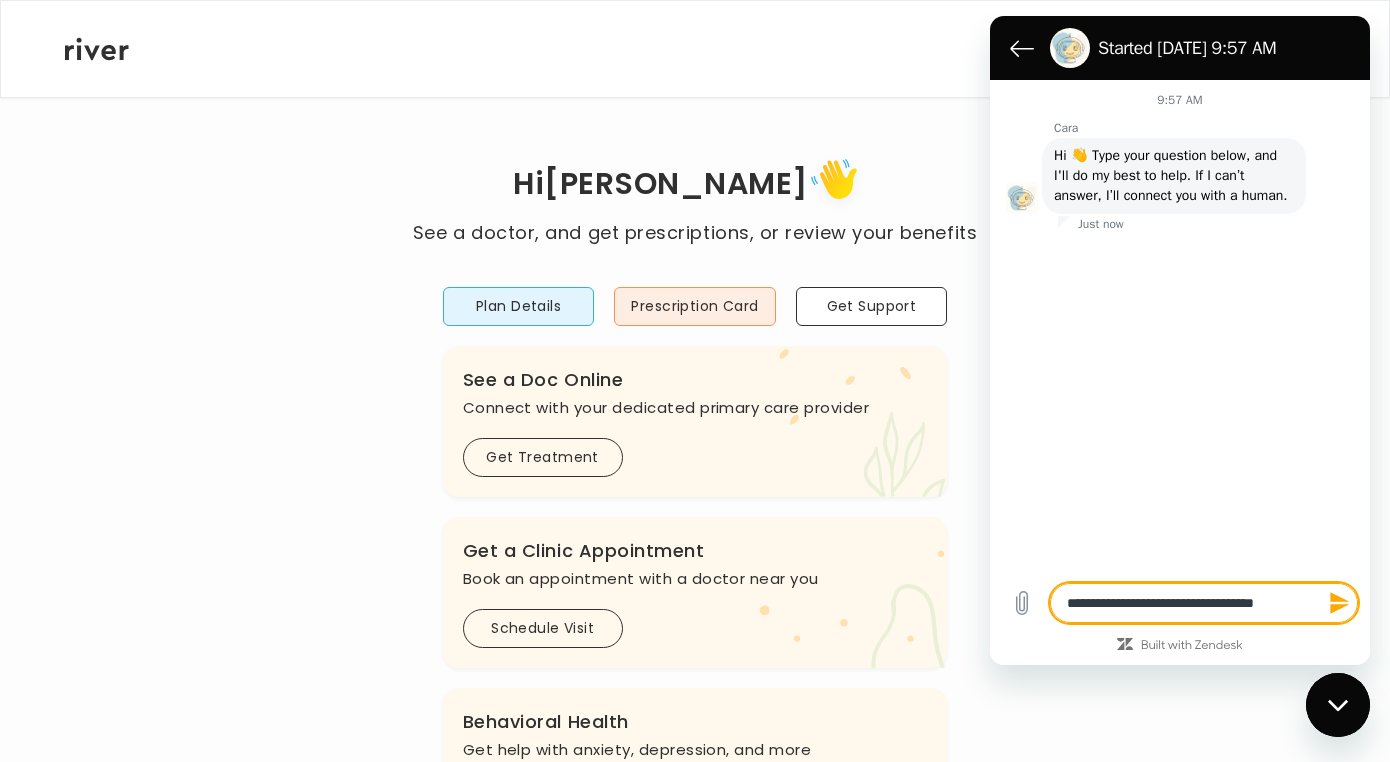 type on "**********" 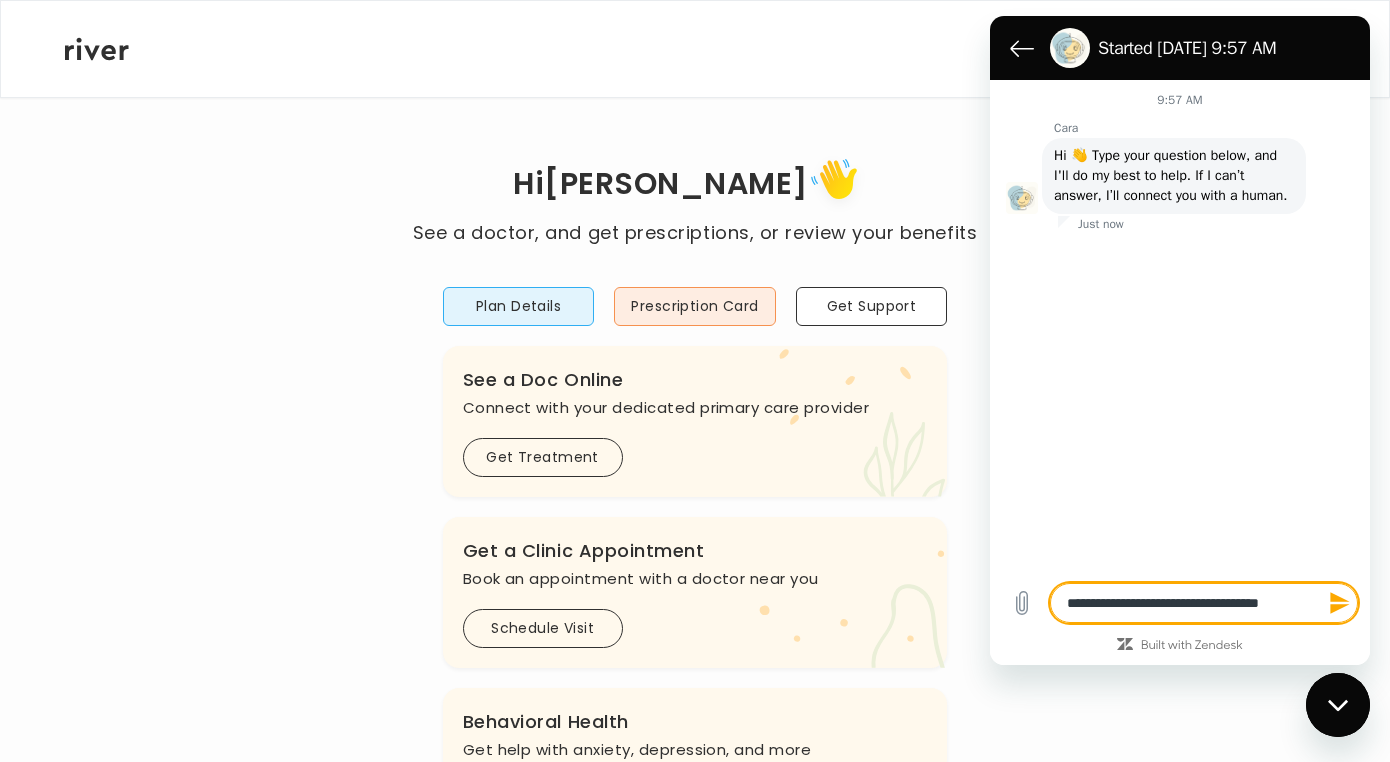 type on "*" 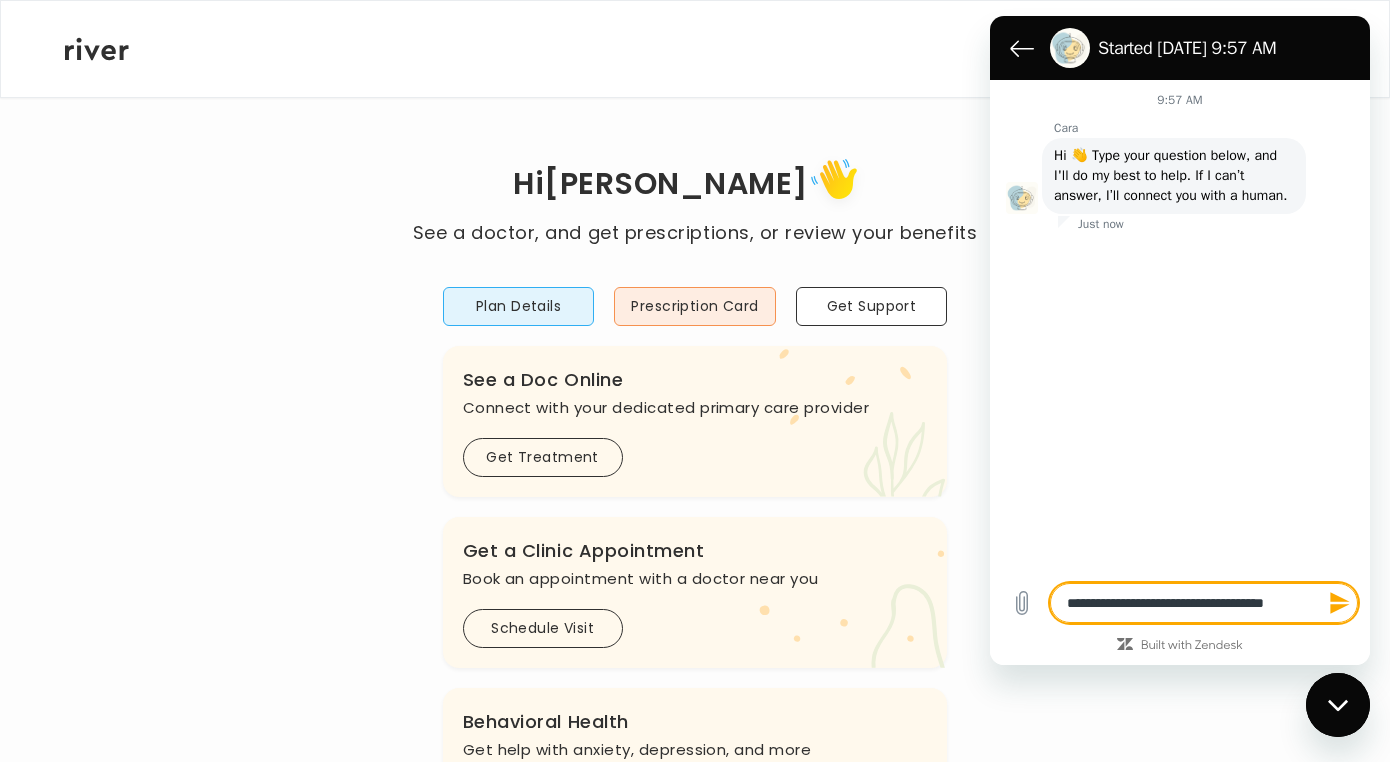 type on "**********" 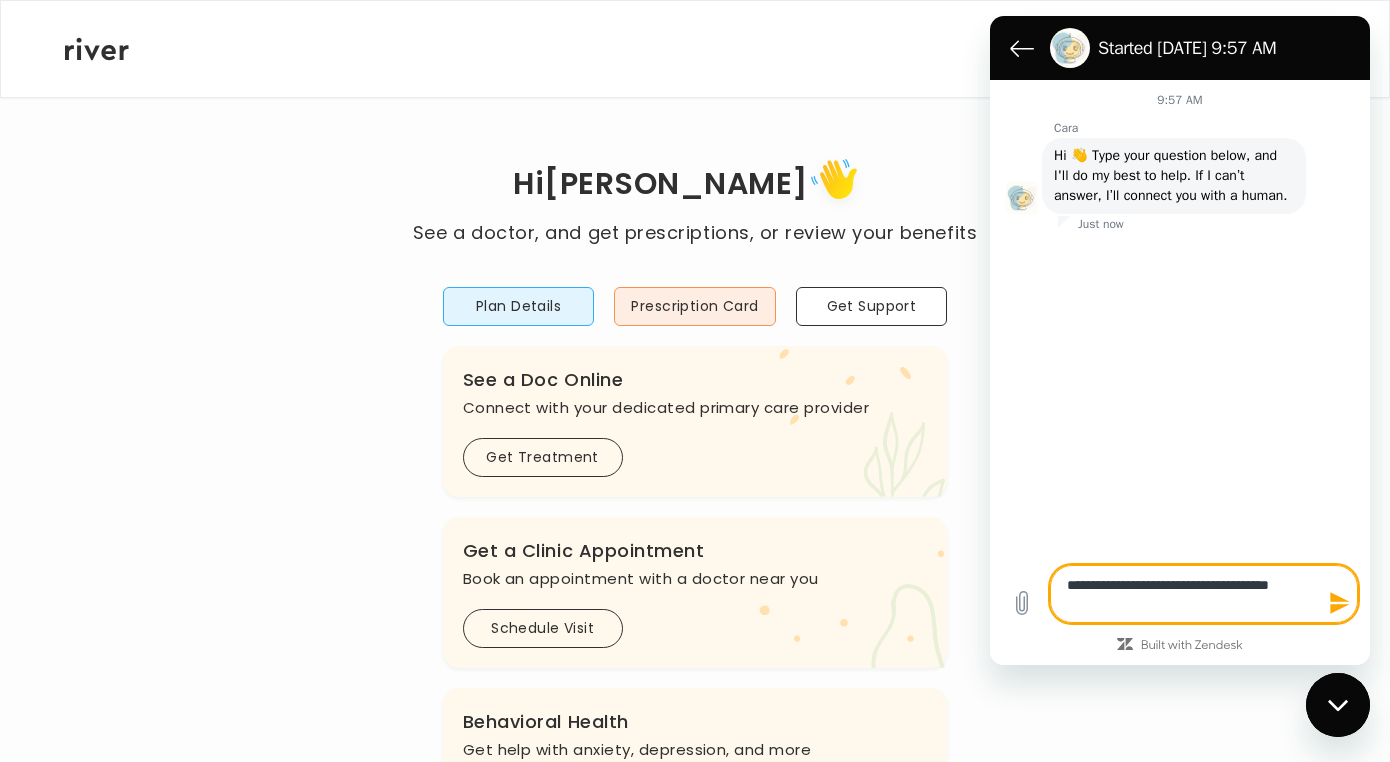 type on "**********" 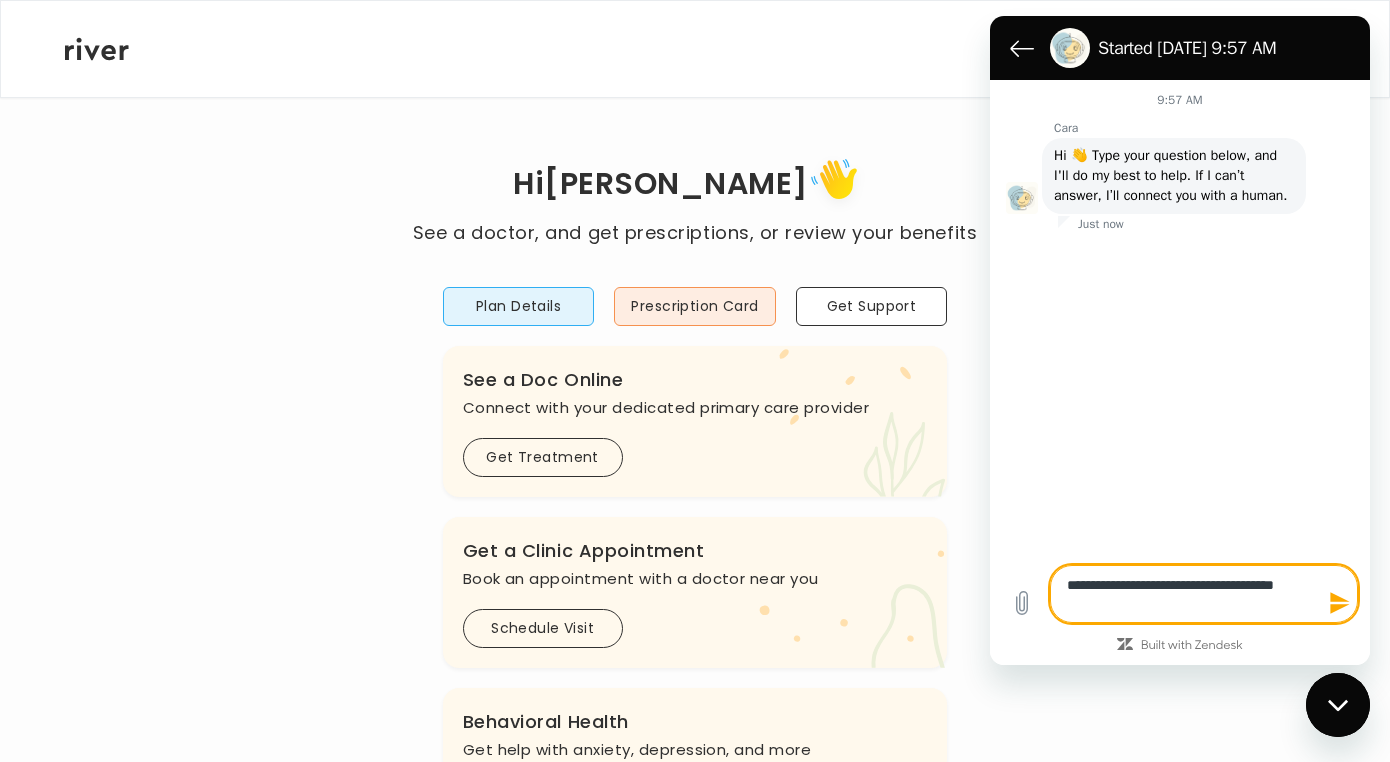type on "**********" 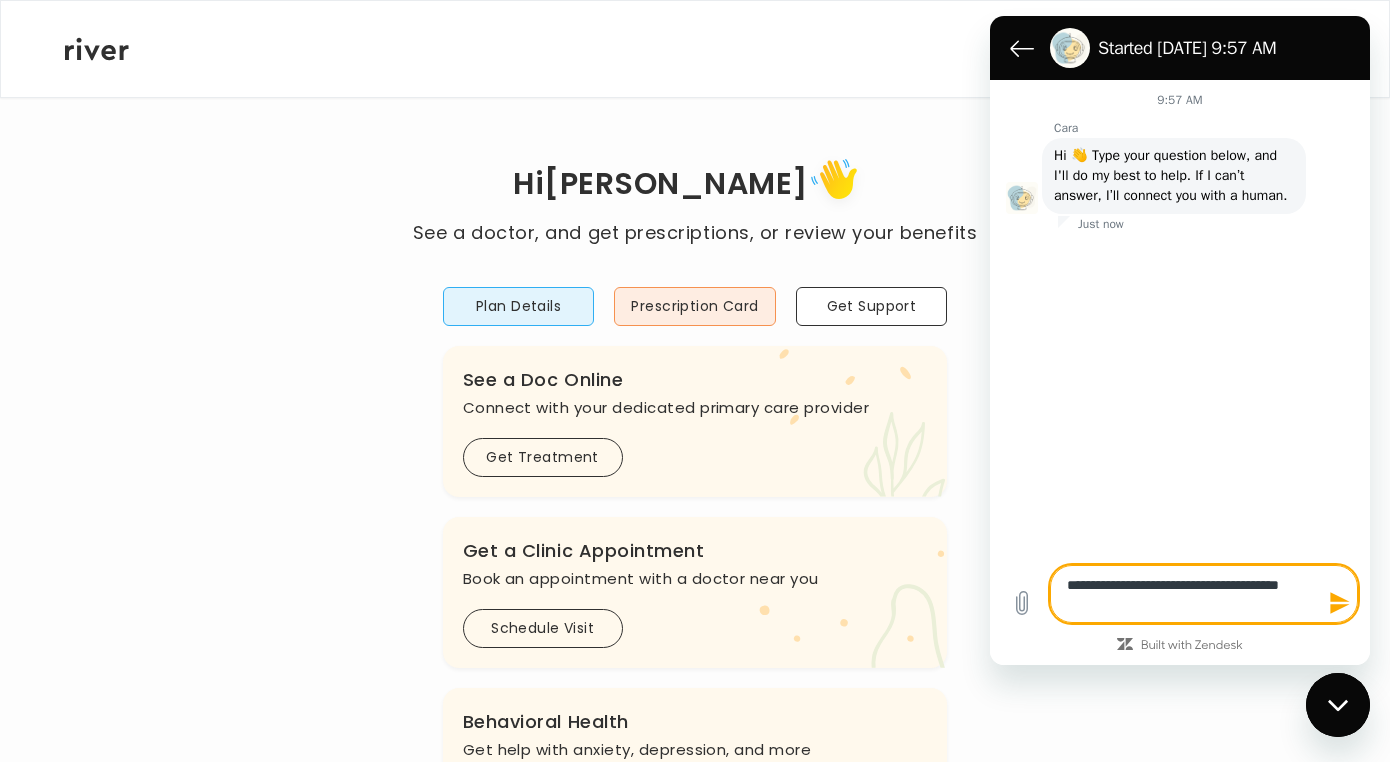 type on "**********" 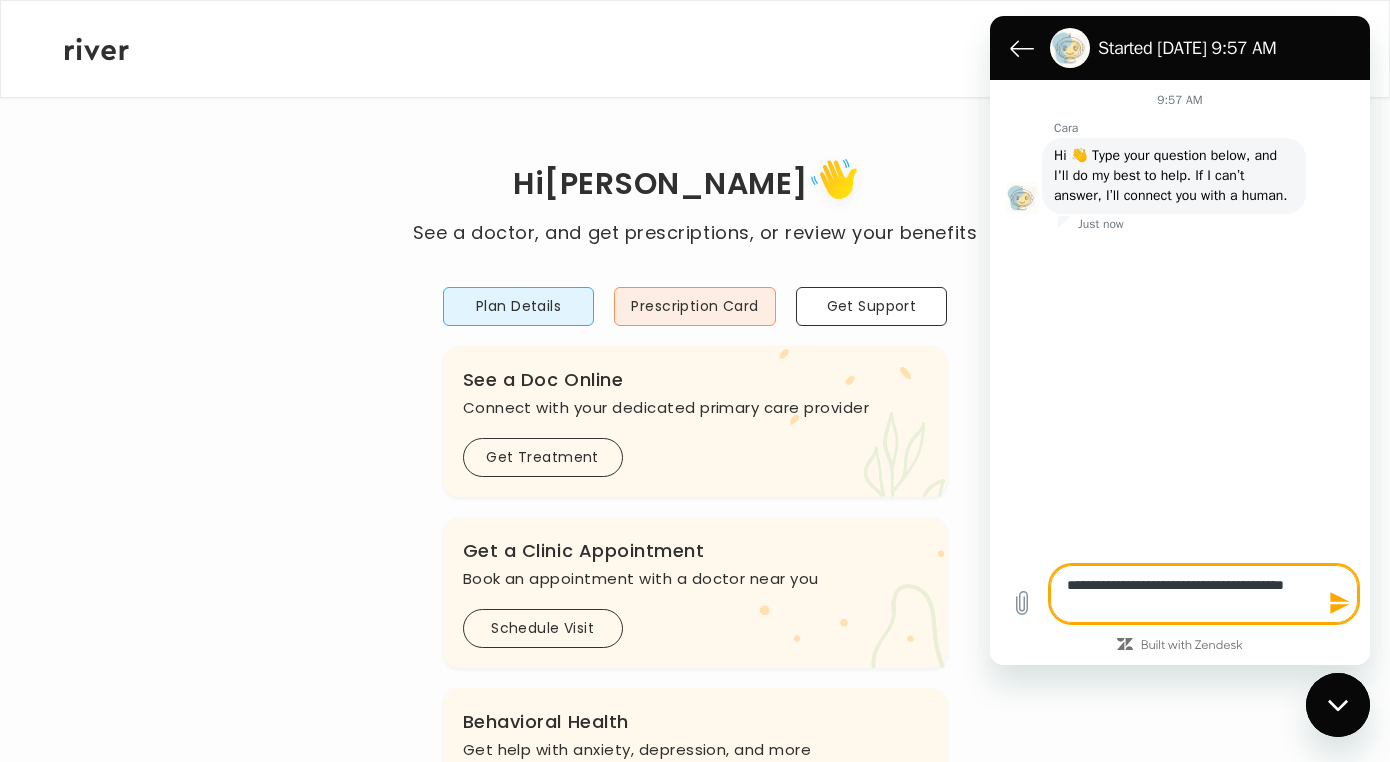 type on "**********" 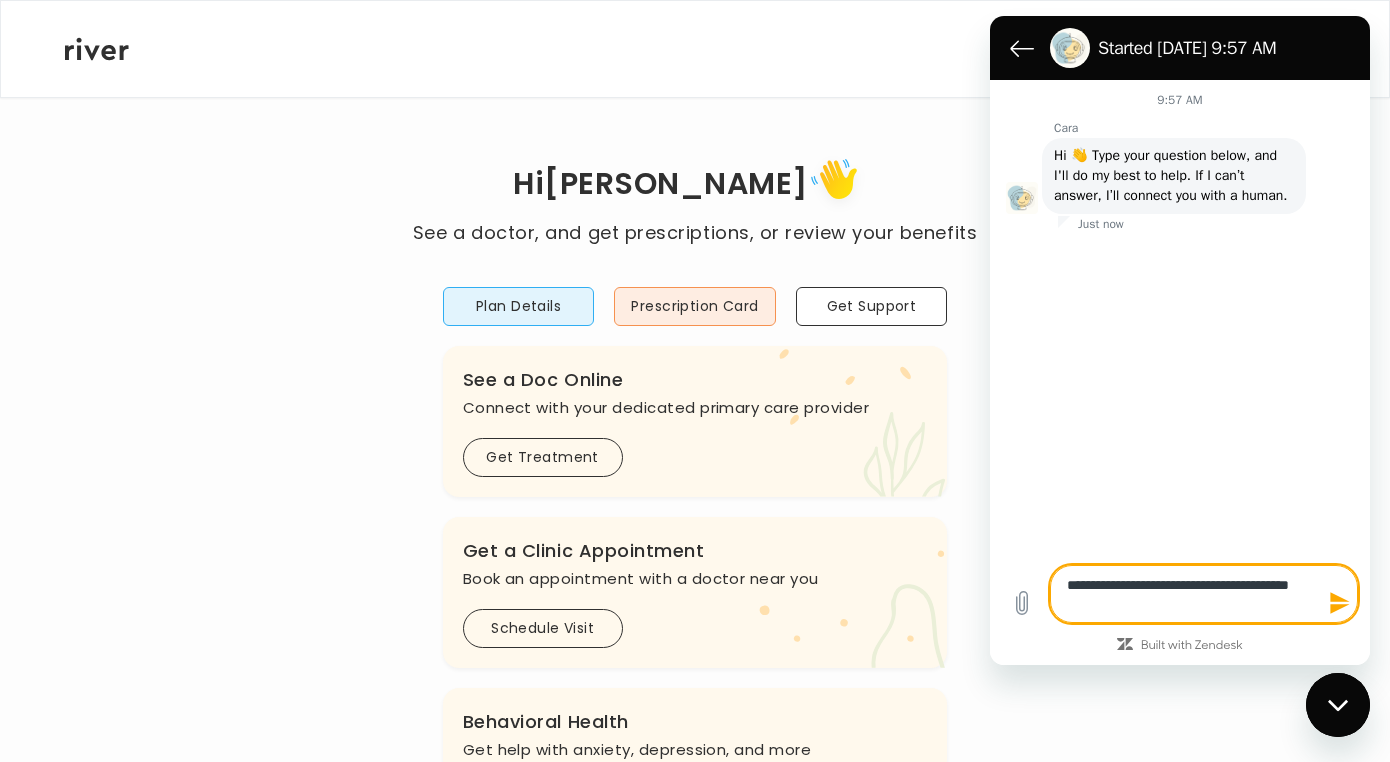 type on "**********" 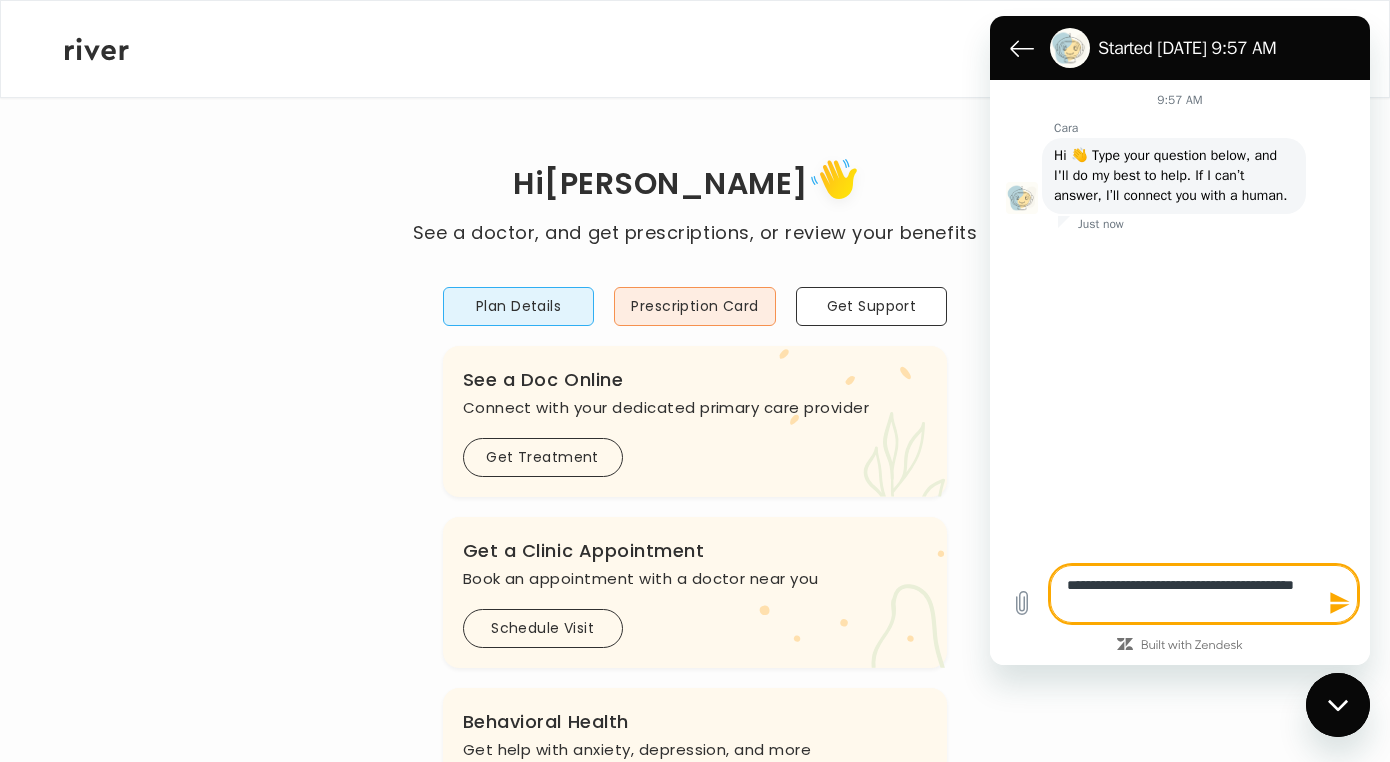 type on "**********" 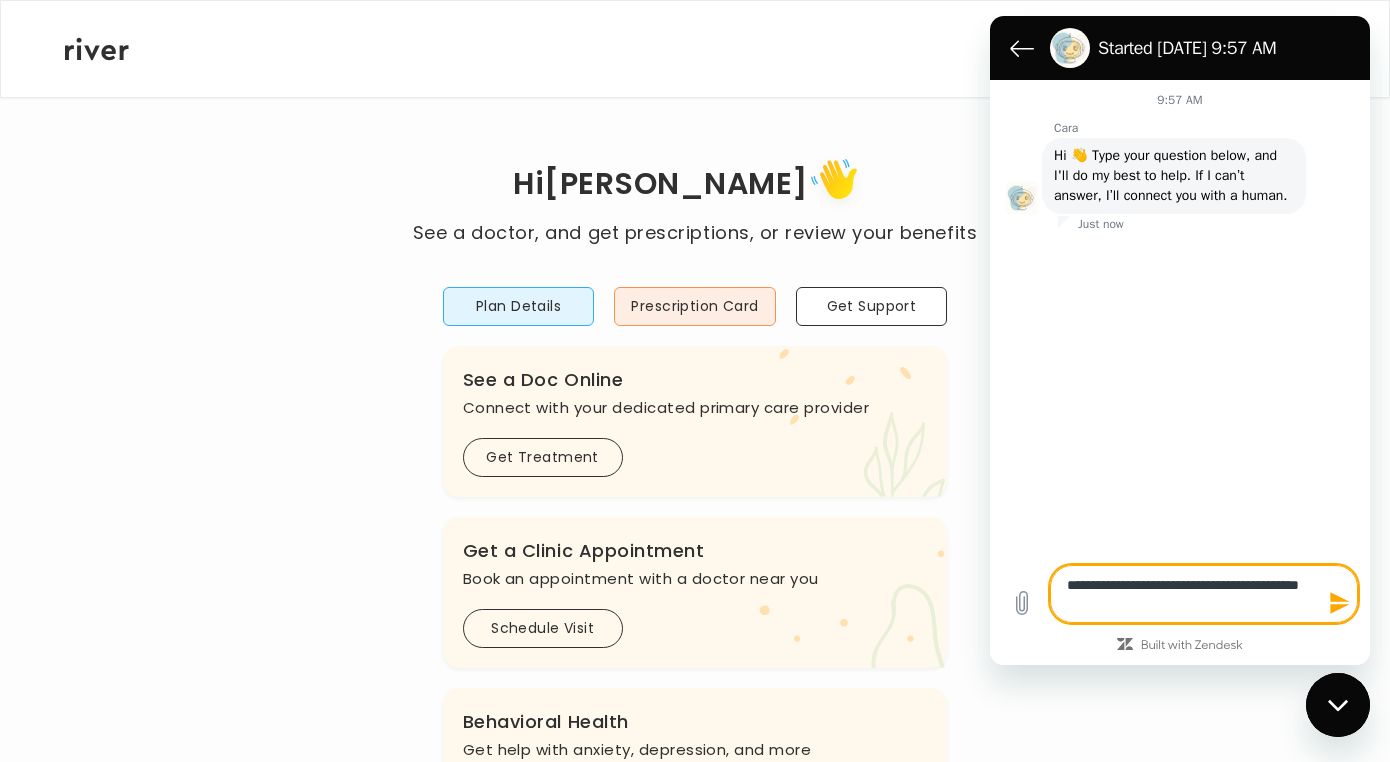 type on "**********" 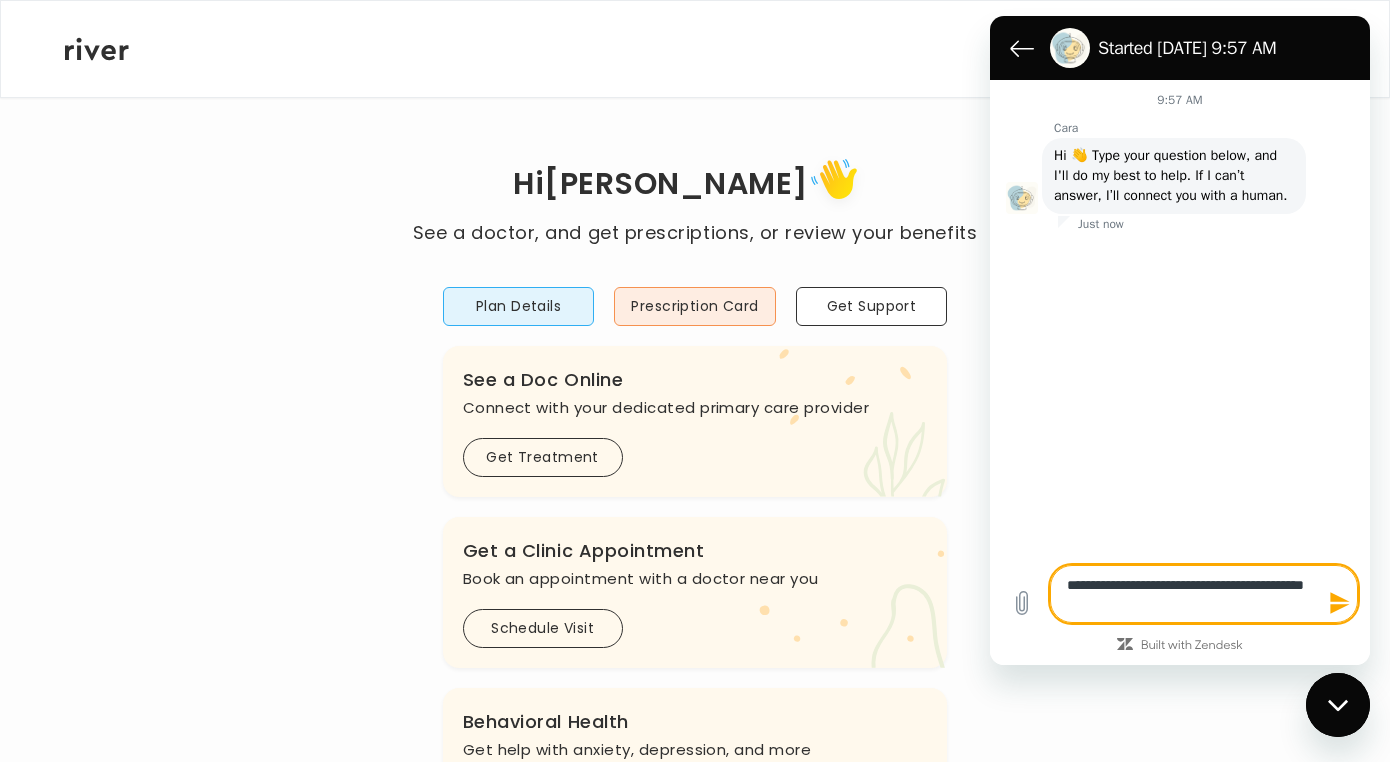 type on "*" 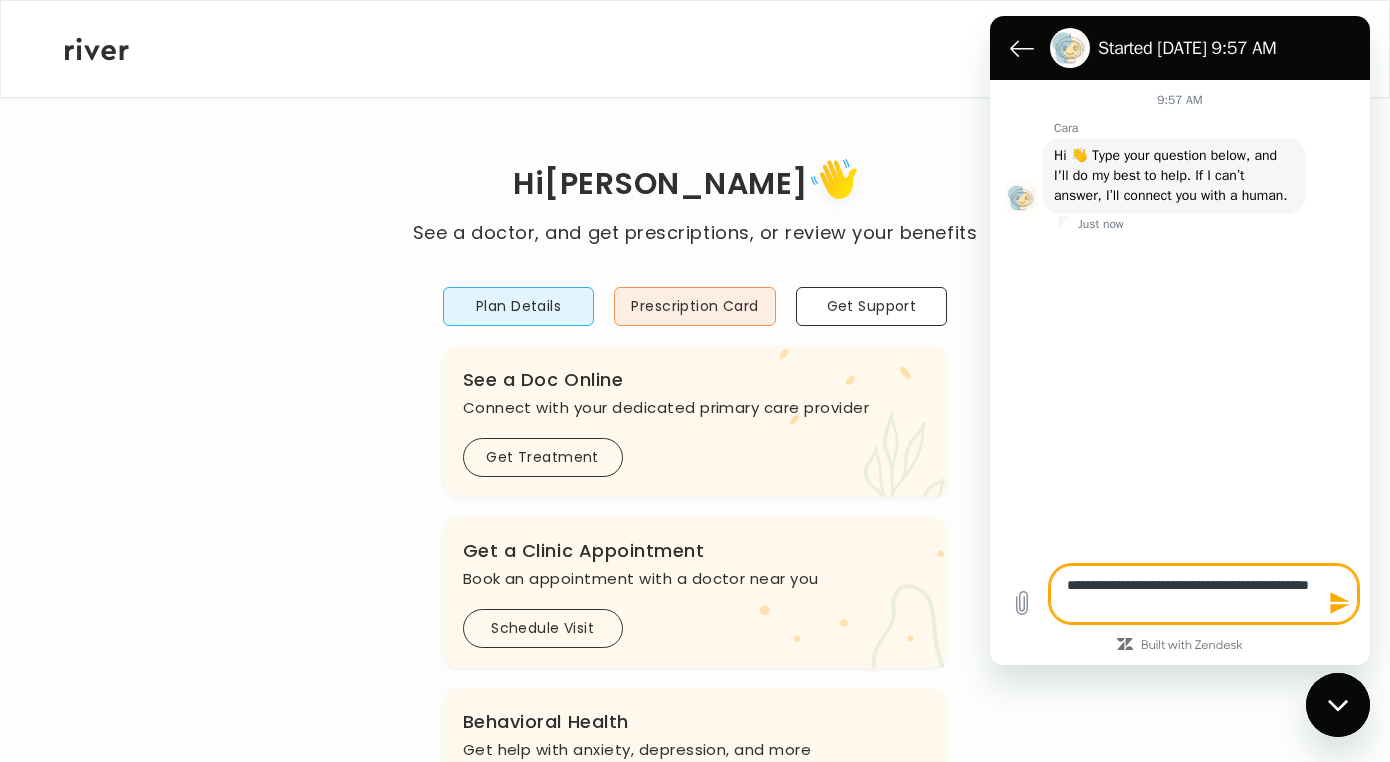 type on "**********" 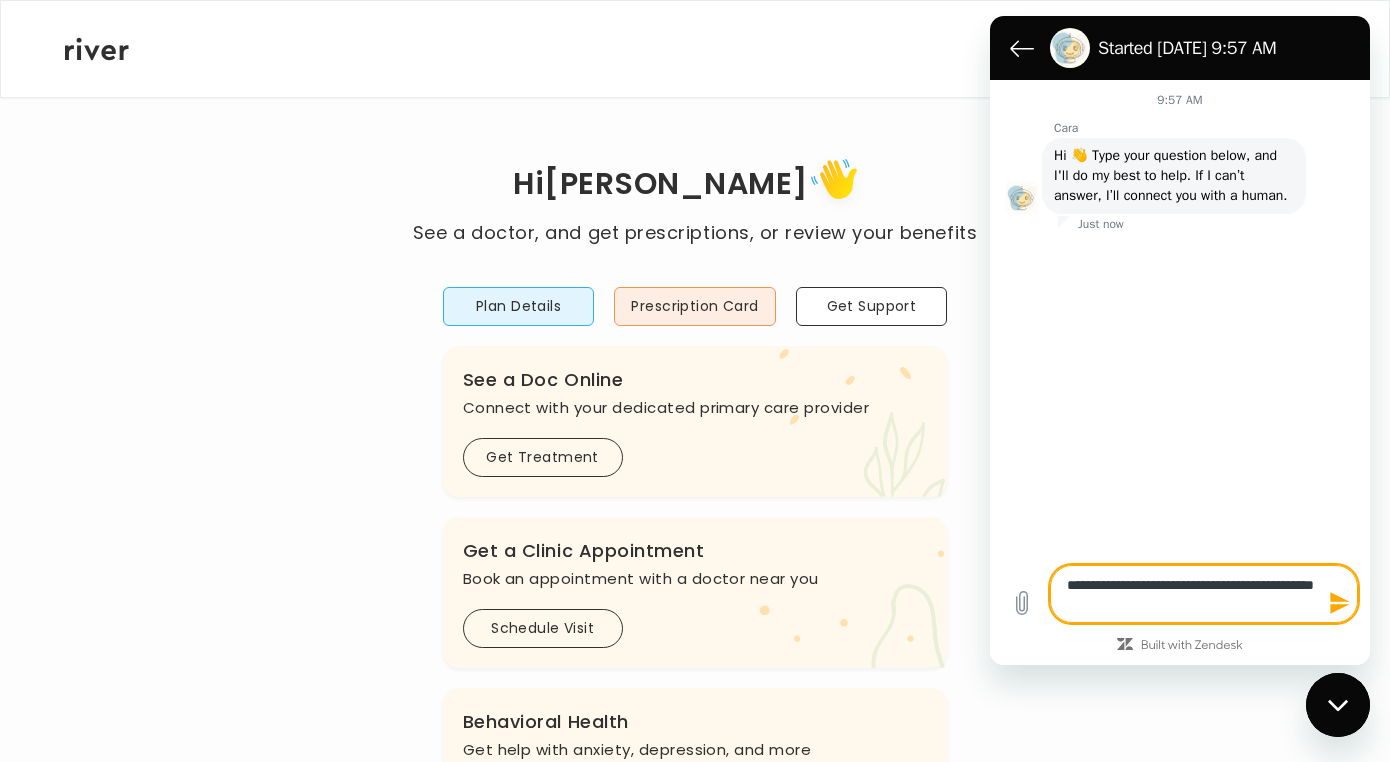 type on "**********" 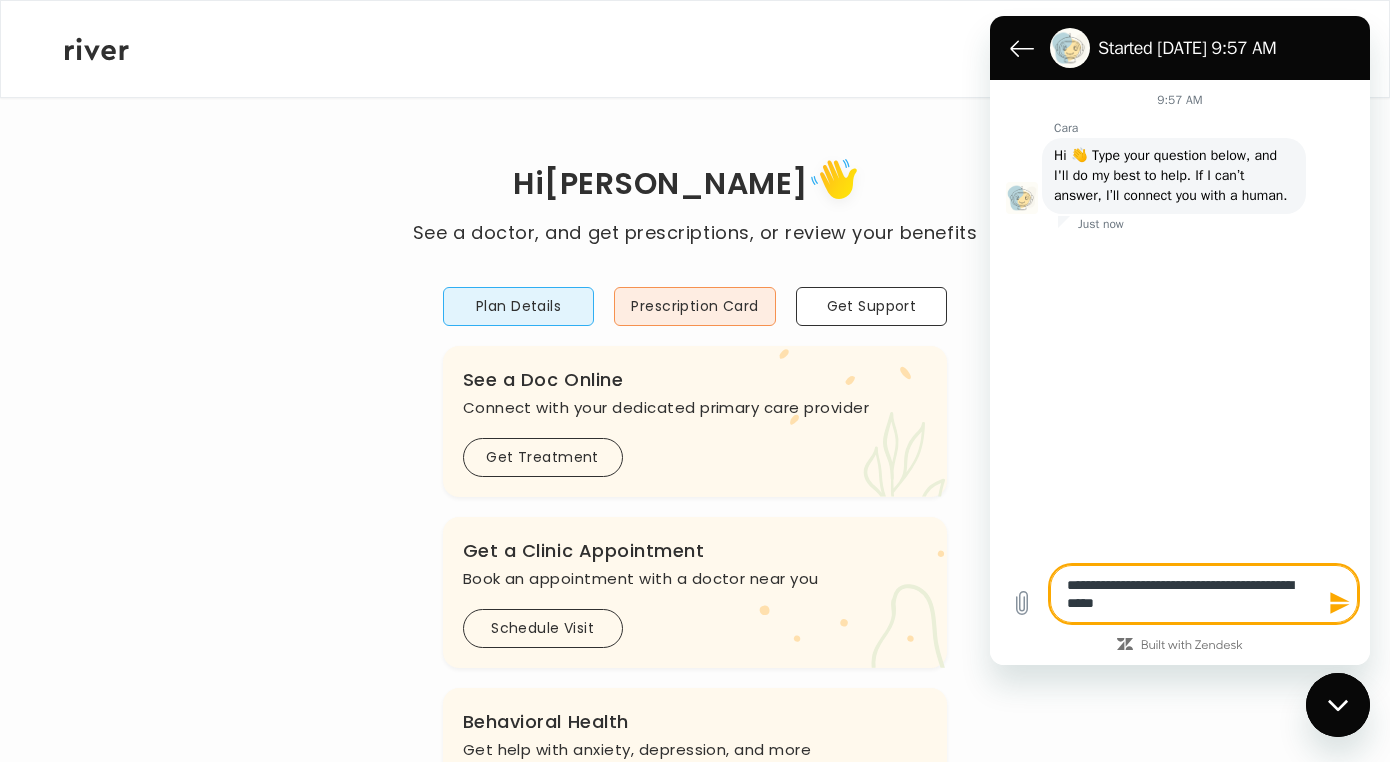 type on "**********" 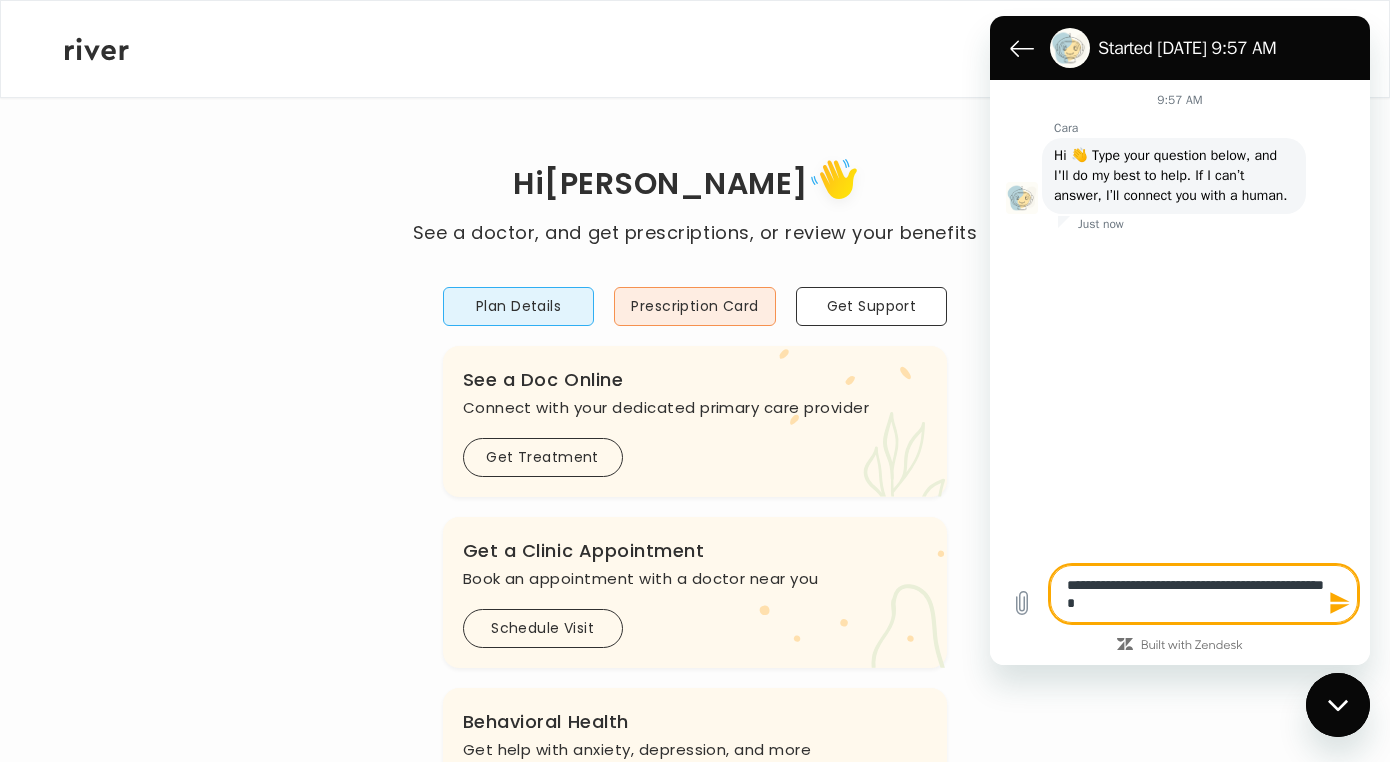 type on "**********" 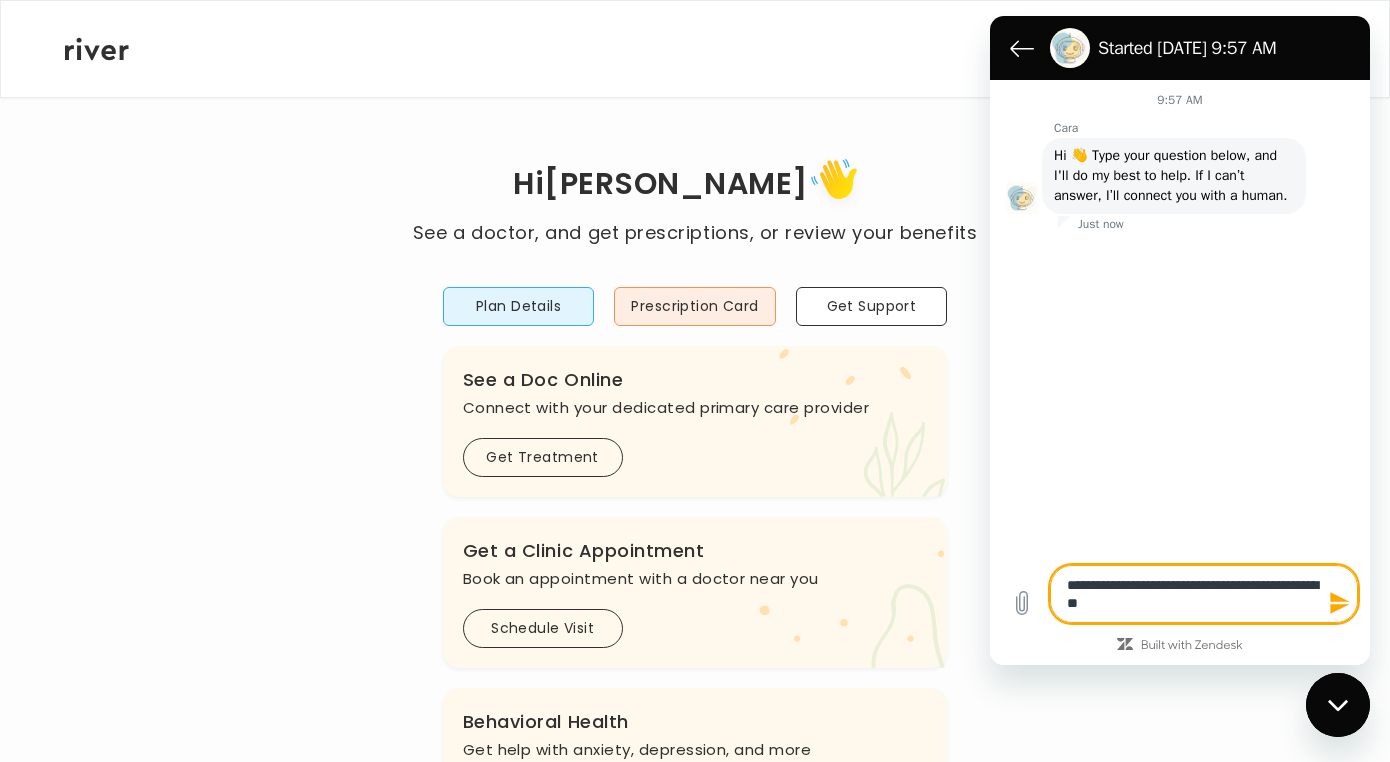 type on "**********" 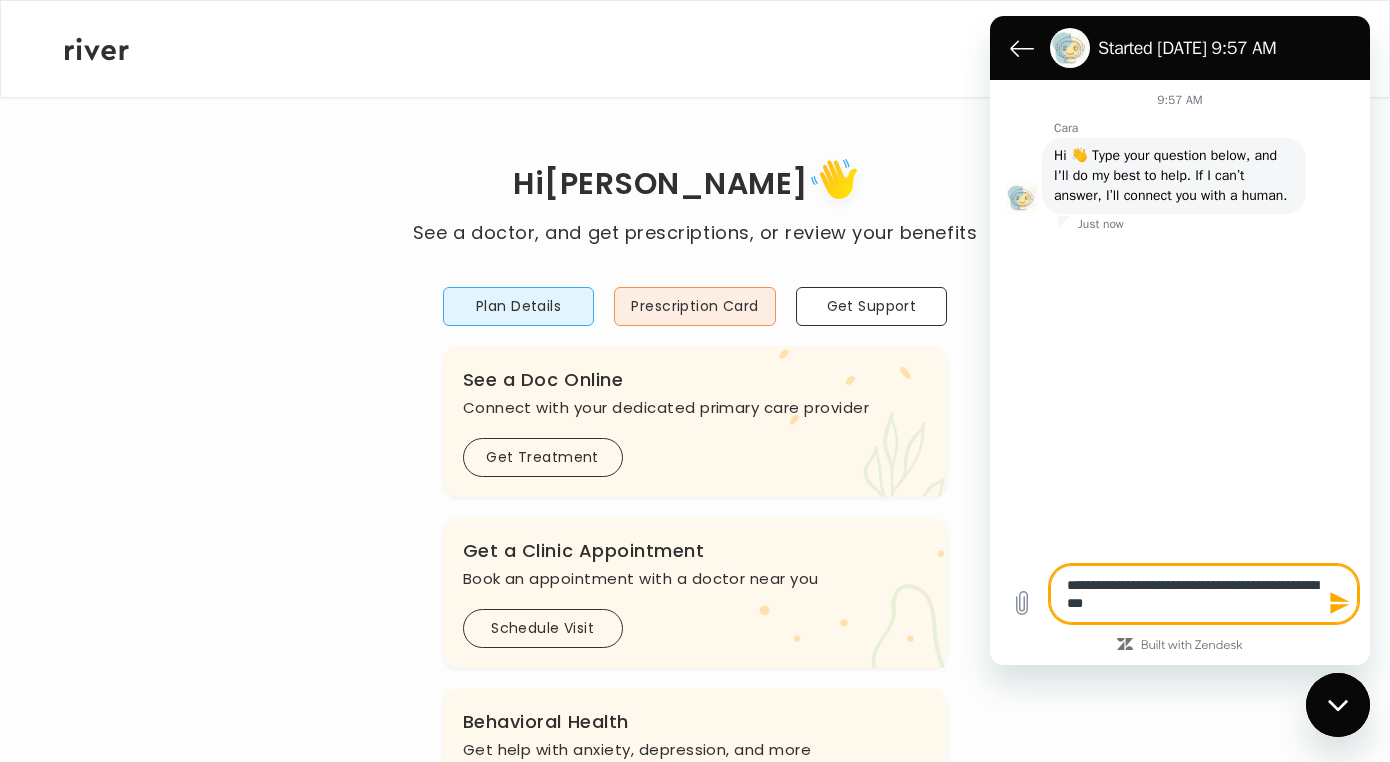 type on "**********" 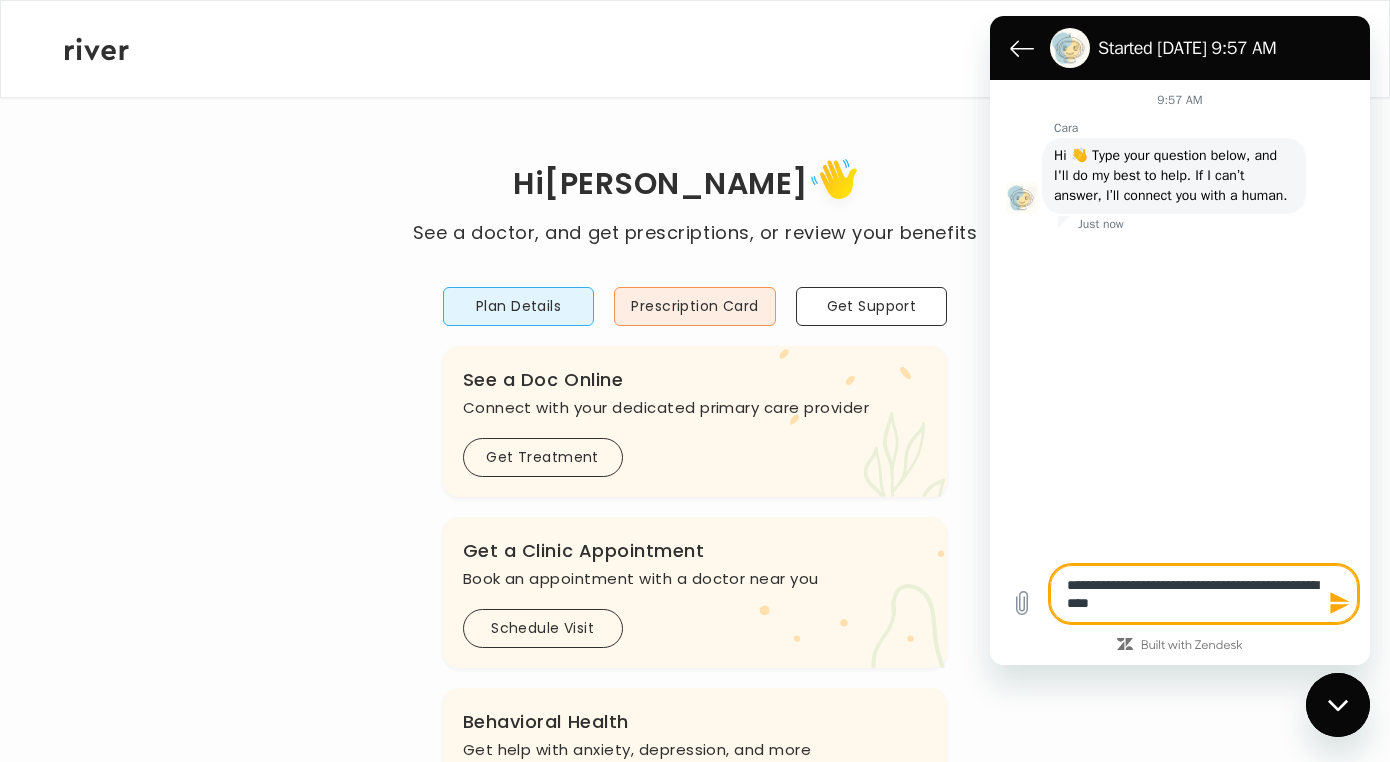 type on "**********" 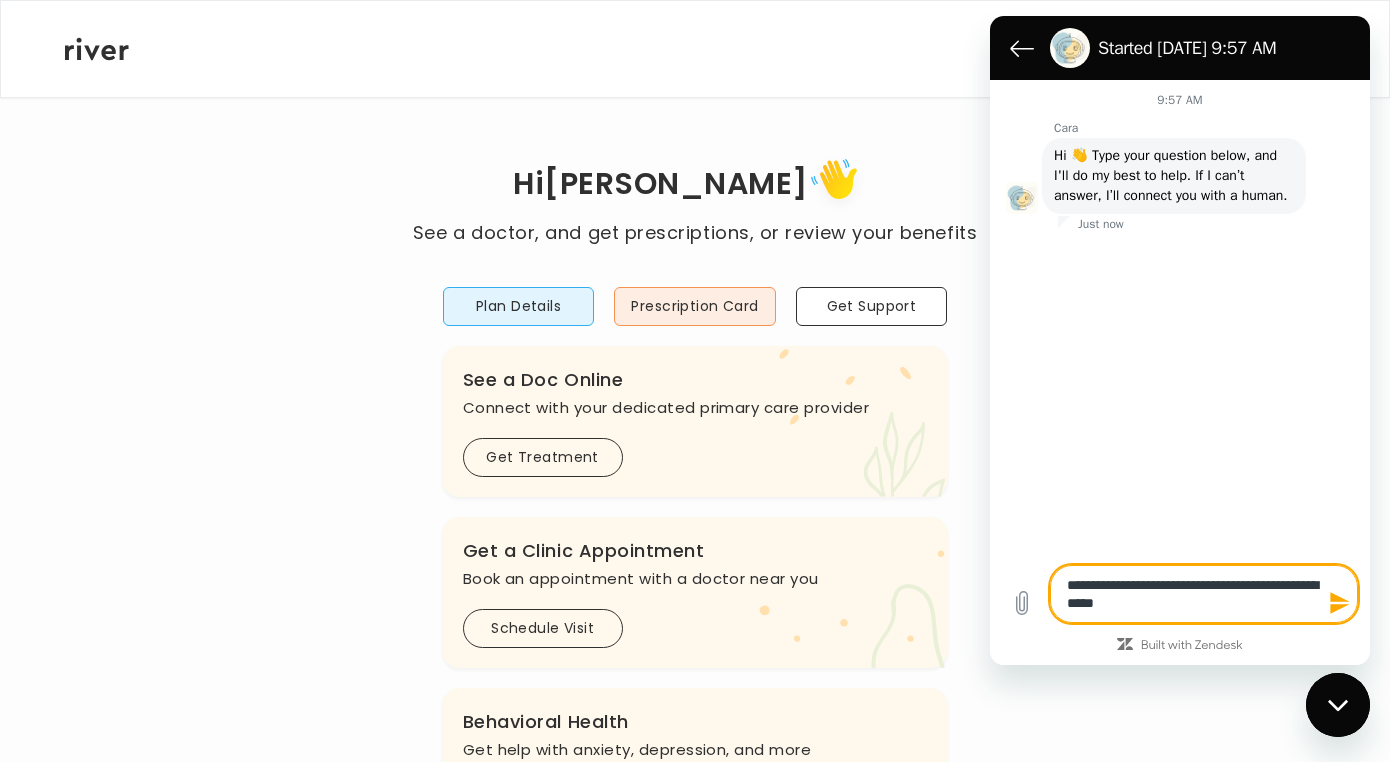type on "**********" 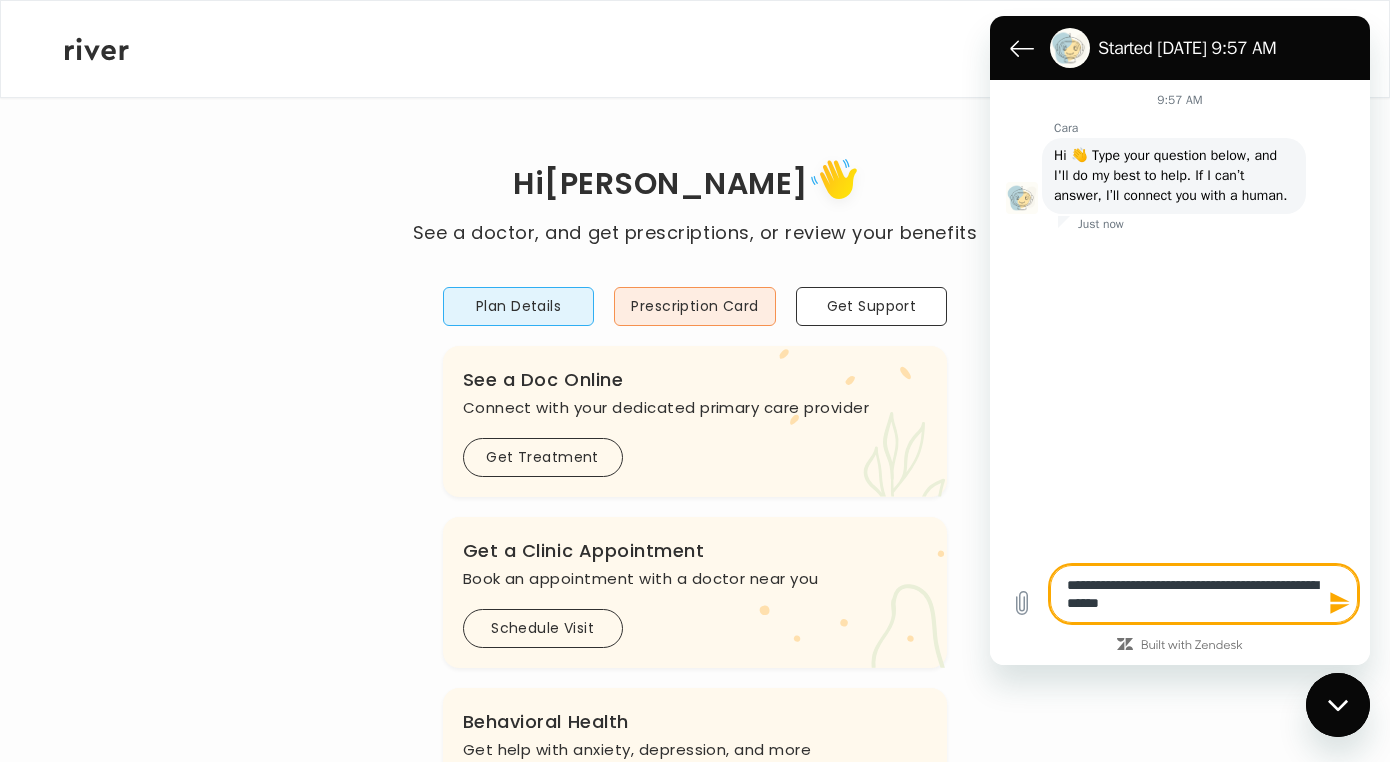 type on "**********" 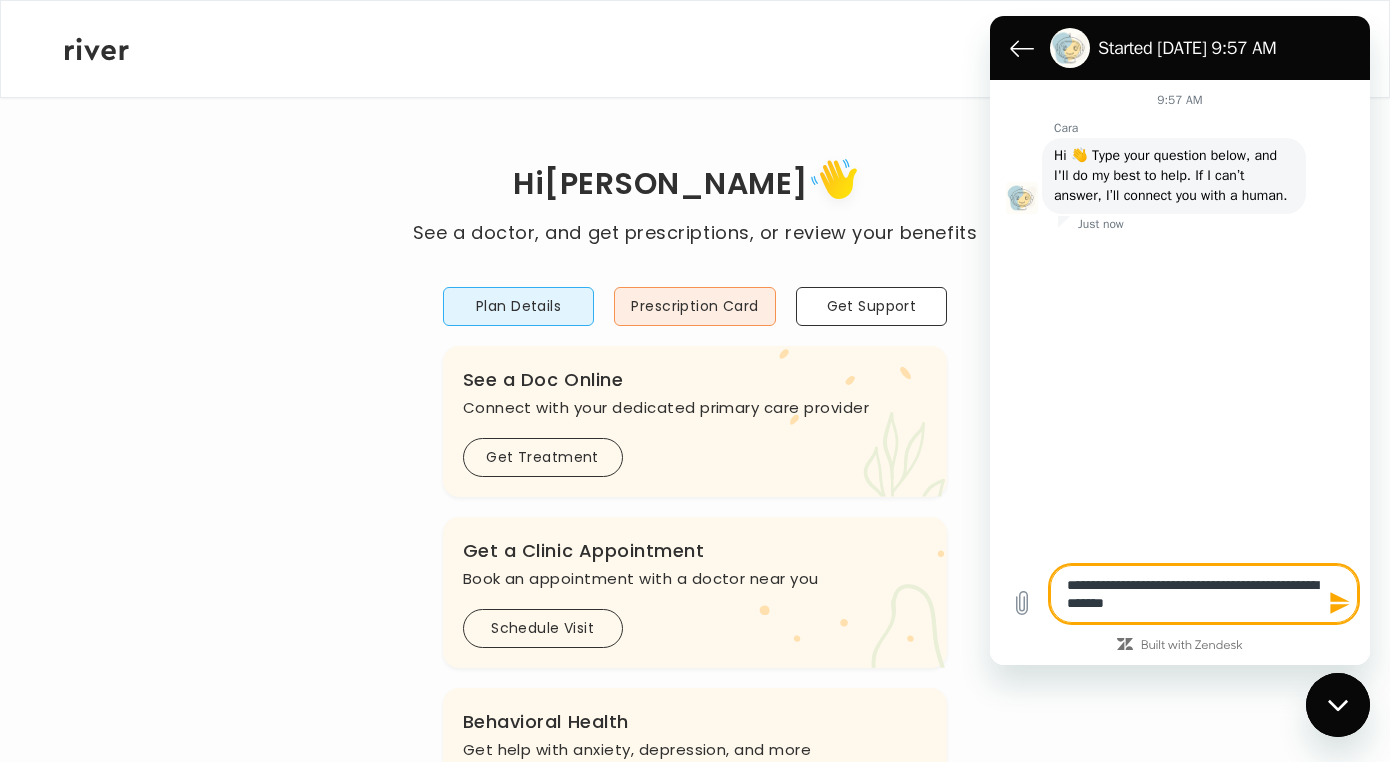 type on "*" 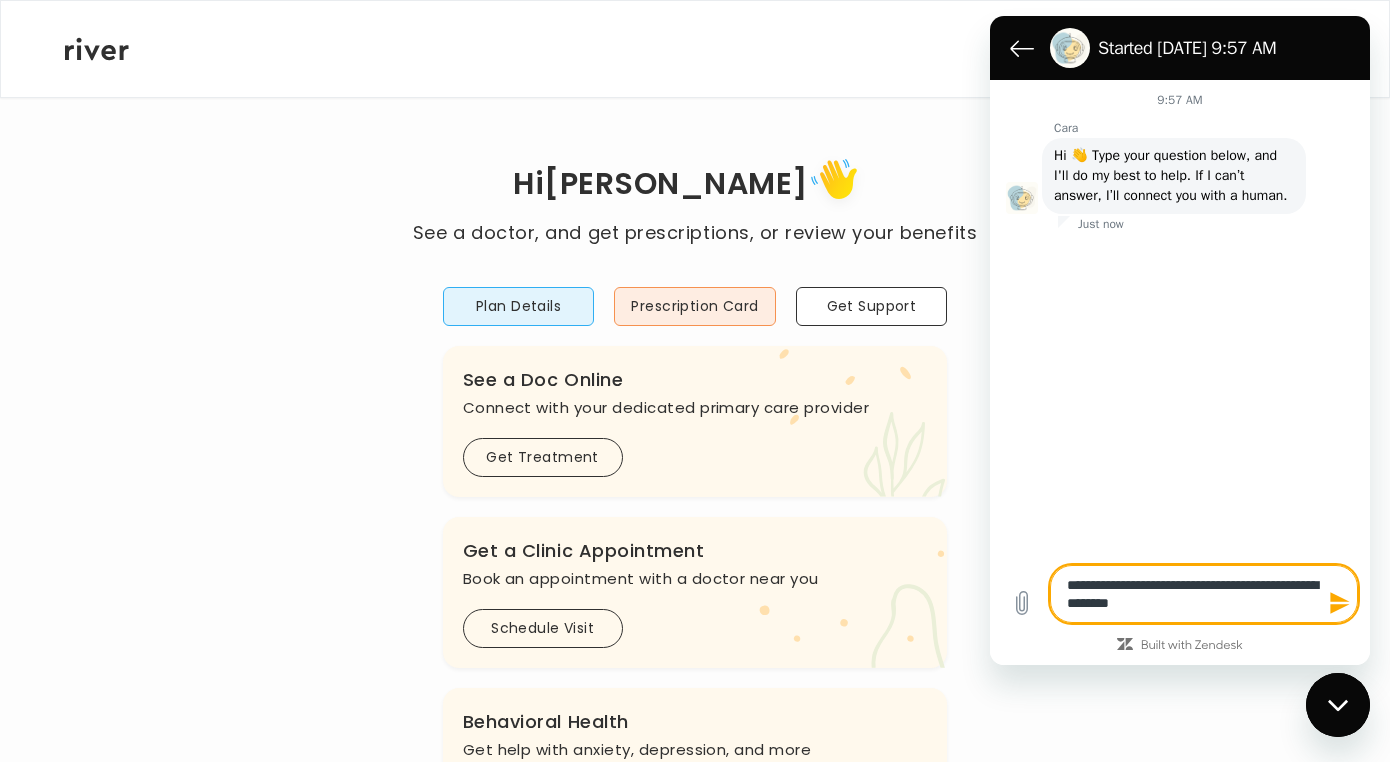 type on "**********" 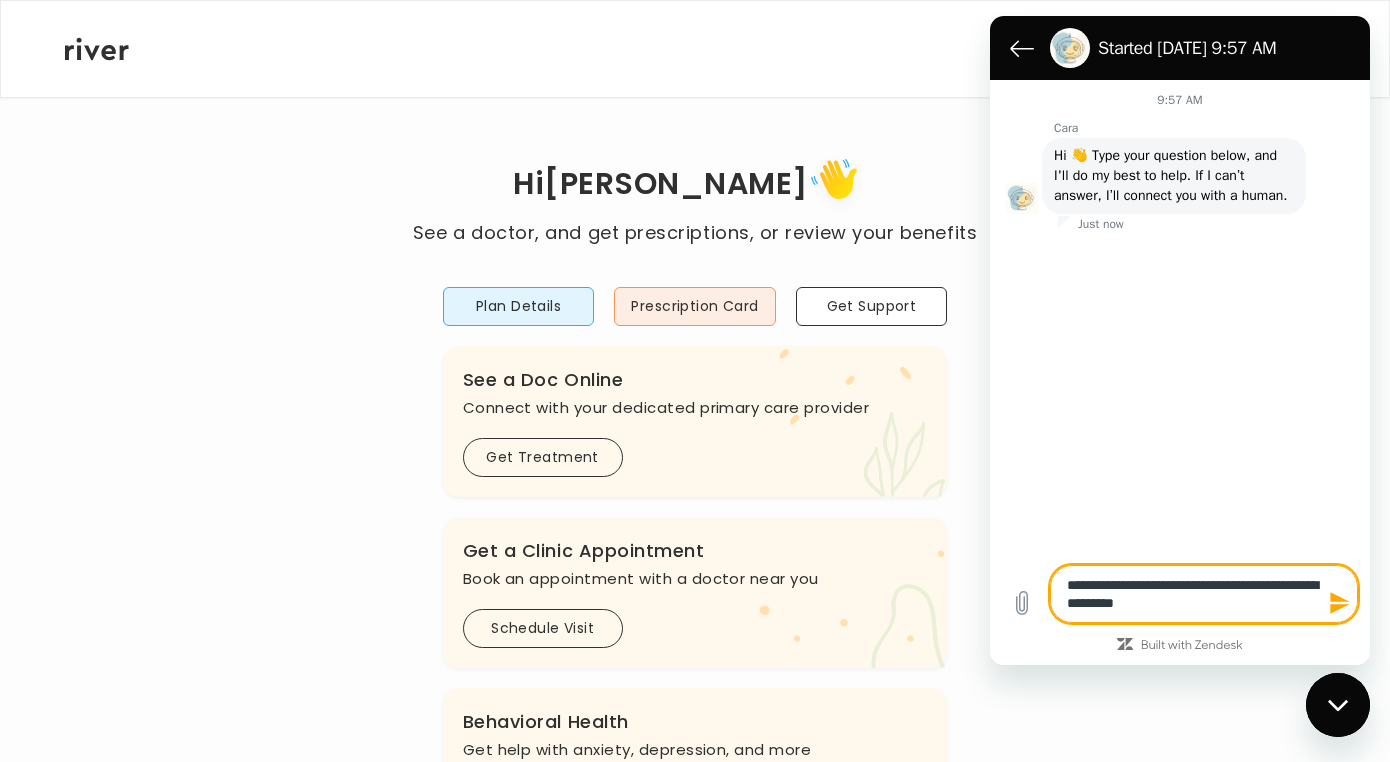 type on "**********" 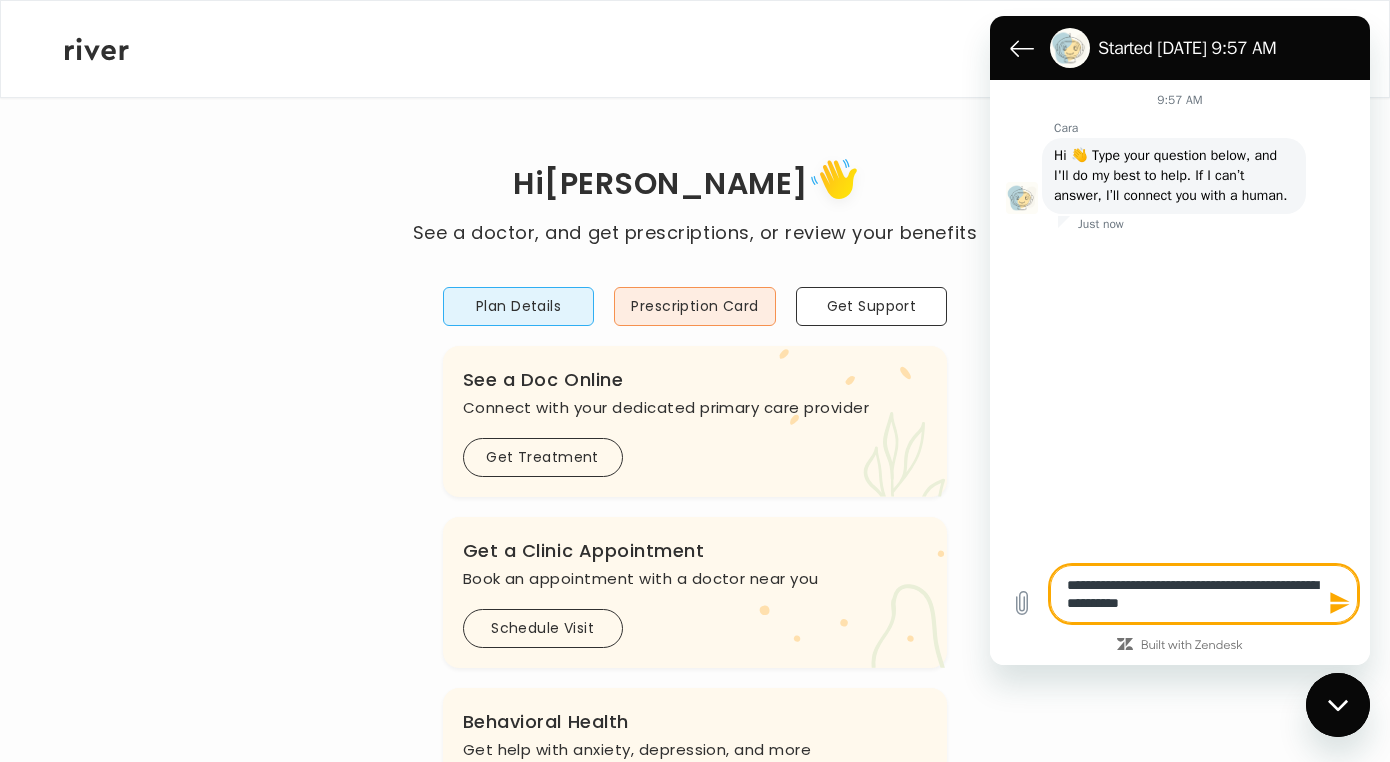 type on "**********" 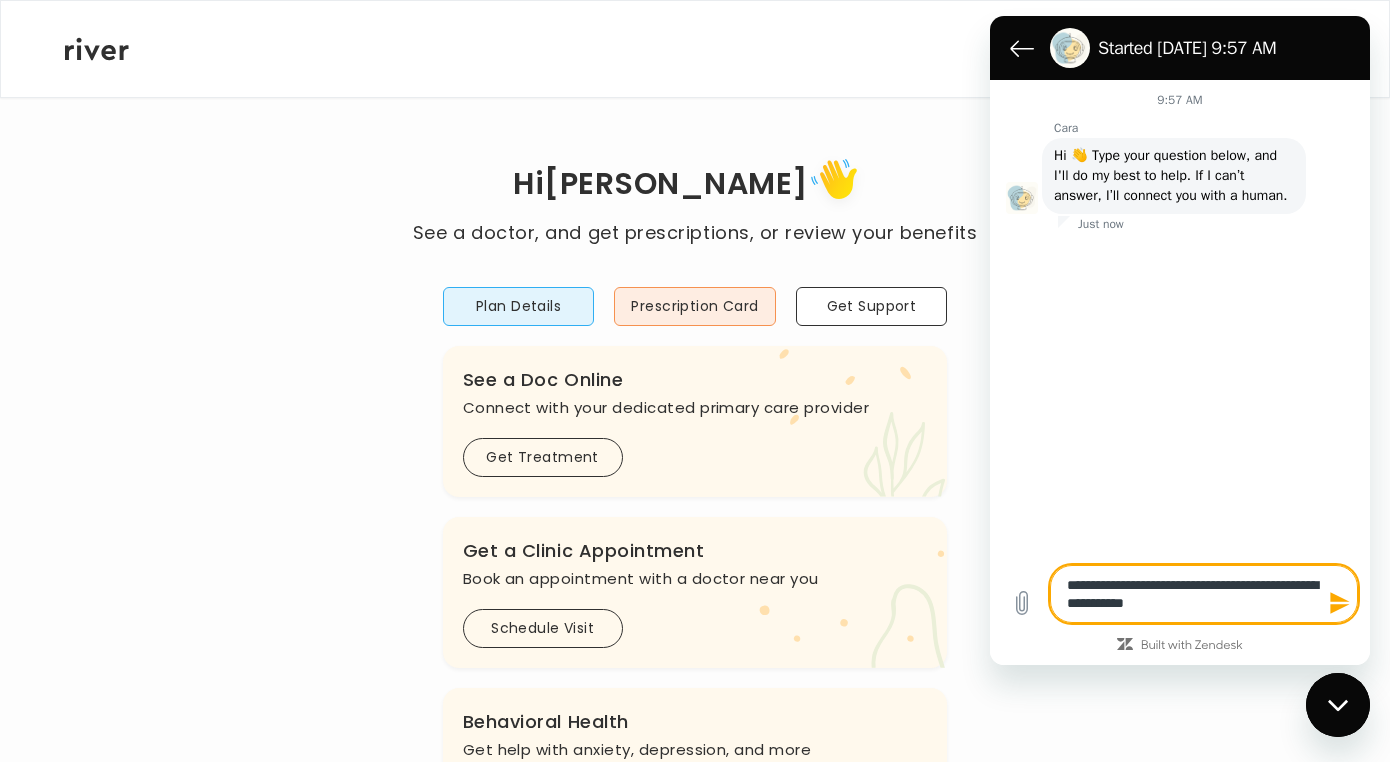 type on "**********" 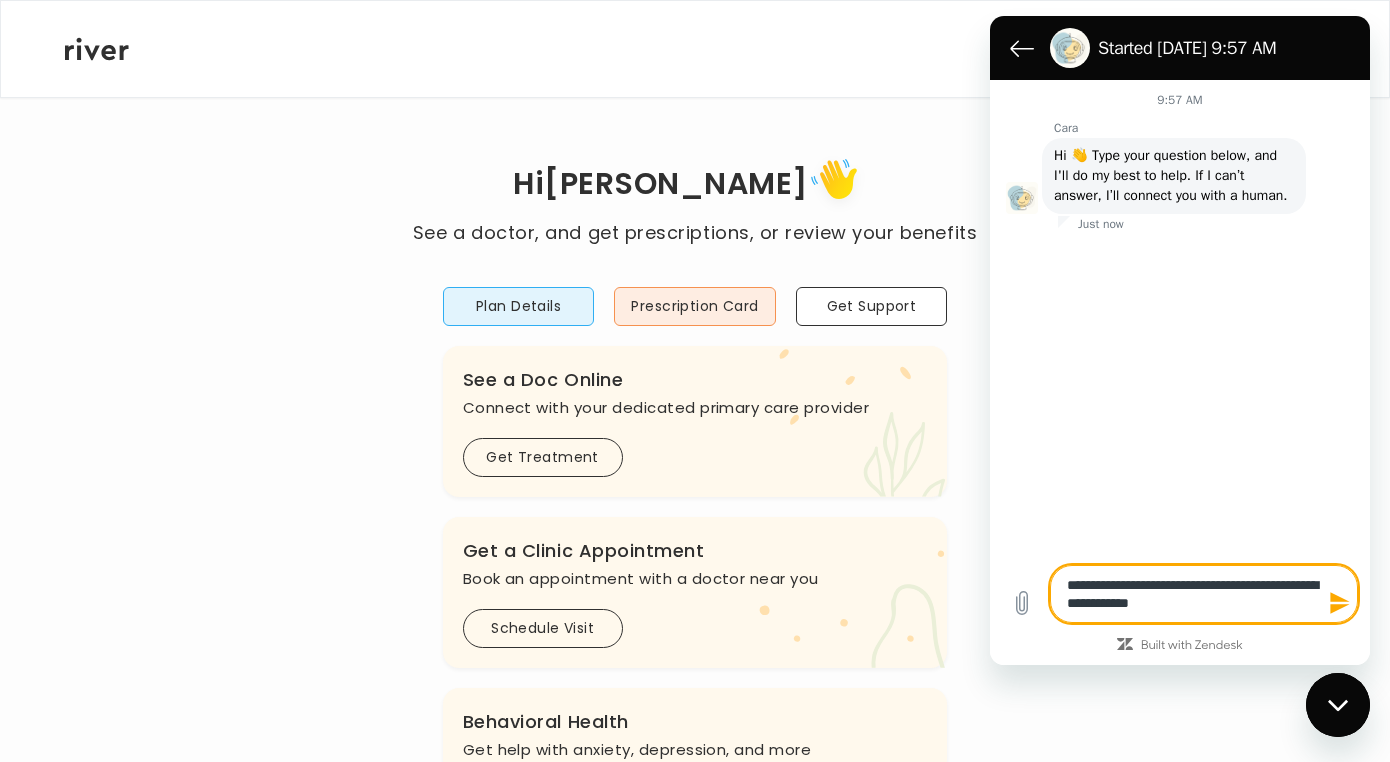 type on "**********" 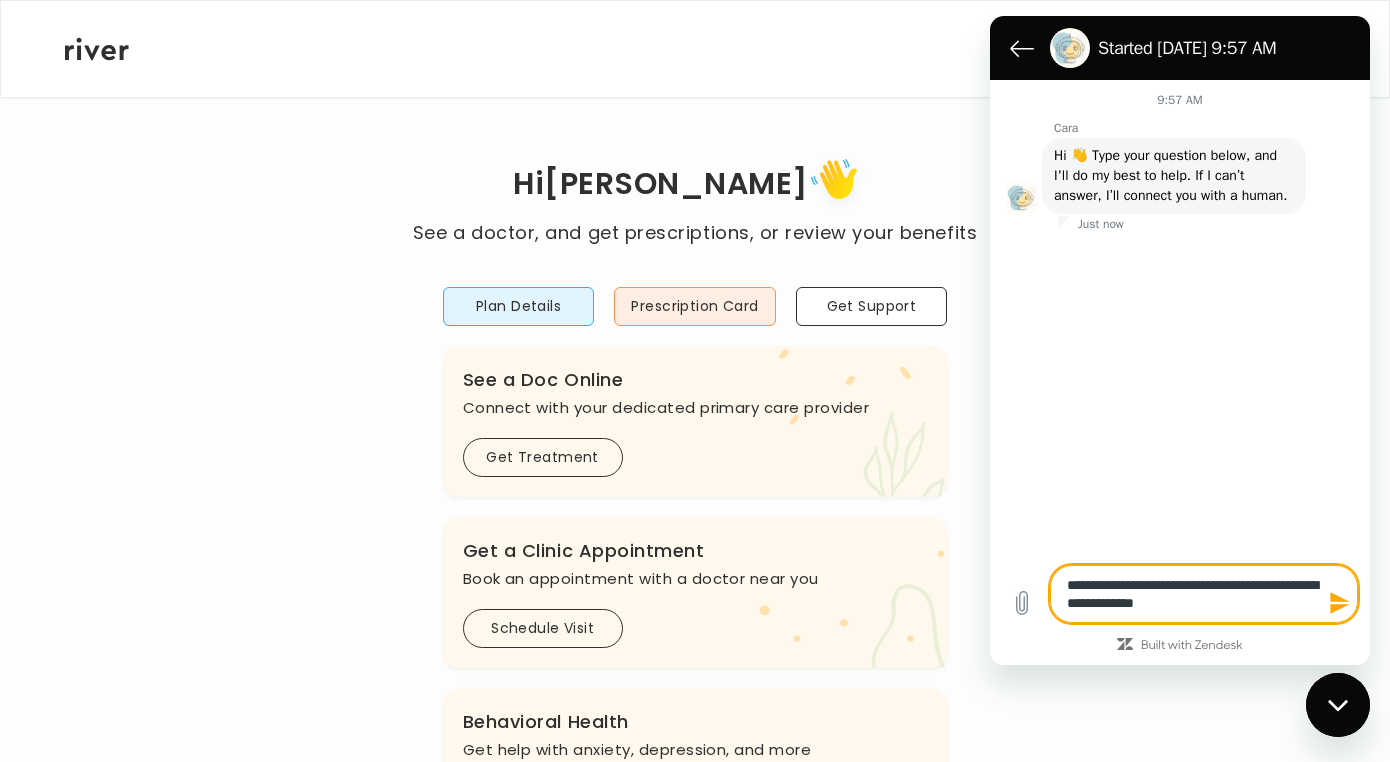 type on "**********" 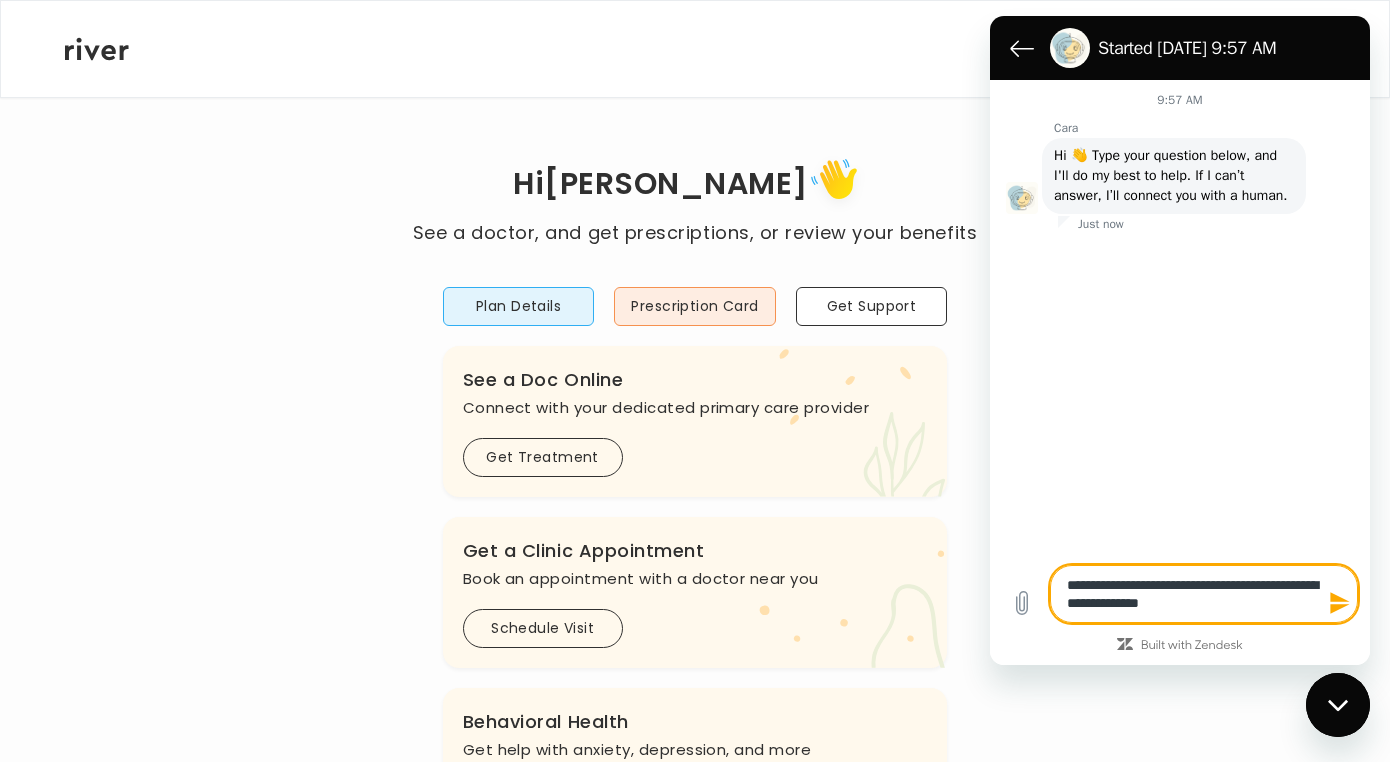 type on "*" 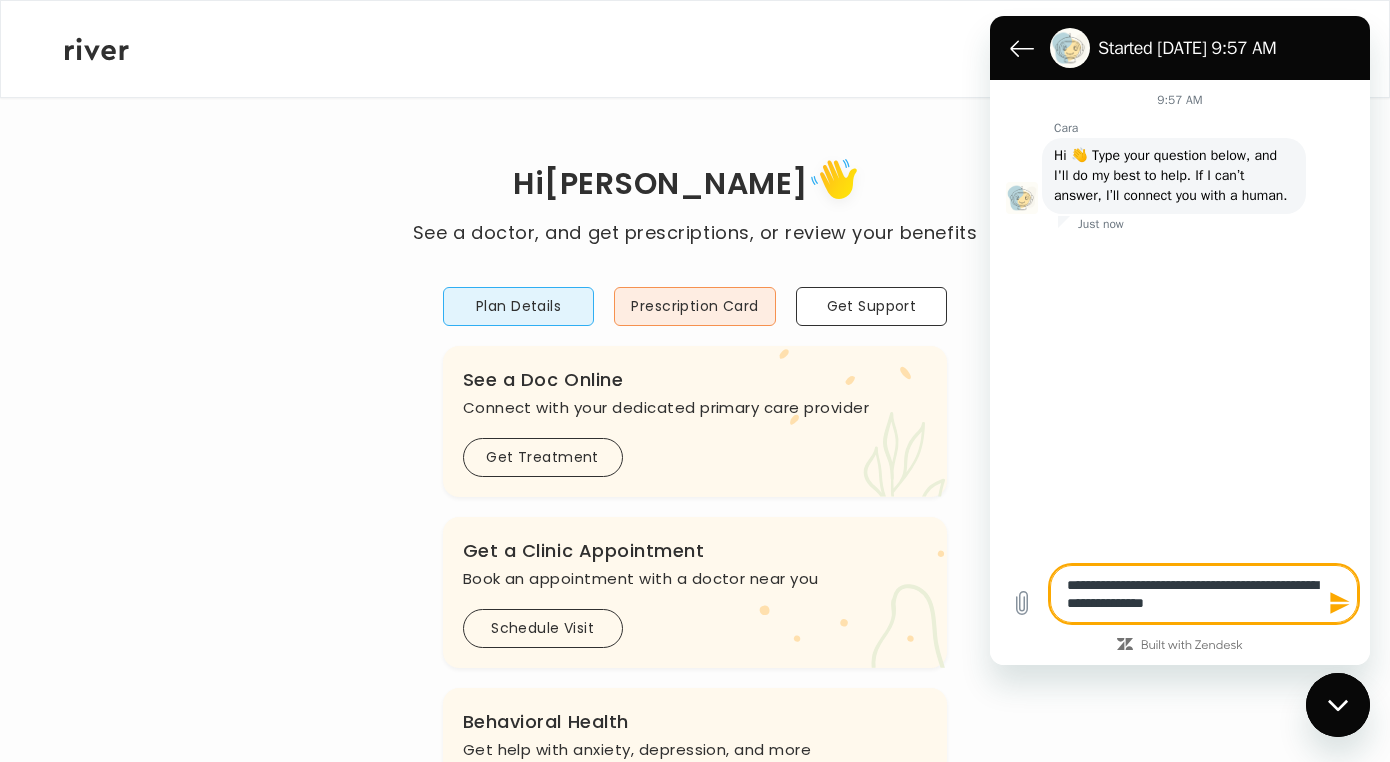 type on "**********" 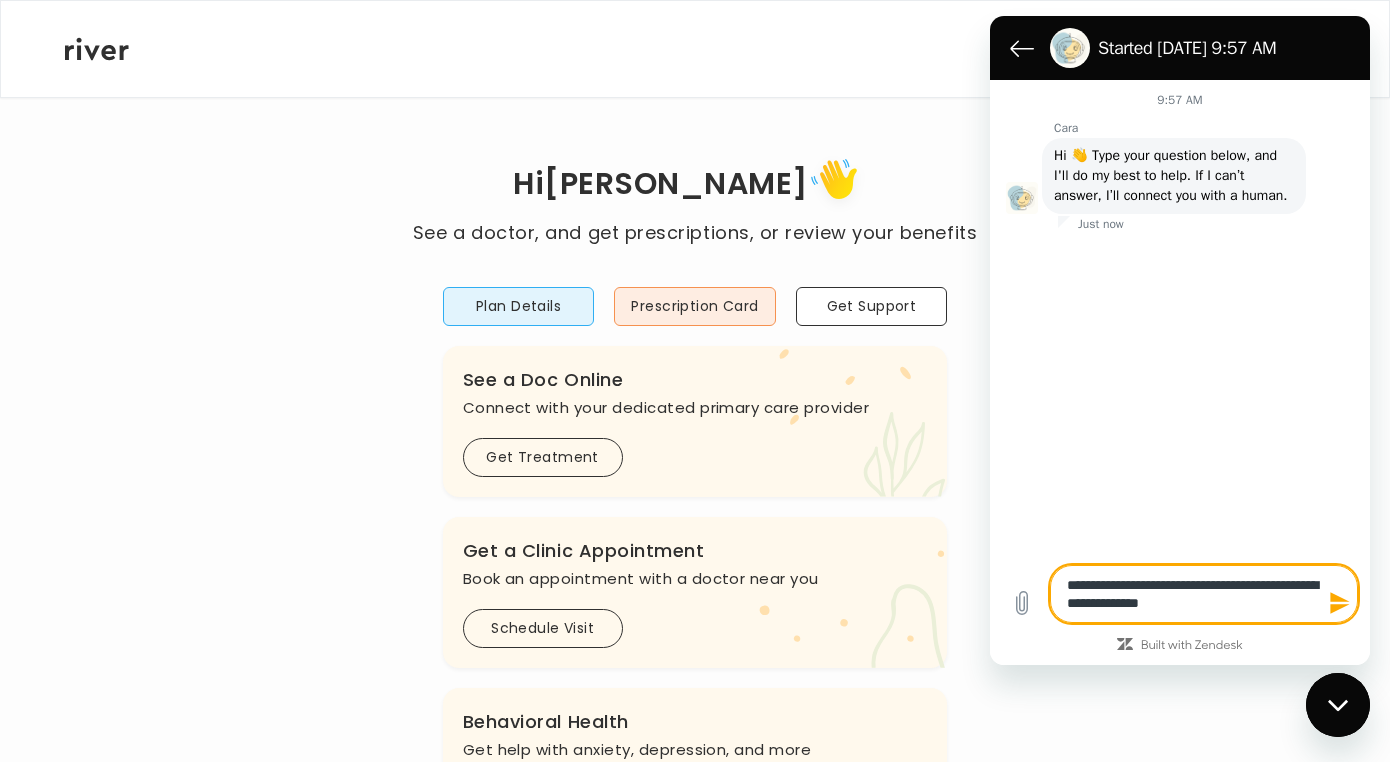 type on "**********" 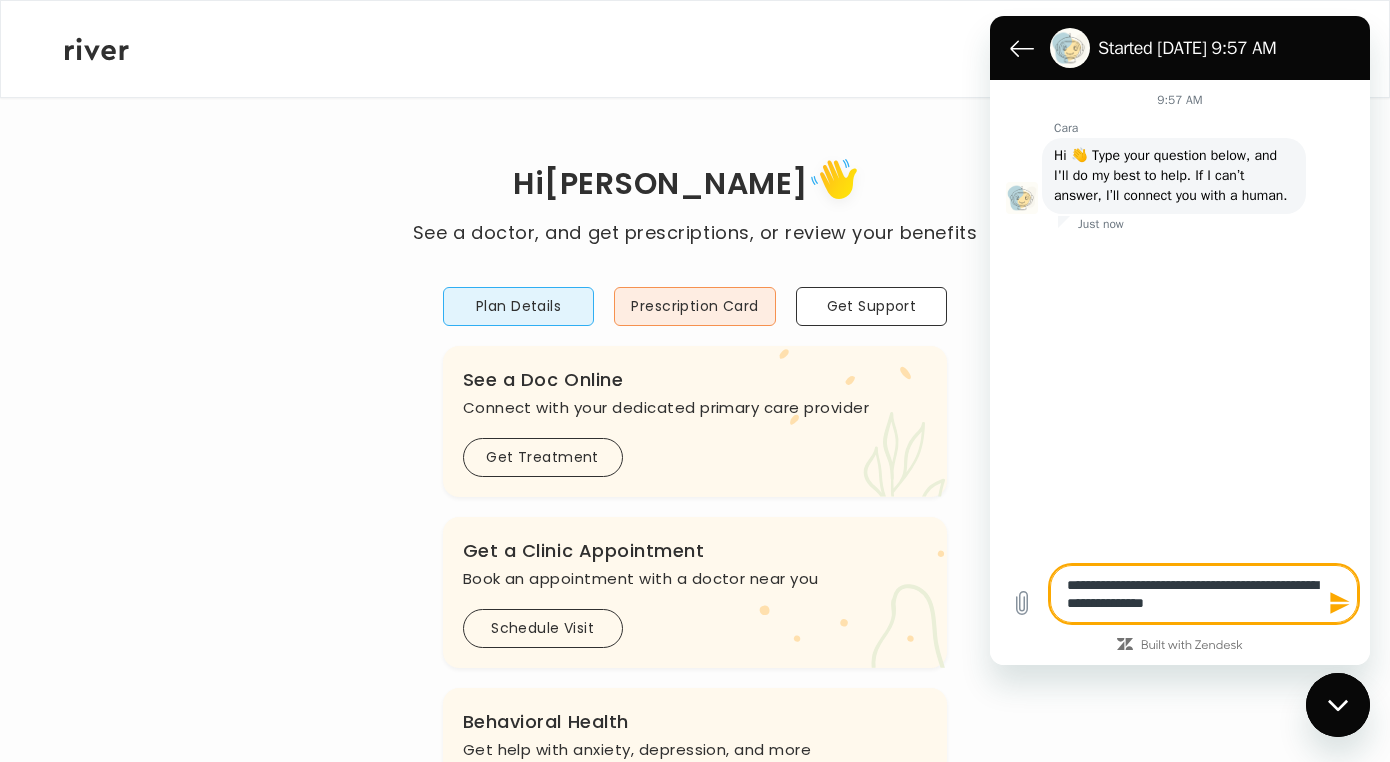 type on "*" 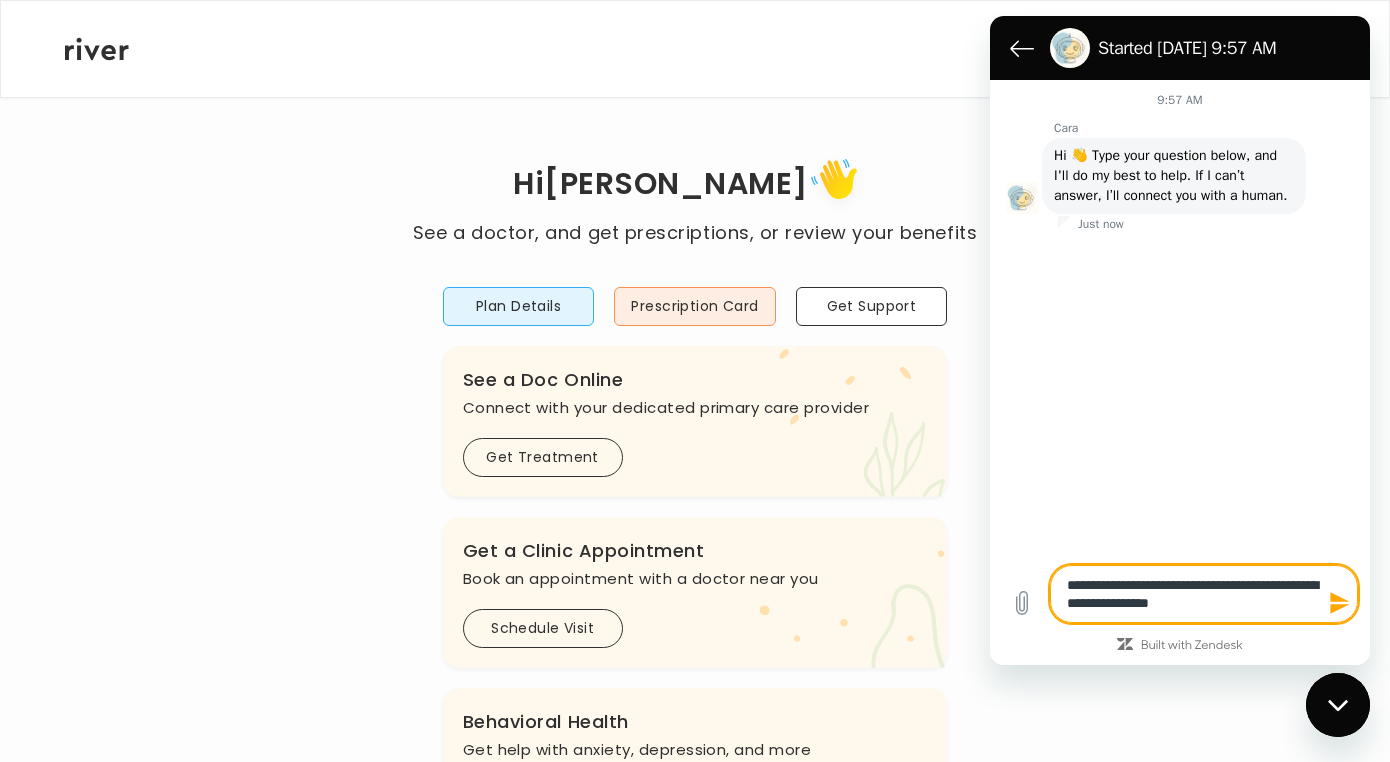 type on "**********" 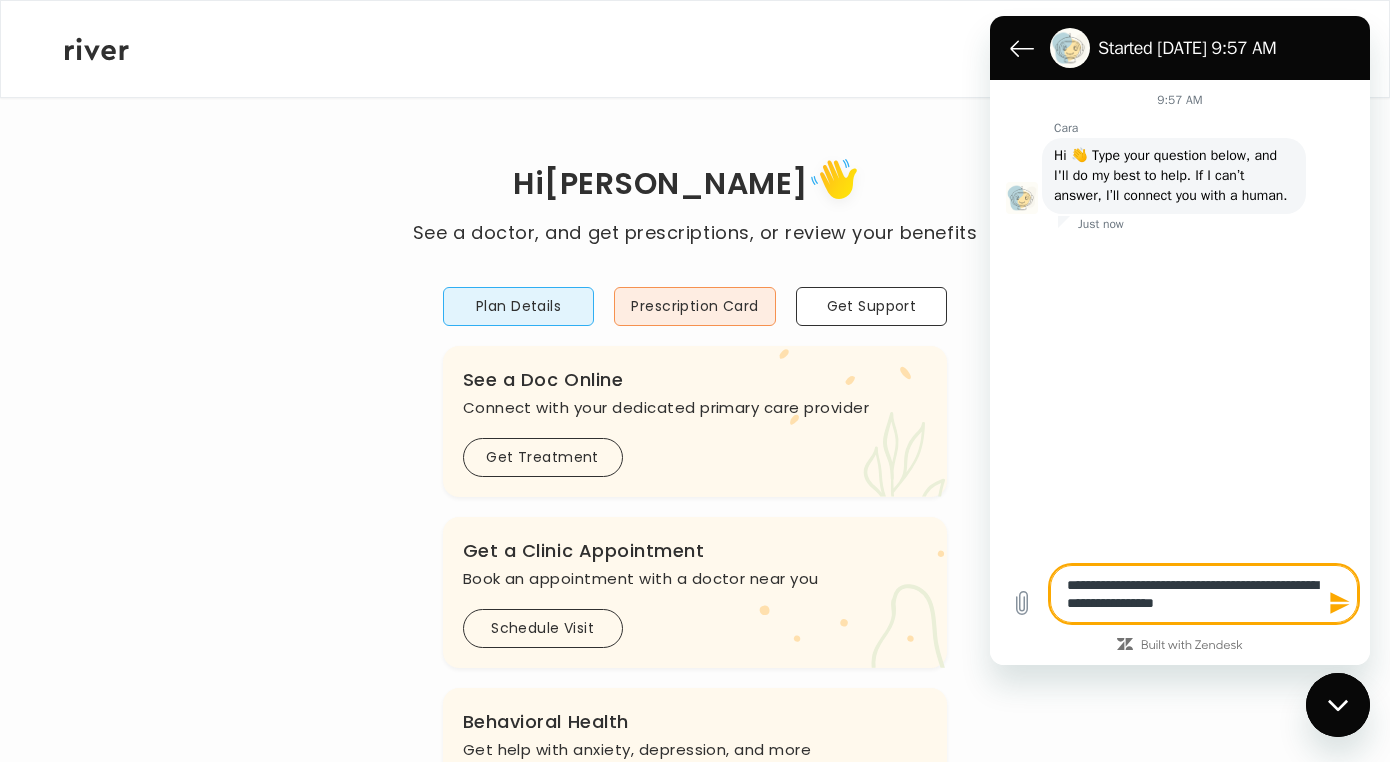 type on "**********" 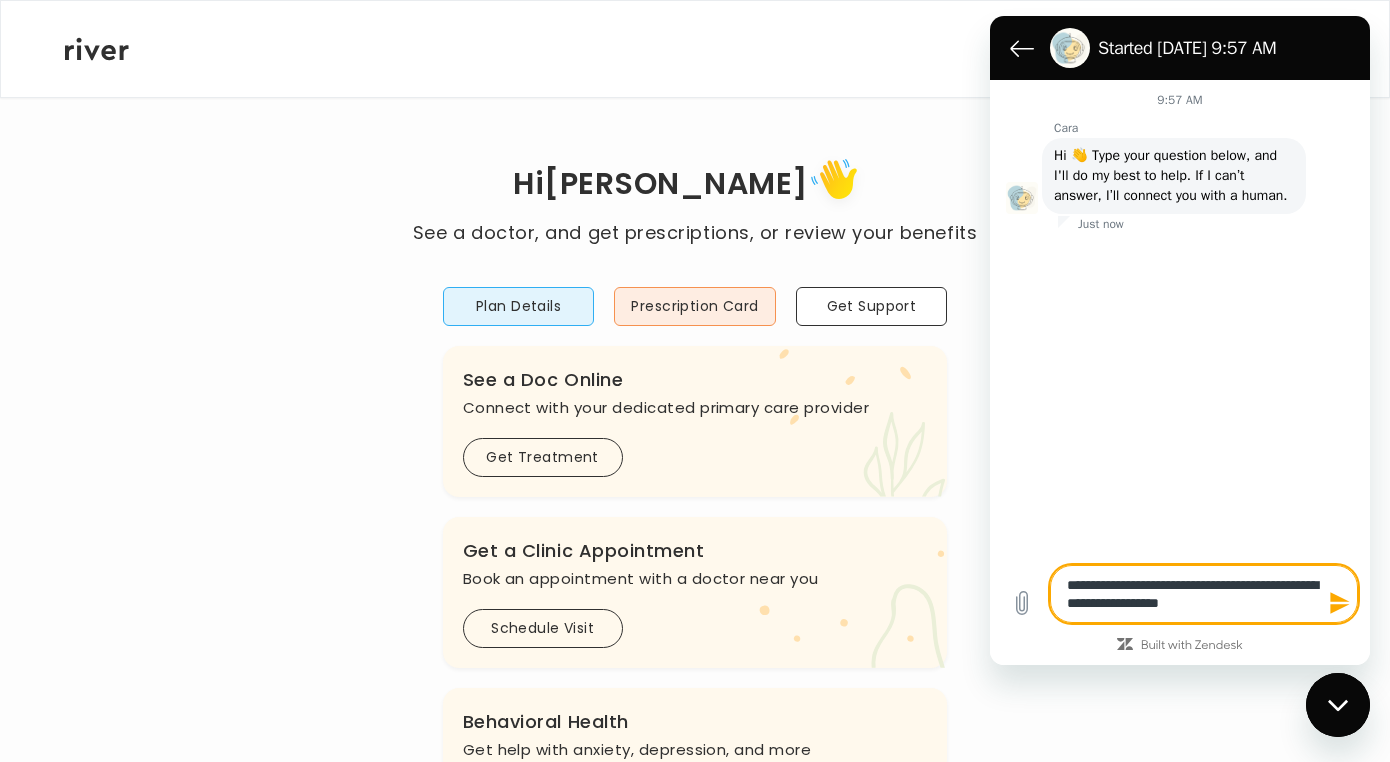 type on "**********" 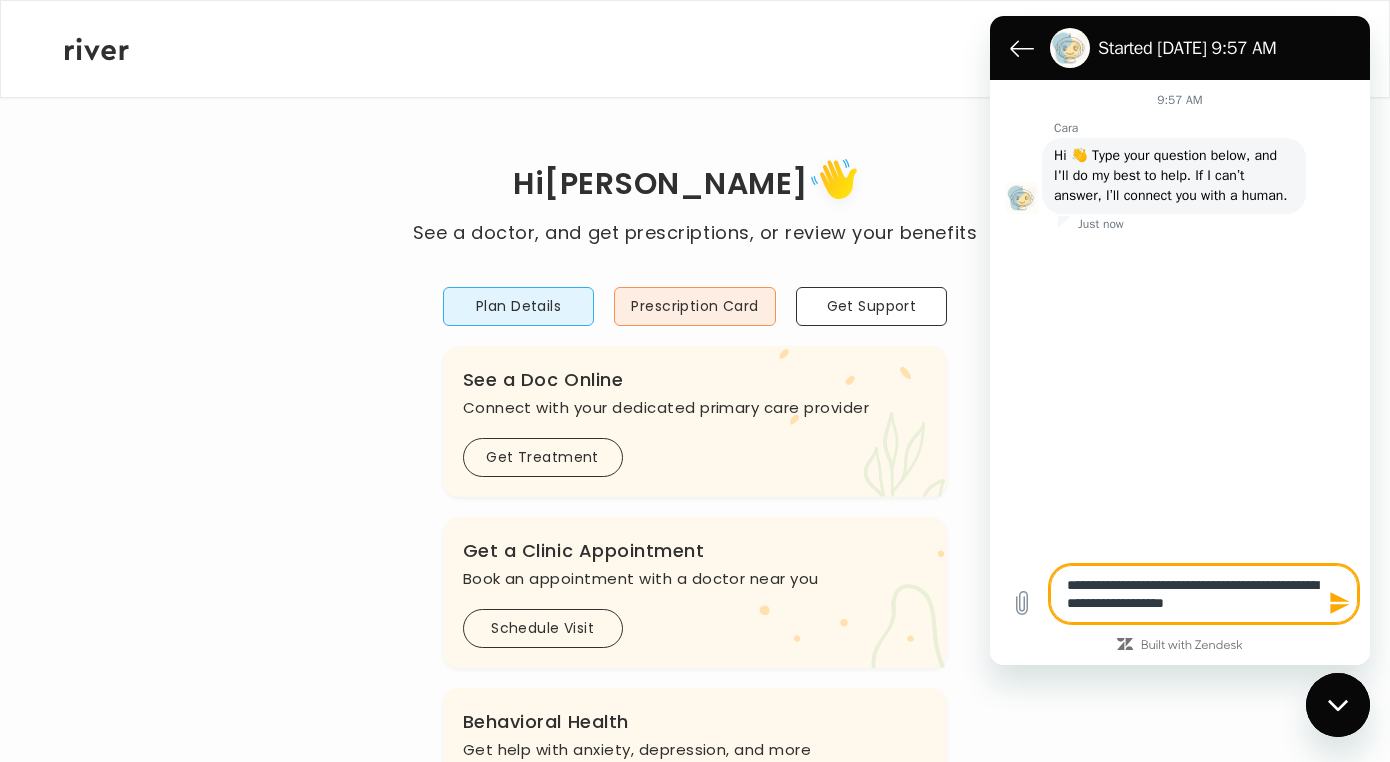 type on "**********" 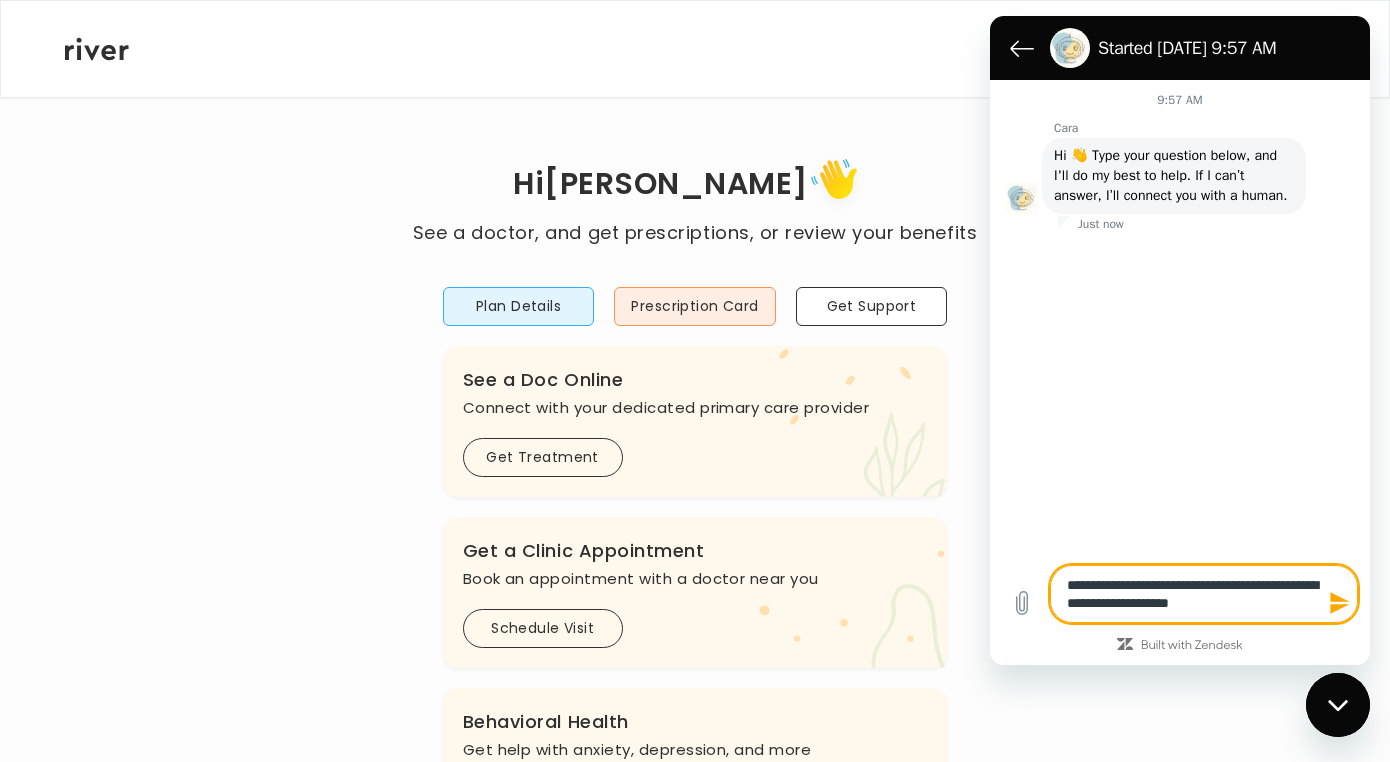 type on "**********" 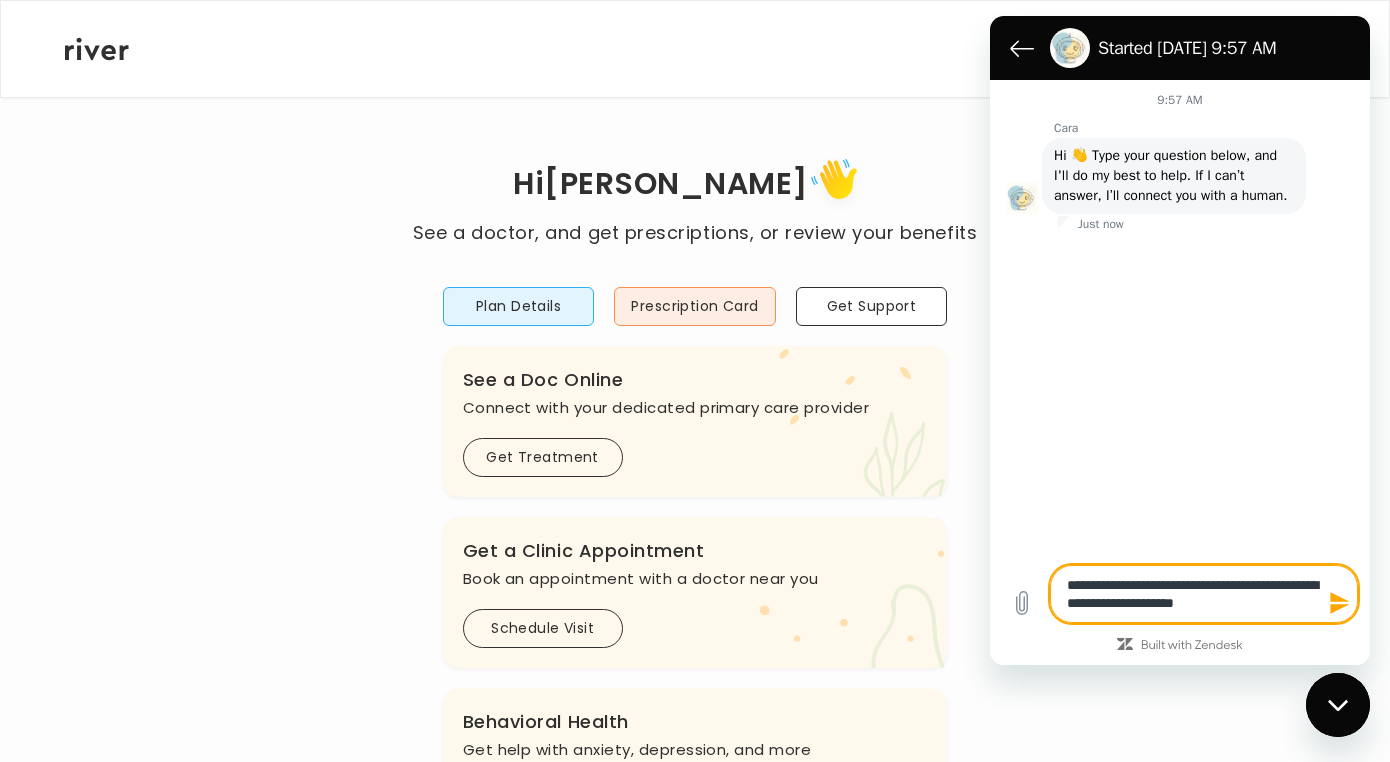 type on "**********" 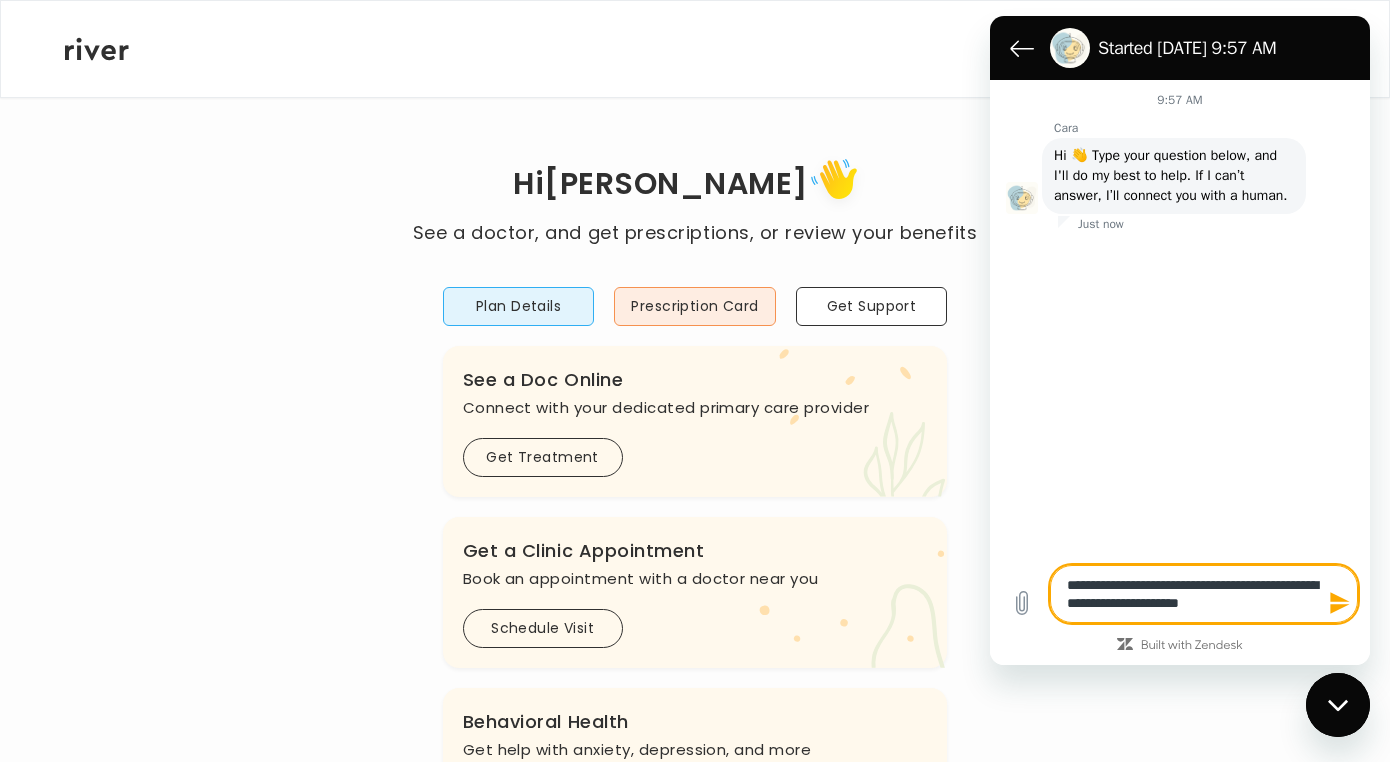 type on "**********" 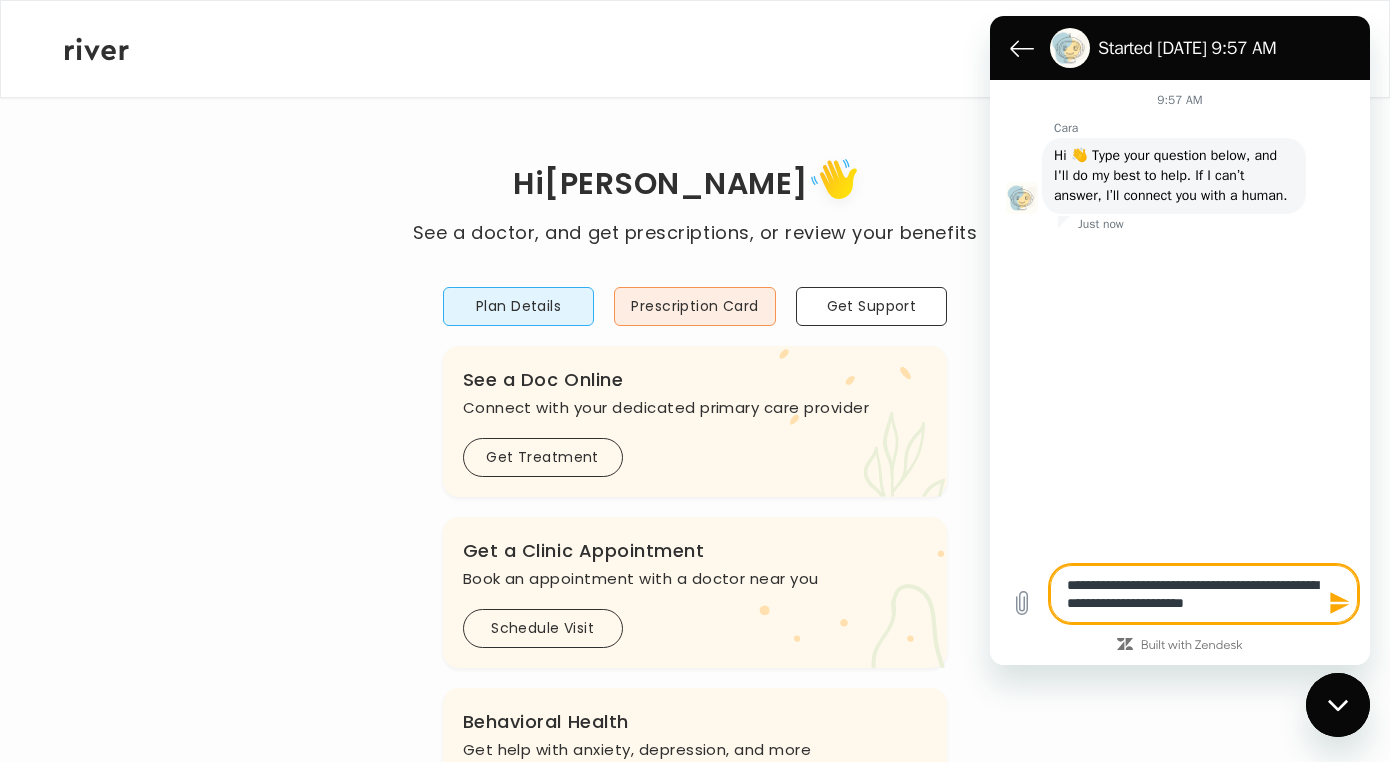type on "**********" 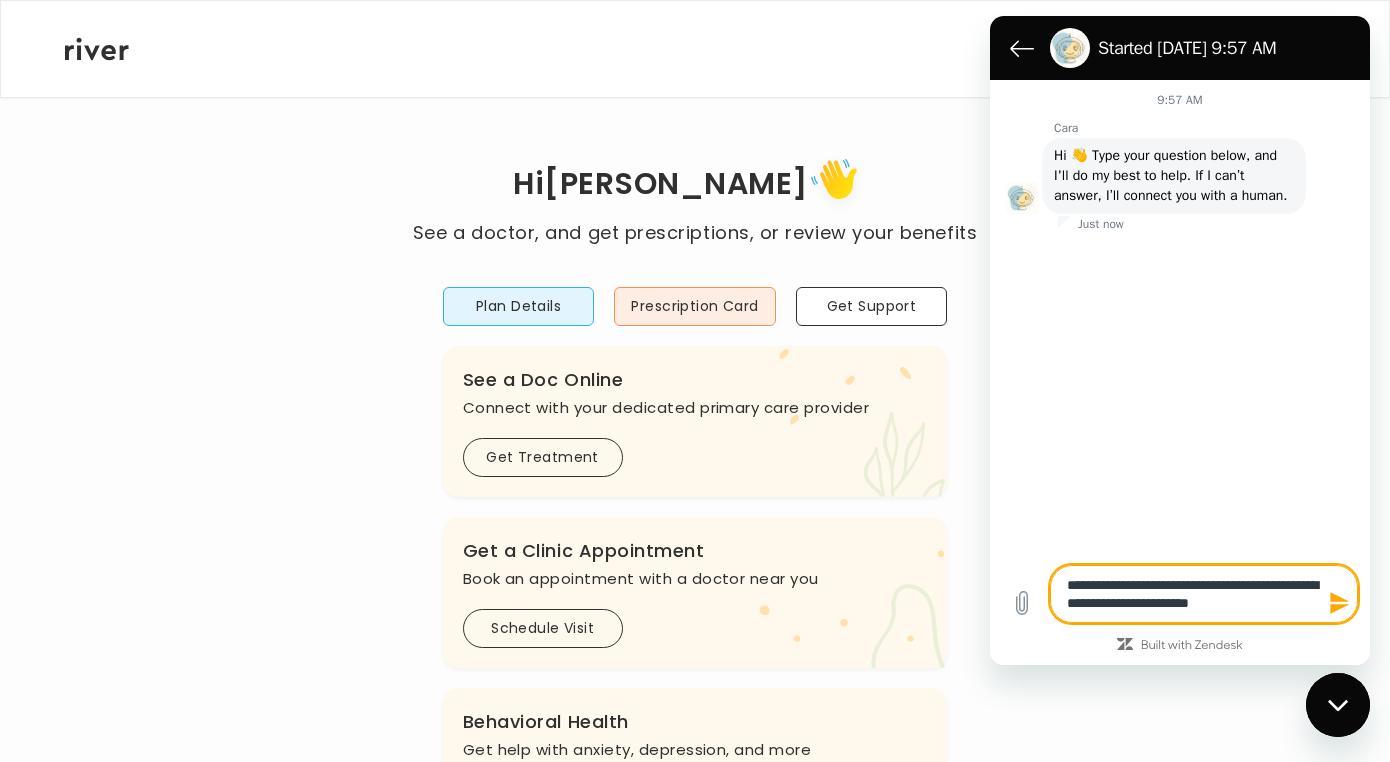 type 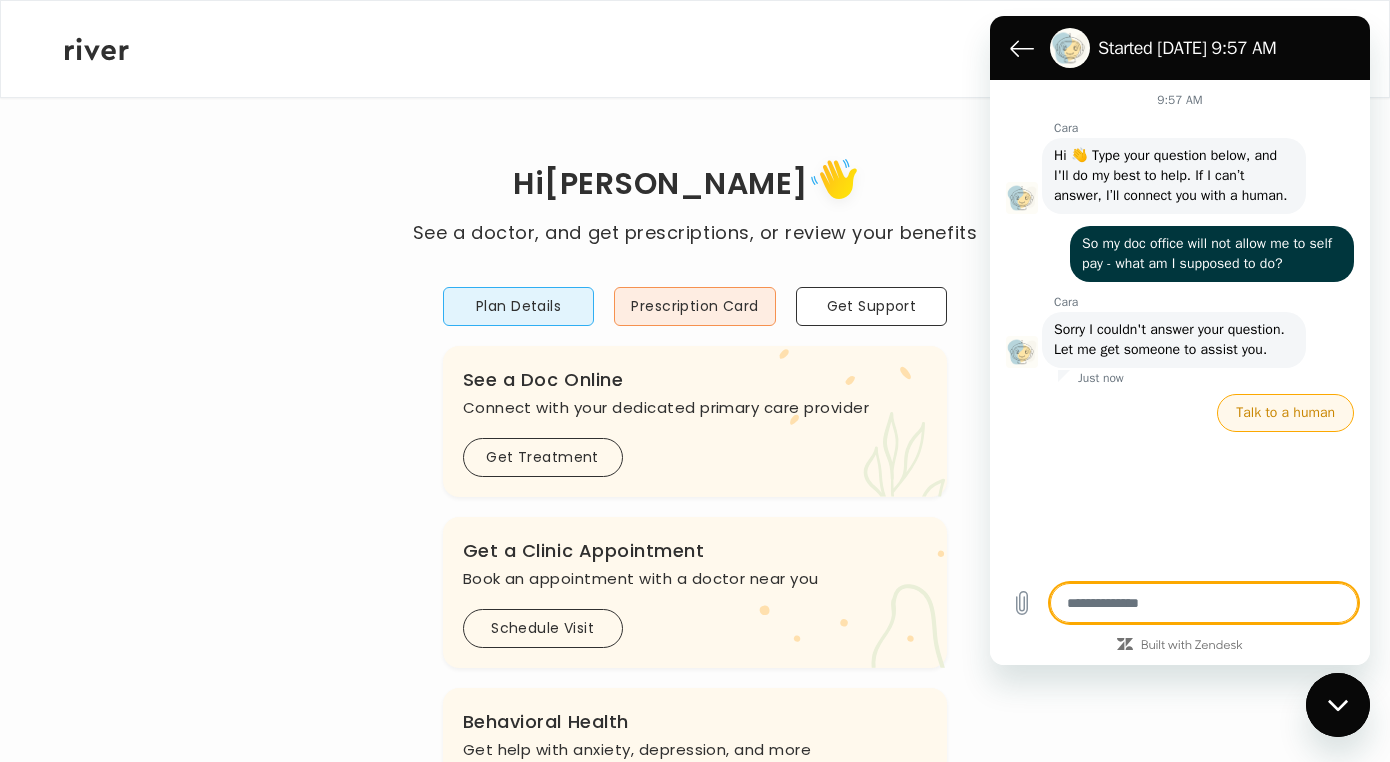 click on "Talk to a human" at bounding box center (1285, 413) 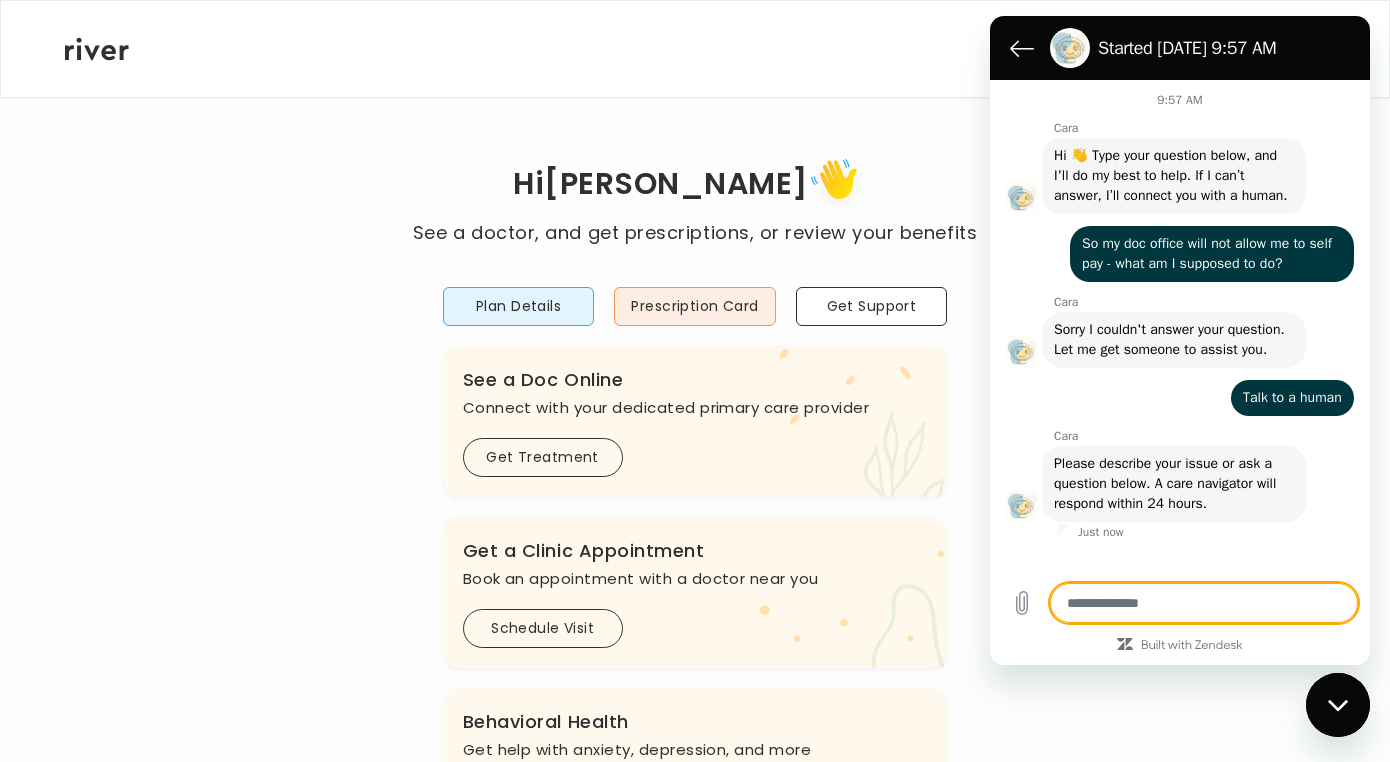 type on "*" 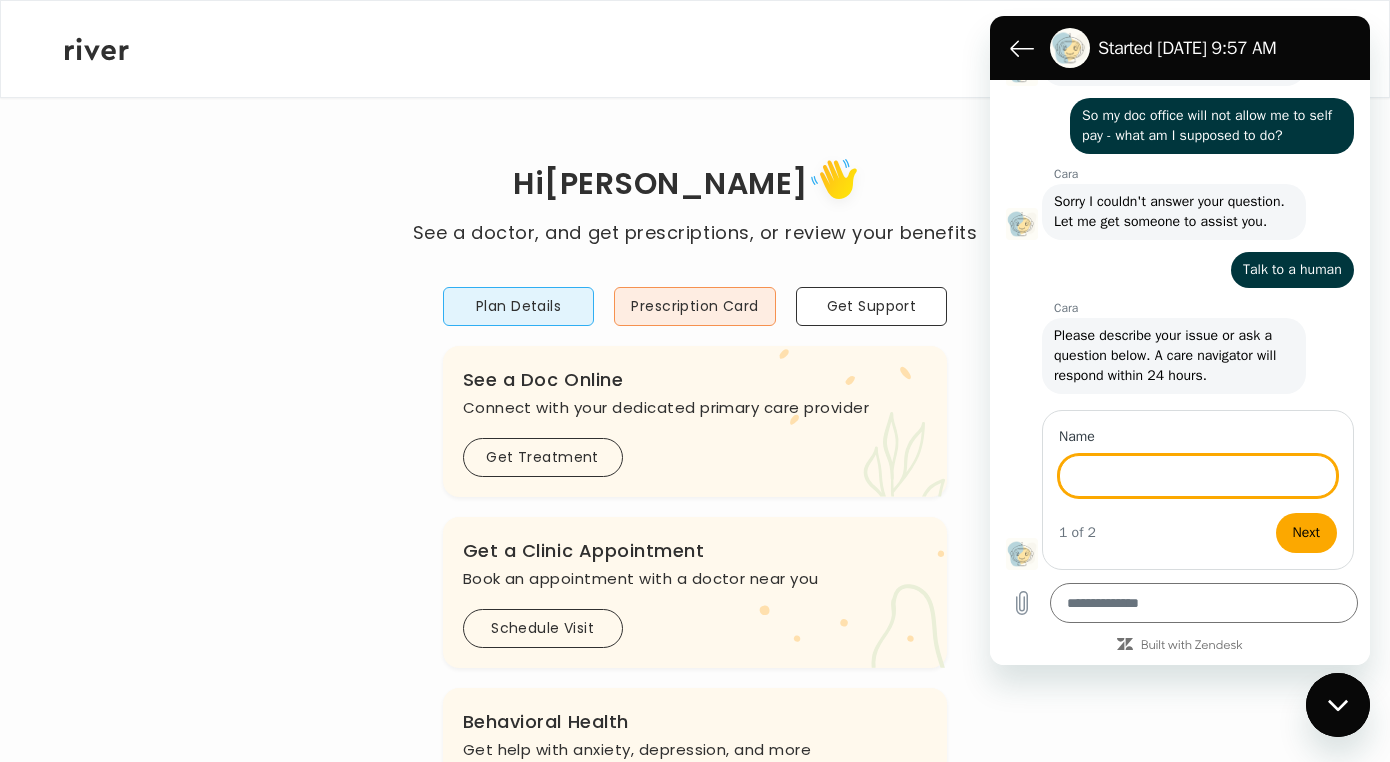 scroll, scrollTop: 168, scrollLeft: 0, axis: vertical 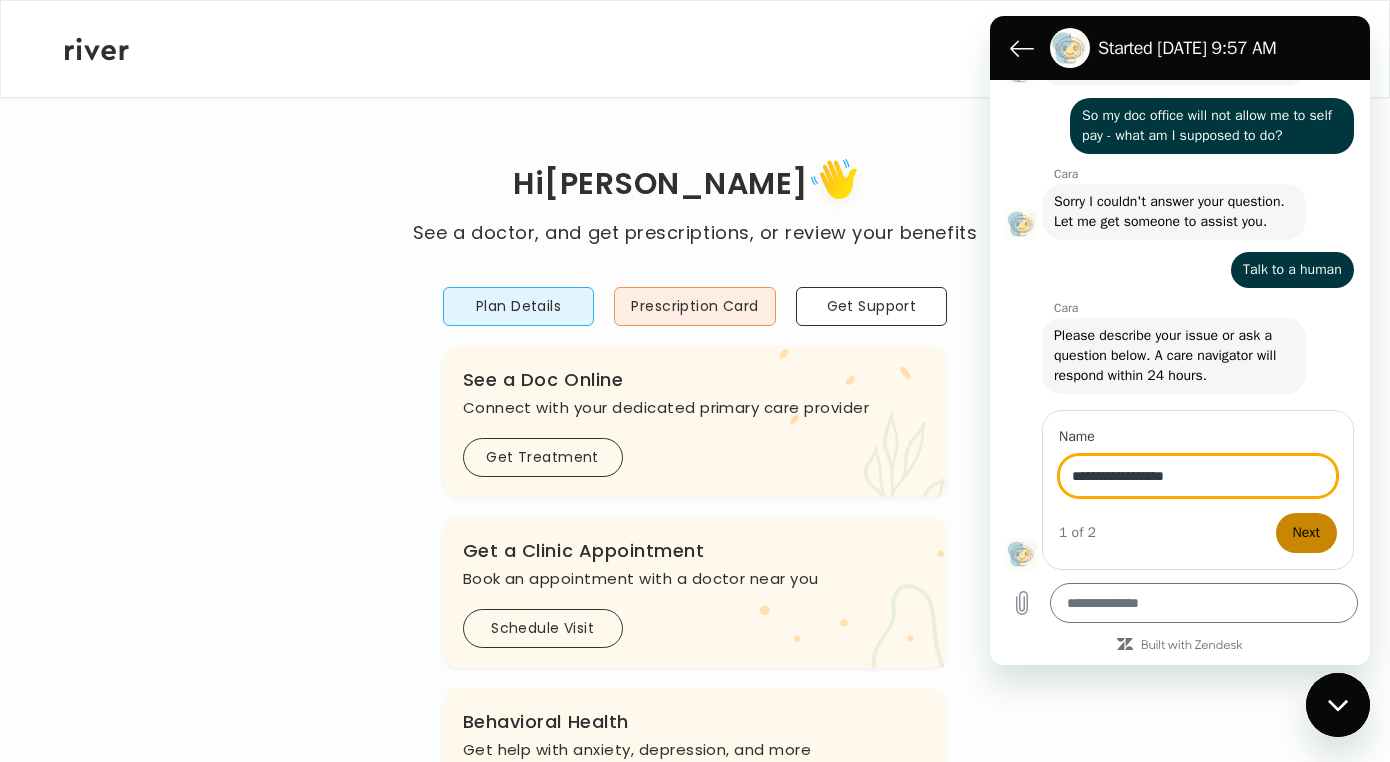 type on "**********" 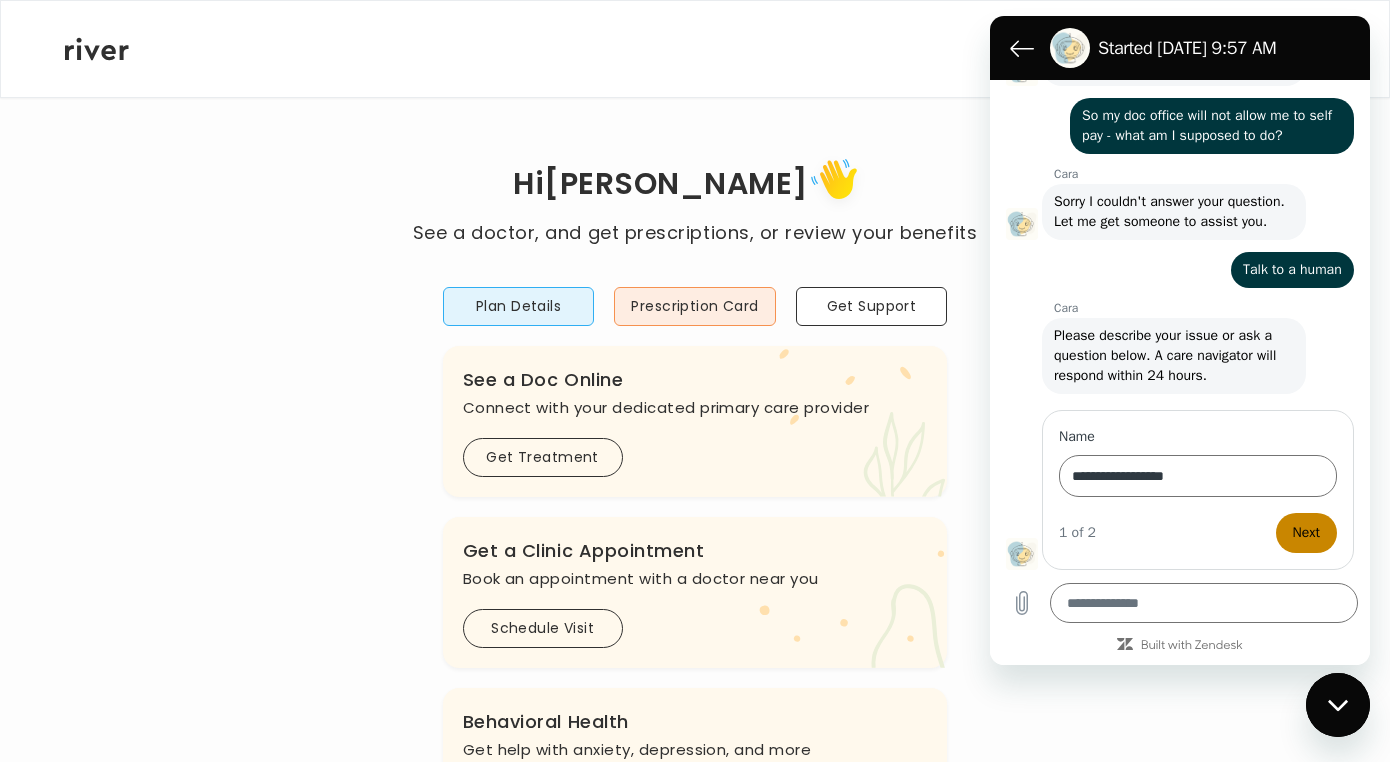 click on "Next" at bounding box center [1306, 533] 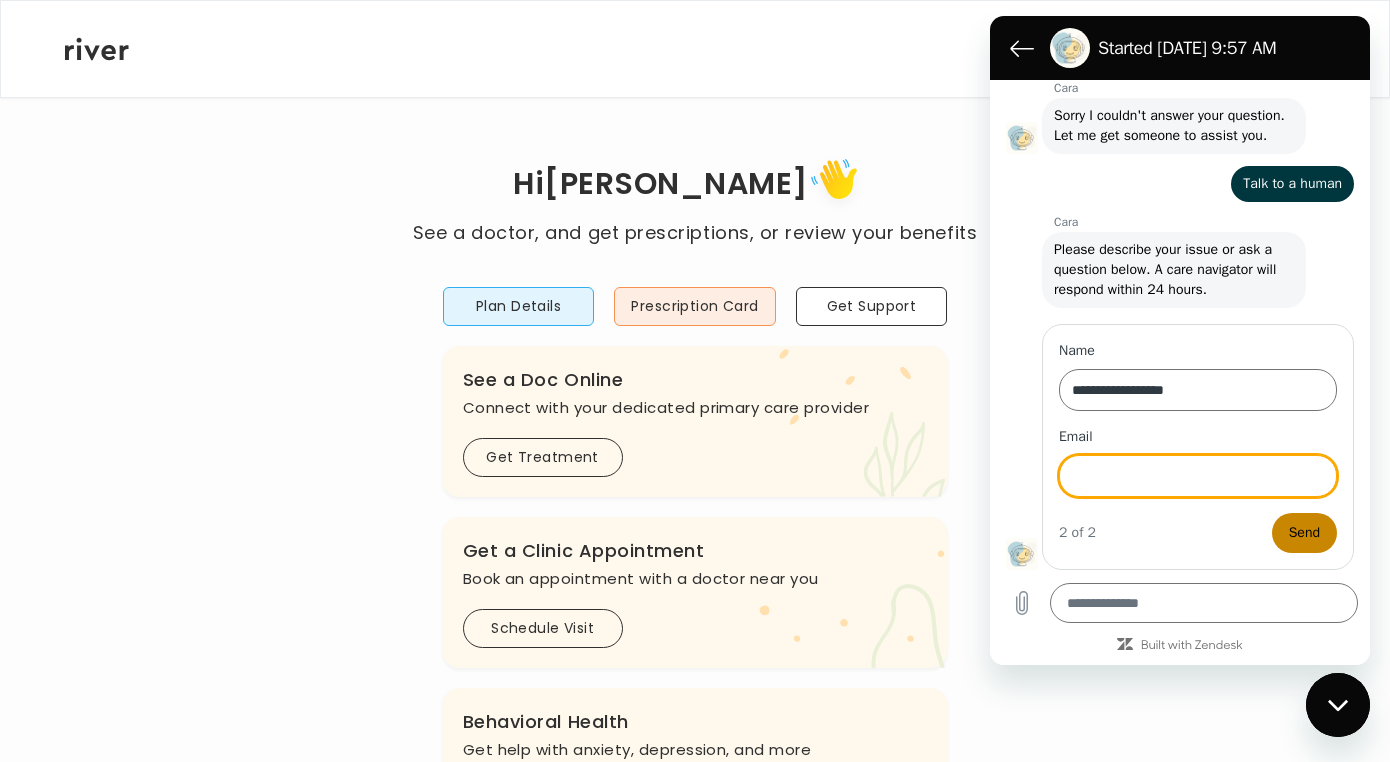 scroll, scrollTop: 254, scrollLeft: 0, axis: vertical 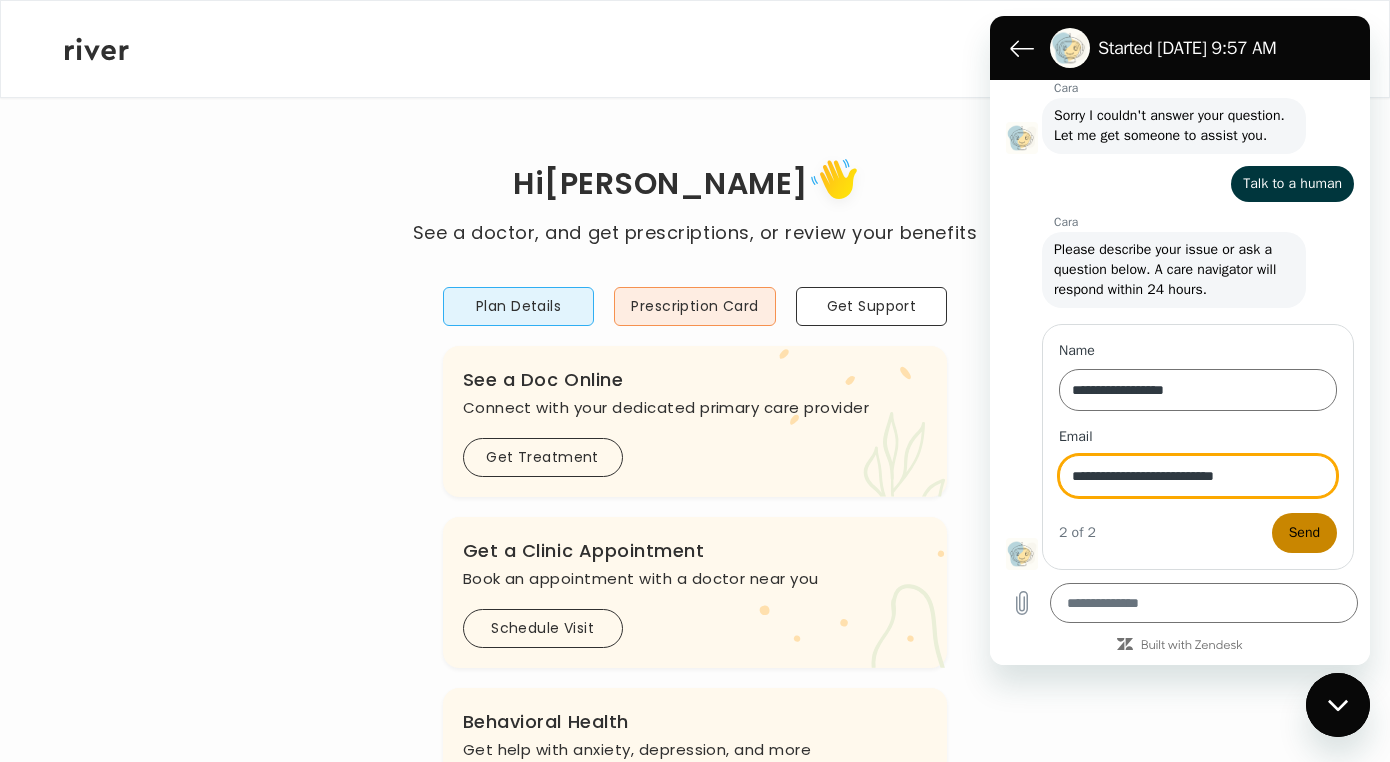 type on "**********" 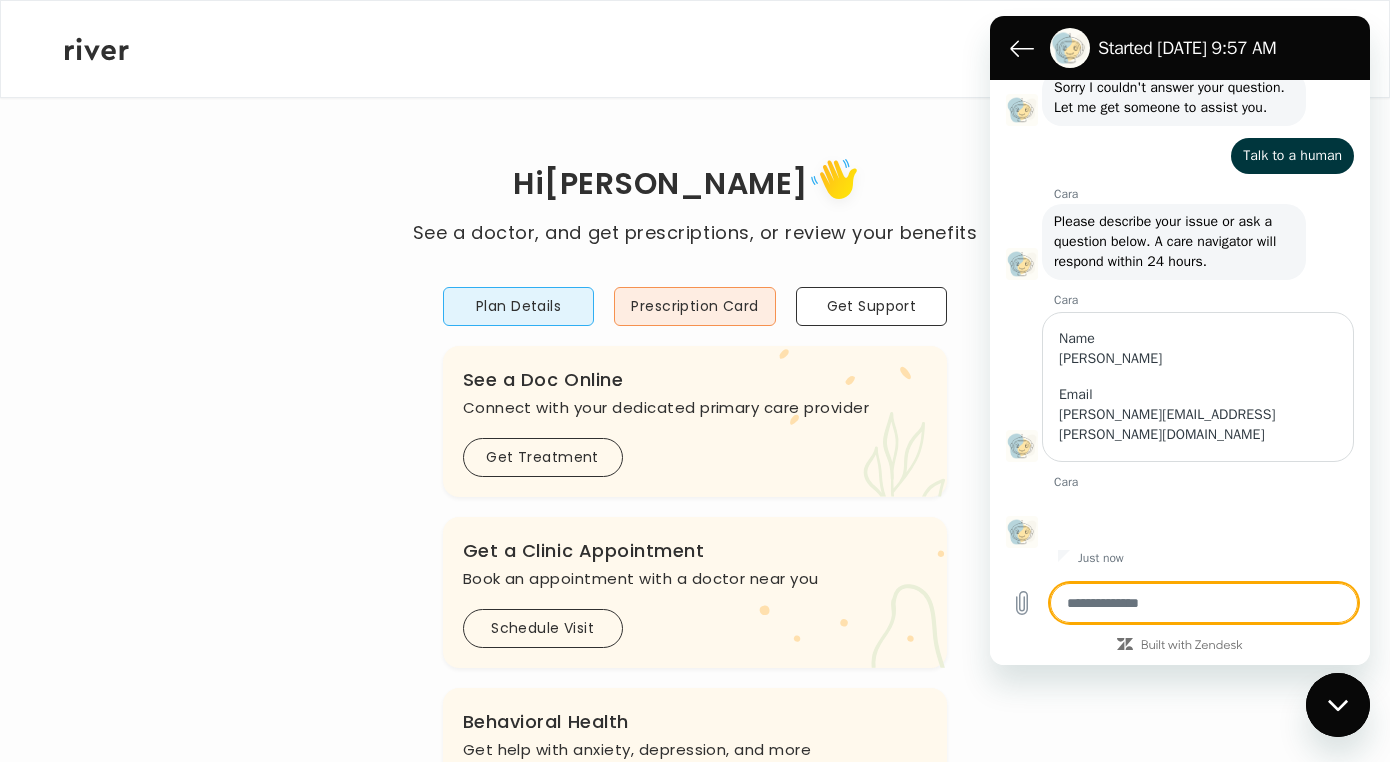 scroll, scrollTop: 262, scrollLeft: 0, axis: vertical 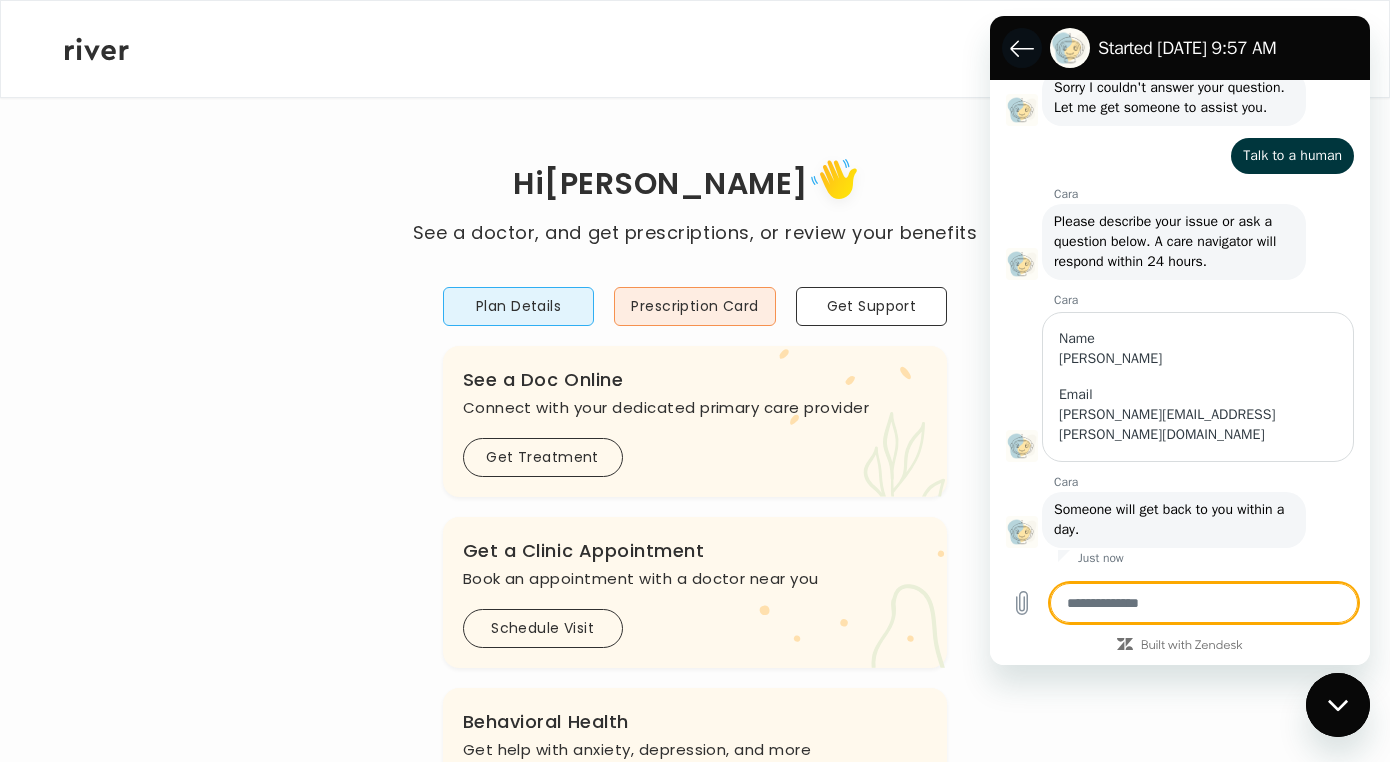 click at bounding box center (1022, 48) 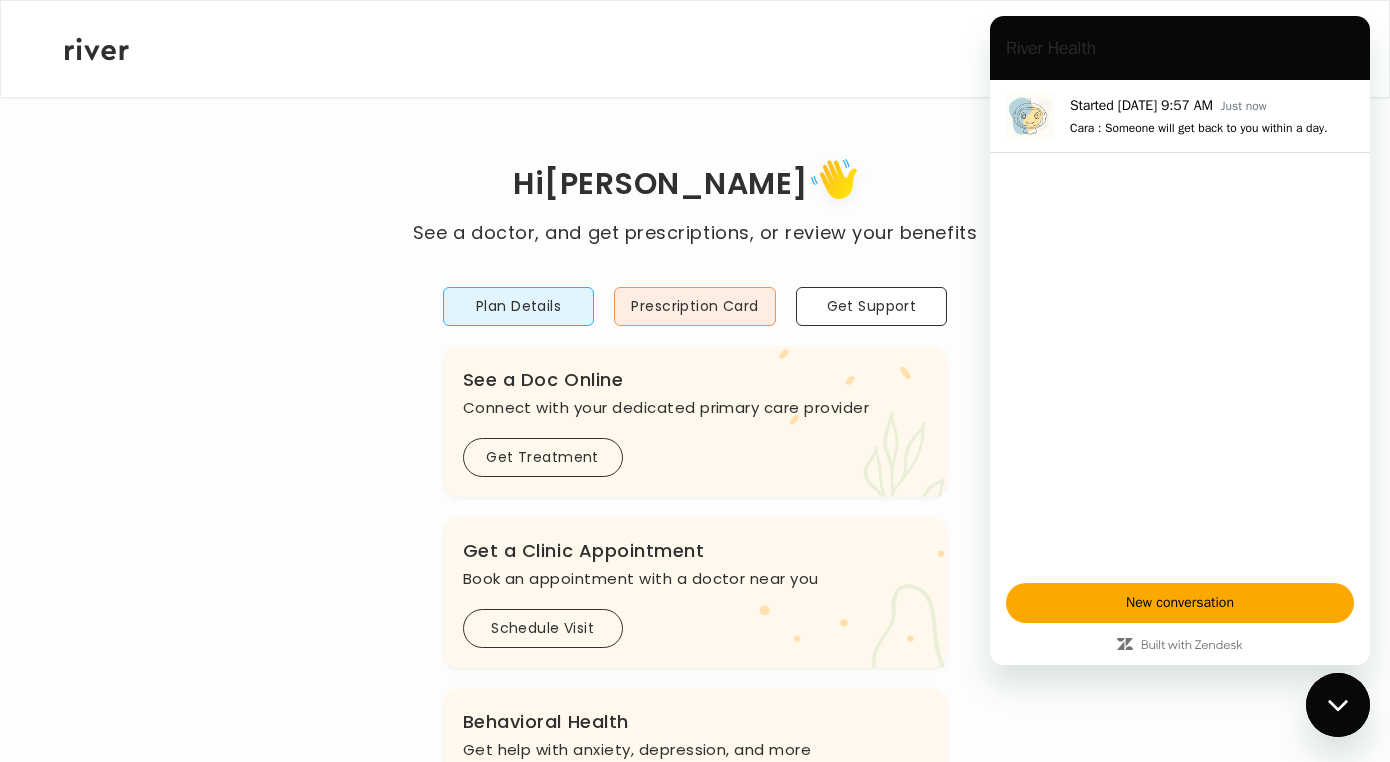 click at bounding box center (1338, 705) 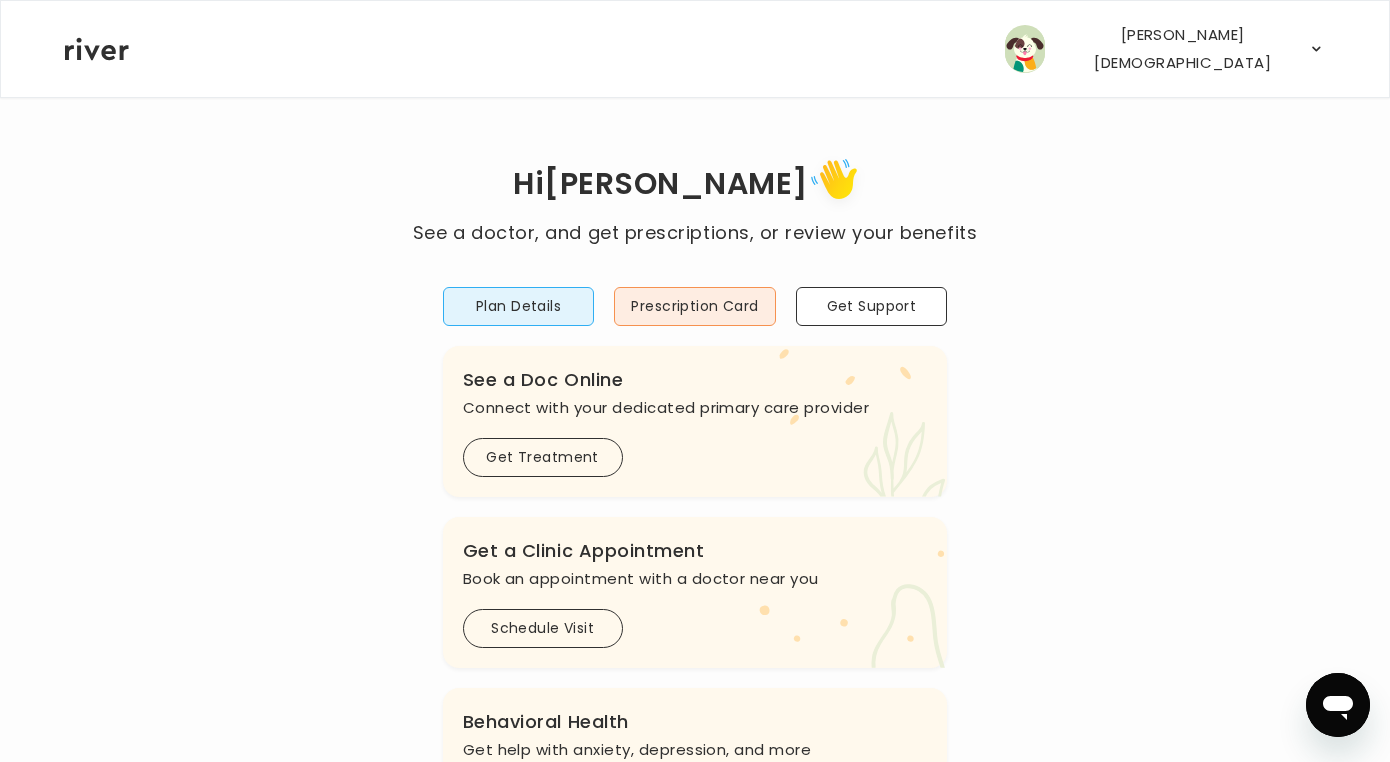 click on "[PERSON_NAME][DEMOGRAPHIC_DATA]" at bounding box center [1182, 49] 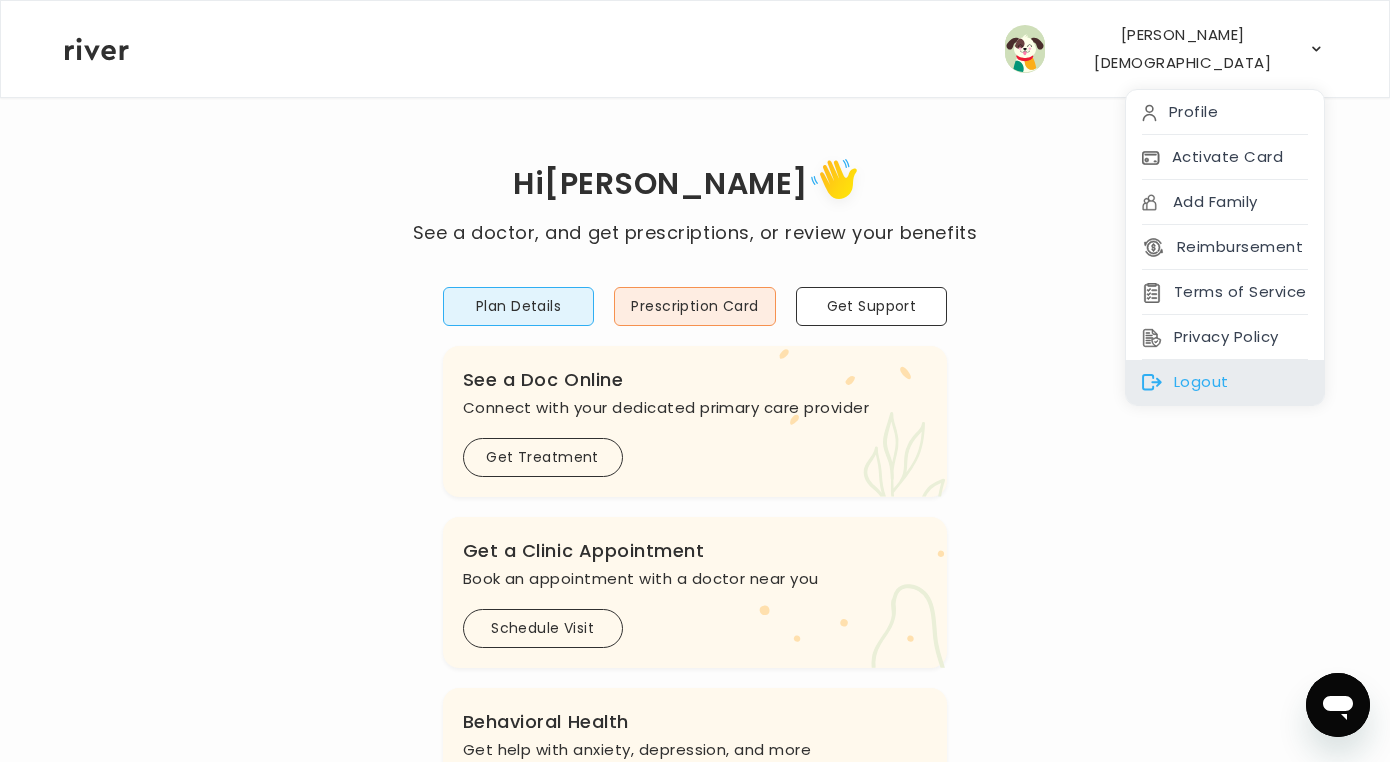 click on "Logout" at bounding box center (1225, 382) 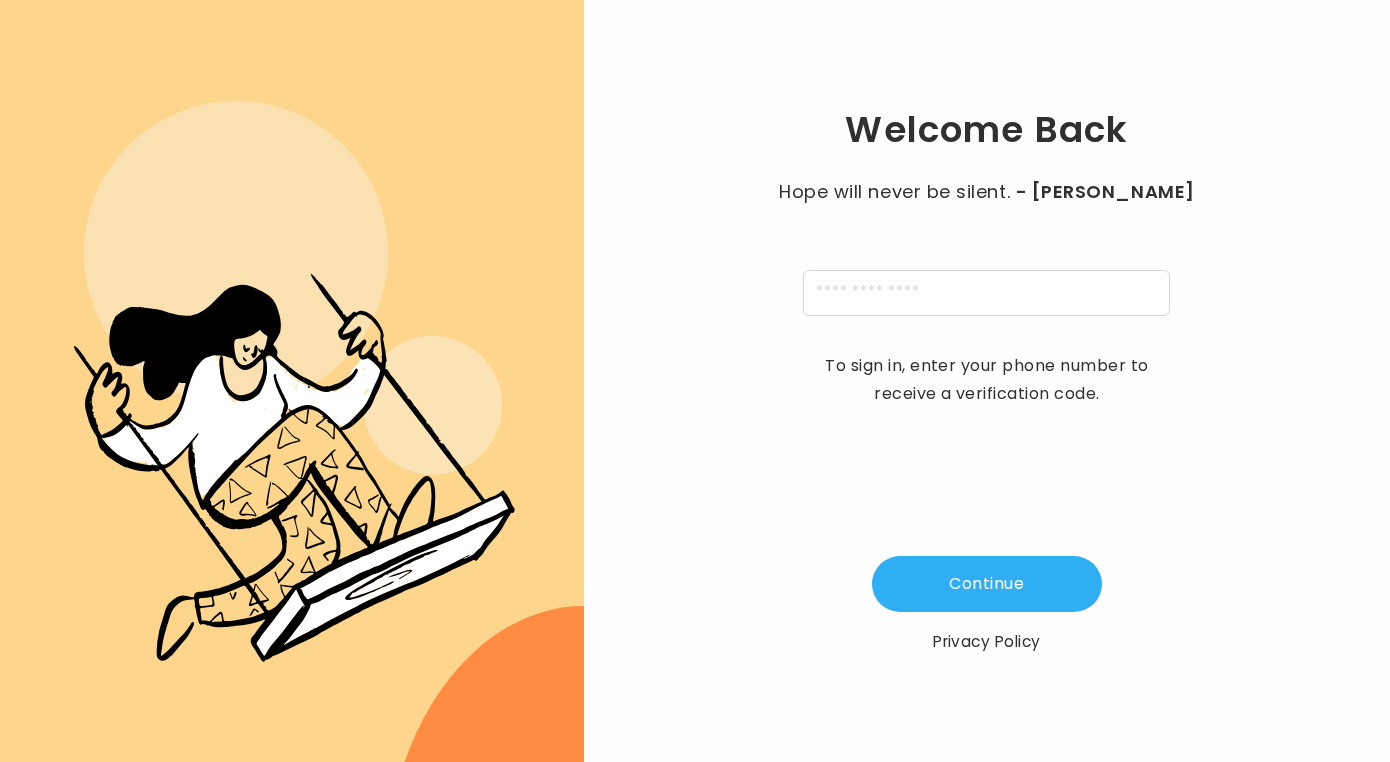 scroll, scrollTop: 0, scrollLeft: 0, axis: both 